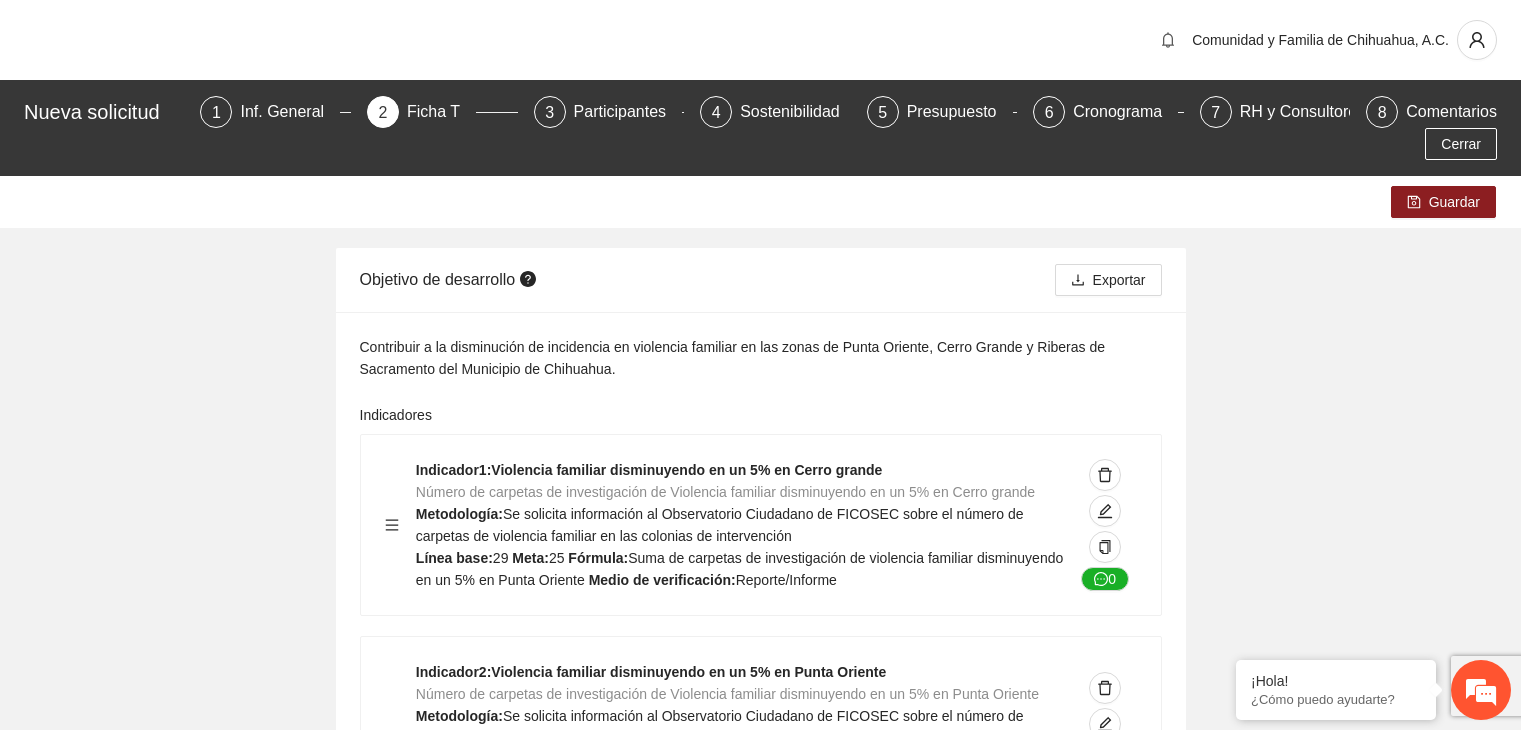 scroll, scrollTop: 0, scrollLeft: 0, axis: both 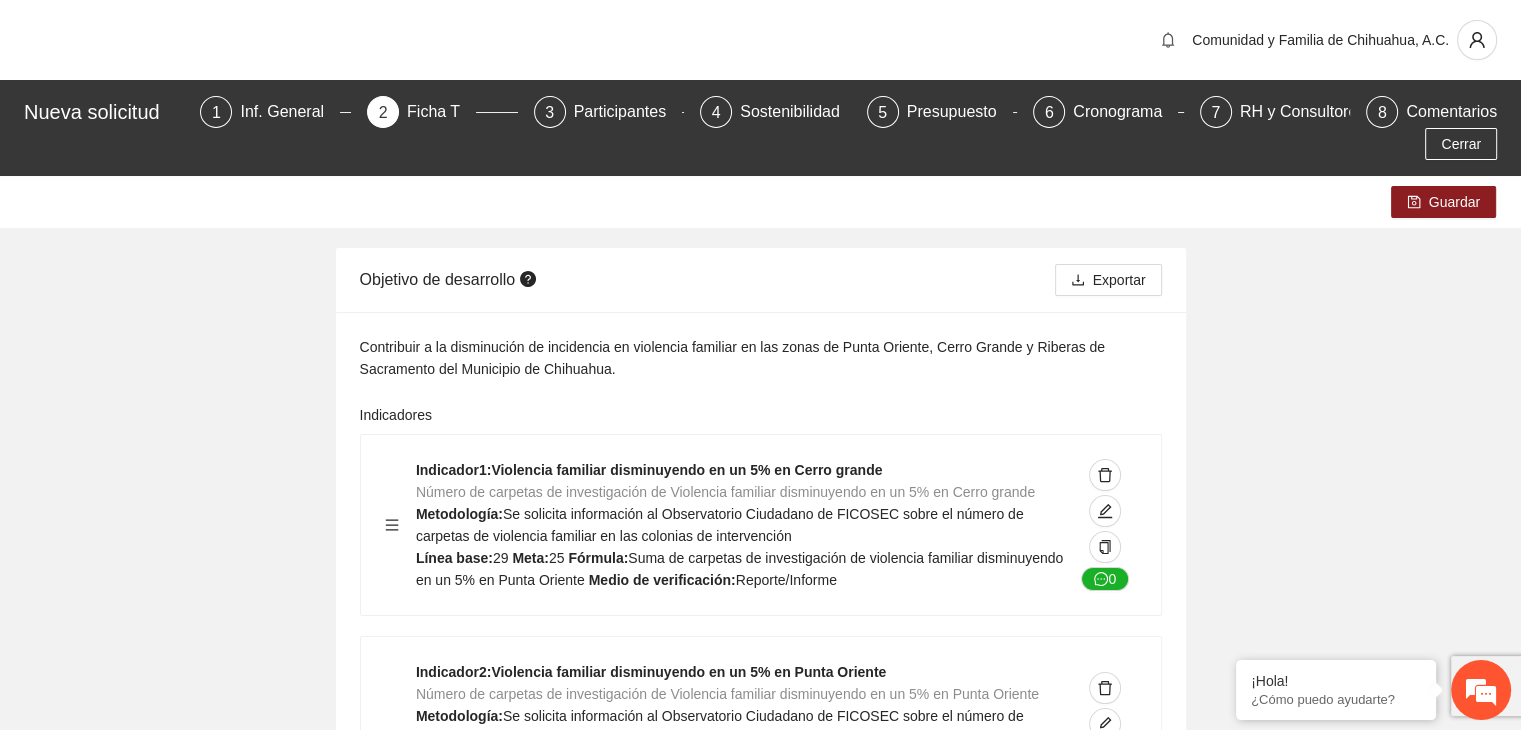 click on "Violencia familiar disminuyendo en un 5% en Cerro grande Número de carpetas de investigación de Violencia familiar disminuyendo en un 5% en Cerro grande Metodología: Se solicita información al Observatorio Ciudadano de FICOSEC sobre el número de carpetas de violencia familiar en las colonias de intervención Línea base: 29 Meta: 25 Fórmula: Suma de carpetas de investigación de violencia familiar disminuyendo en un 5% en Punta Oriente Medio de verificación: Reporte/Informe 0 Indicador 2 : Violencia familiar disminuyendo en un 5% en Punta Oriente Número de carpetas de investigación de Violencia familiar disminuyendo en un 5% en Punta Oriente Metodología: Línea base: 63 Meta: 56 Fórmula: Medio de verificación: Reporte/Informe 0 3 :" at bounding box center [760, 7623] 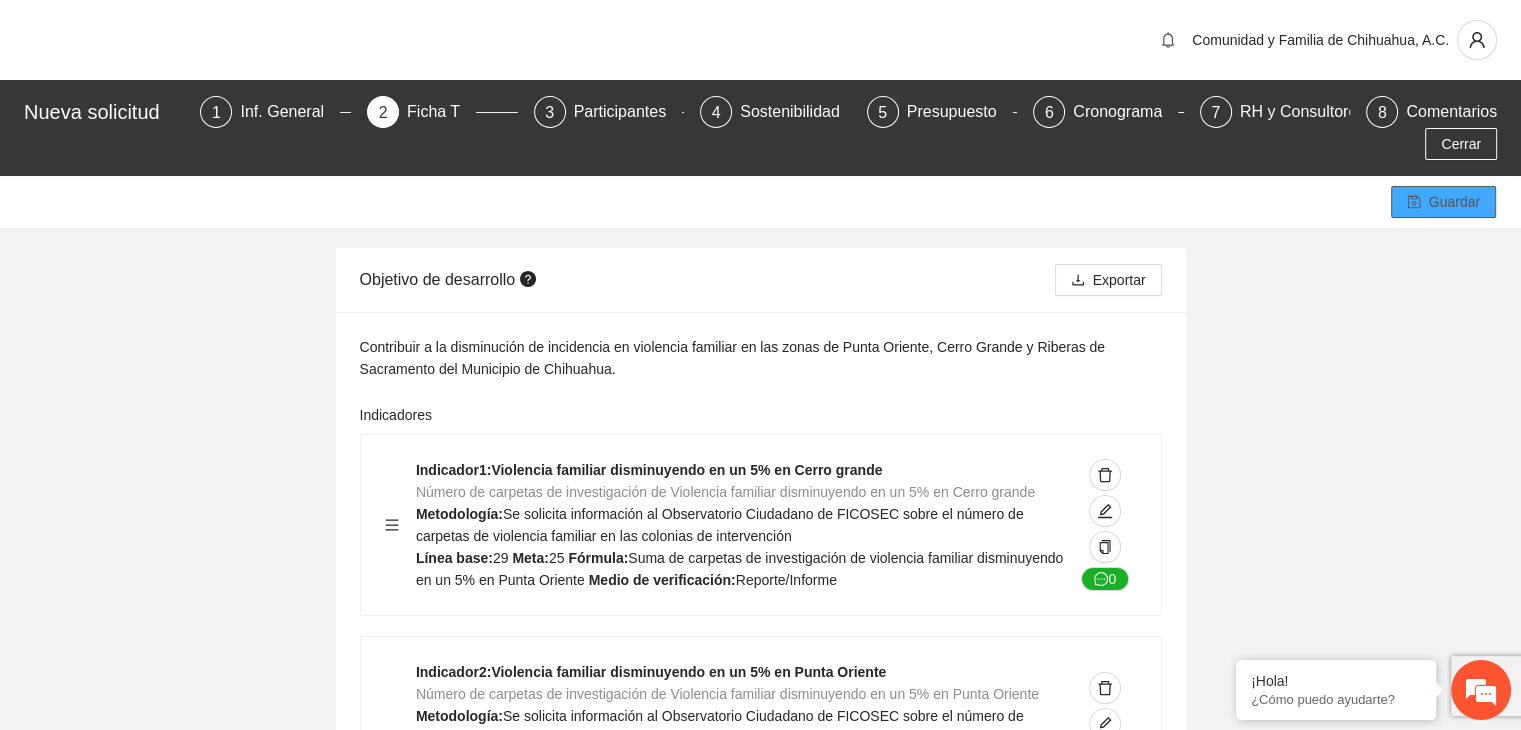 click on "Guardar" at bounding box center [1454, 202] 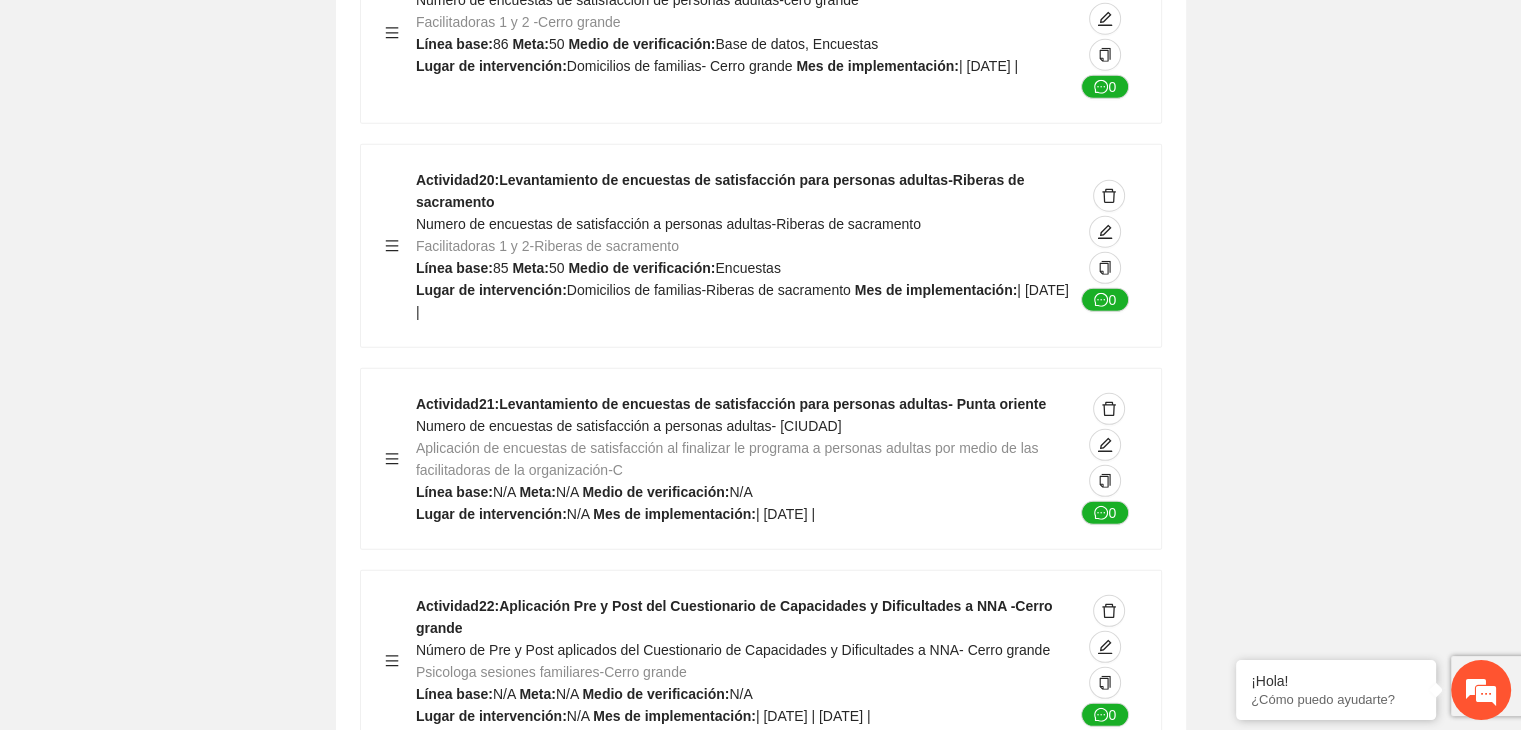 scroll, scrollTop: 13587, scrollLeft: 0, axis: vertical 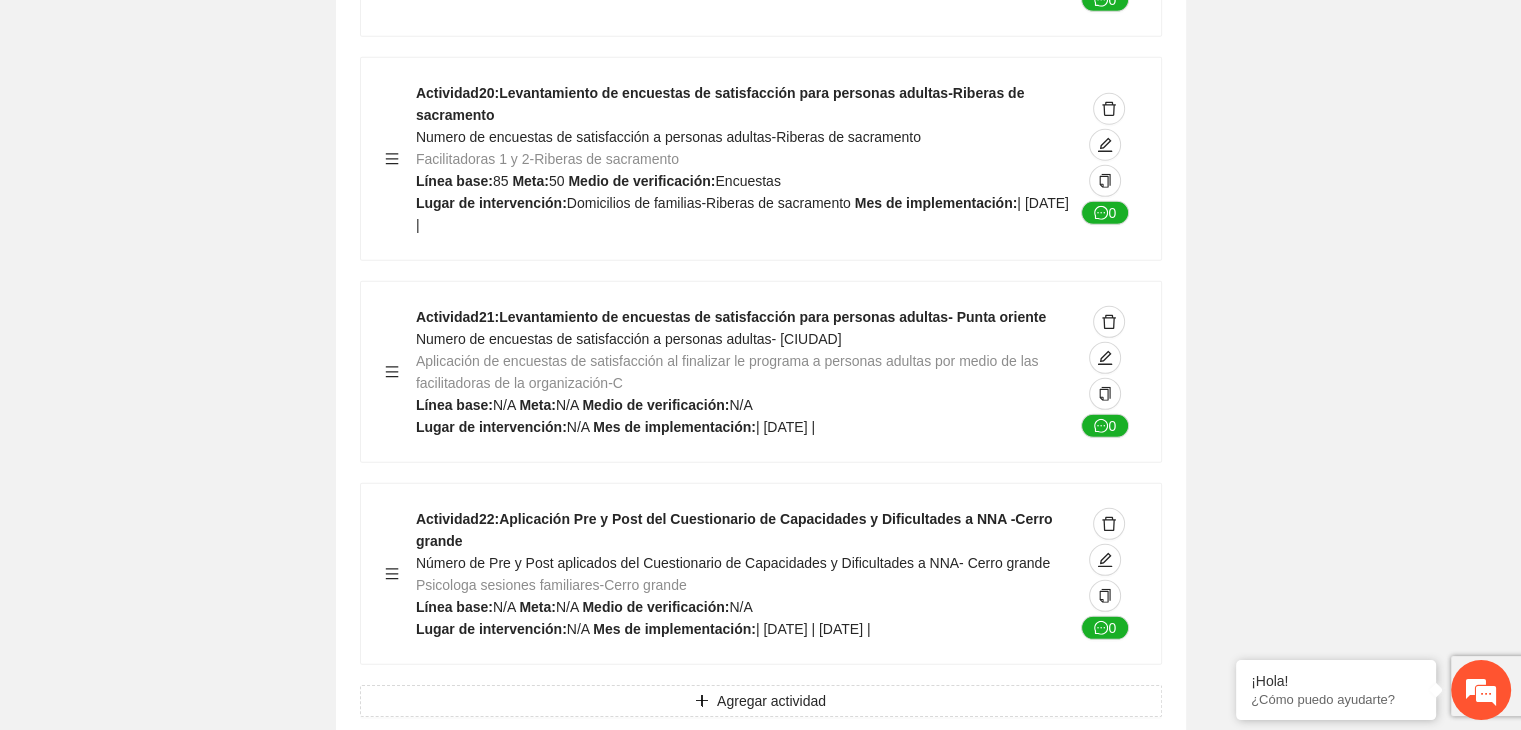 click on "Violencia familiar disminuyendo en un 5% en Cerro grande Número de carpetas de investigación de Violencia familiar disminuyendo en un 5% en Cerro grande Metodología: Se solicita información al Observatorio Ciudadano de FICOSEC sobre el número de carpetas de violencia familiar en las colonias de intervención Línea base: 29 Meta: 25 Fórmula: Suma de carpetas de investigación de violencia familiar disminuyendo en un 5% en Punta Oriente Medio de verificación: Reporte/Informe 0 Indicador 2 : Violencia familiar disminuyendo en un 5% en Punta Oriente Número de carpetas de investigación de Violencia familiar disminuyendo en un 5% en Punta Oriente Metodología: Línea base: 63 Meta: 56 Fórmula: Medio de verificación: Reporte/Informe 0 3 :" at bounding box center [760, -5964] 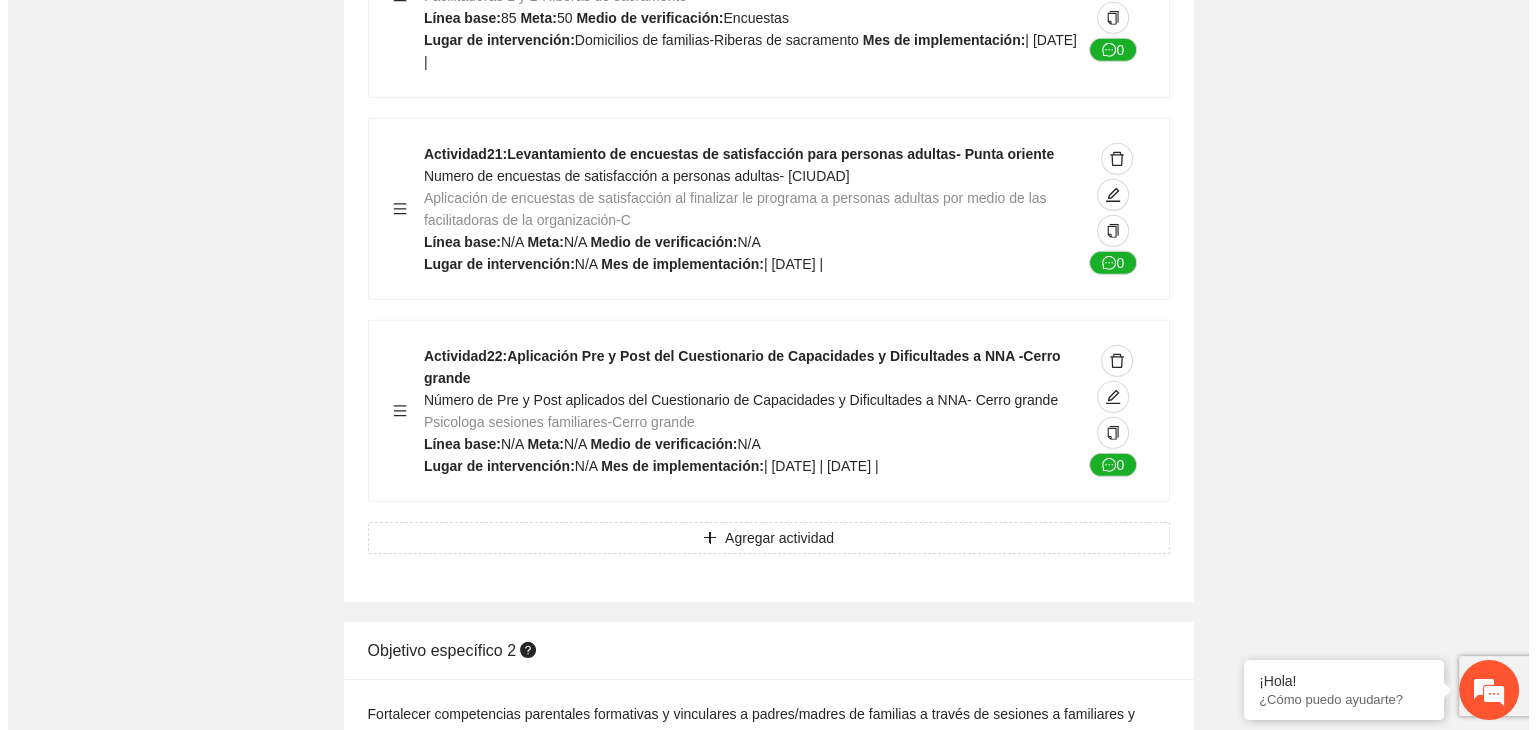 scroll, scrollTop: 13747, scrollLeft: 0, axis: vertical 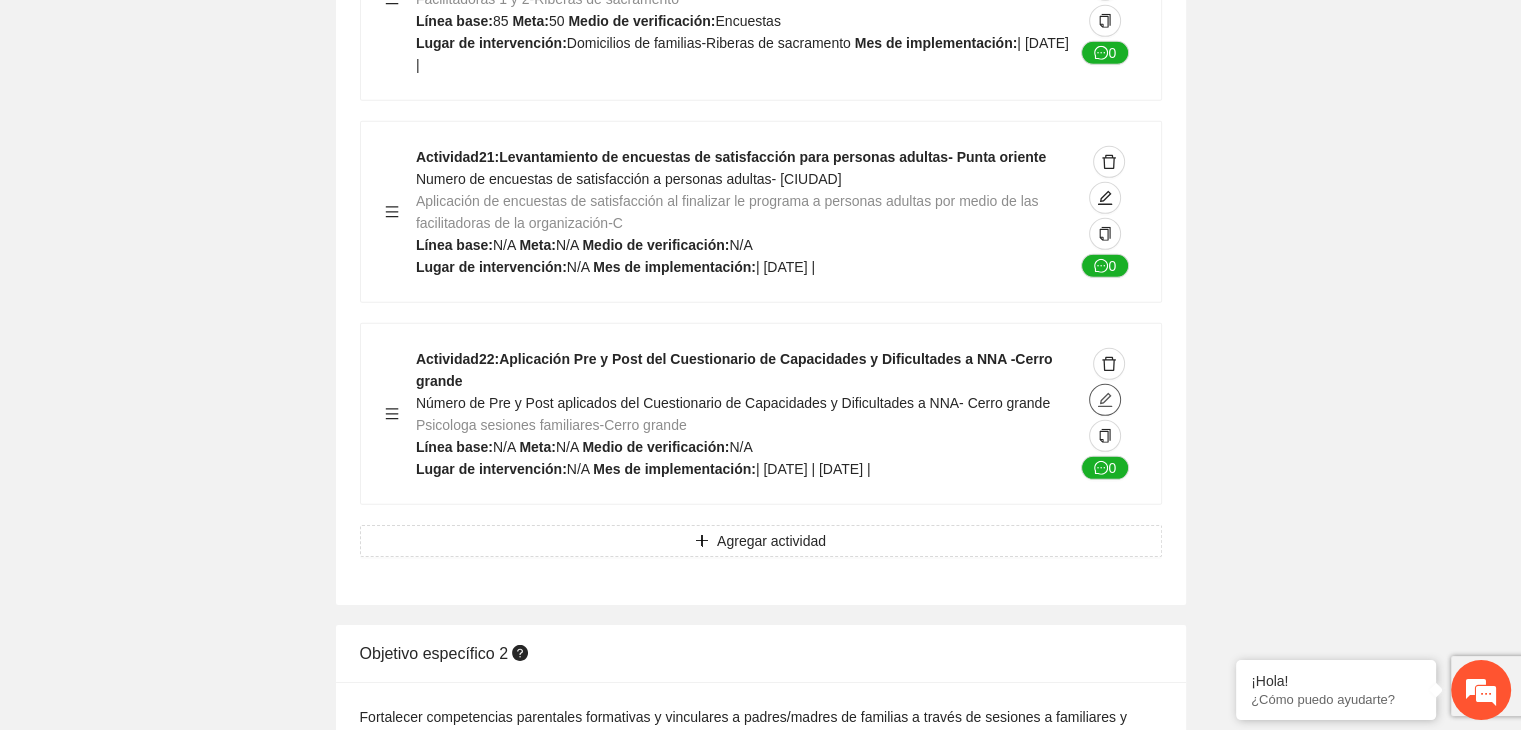 click 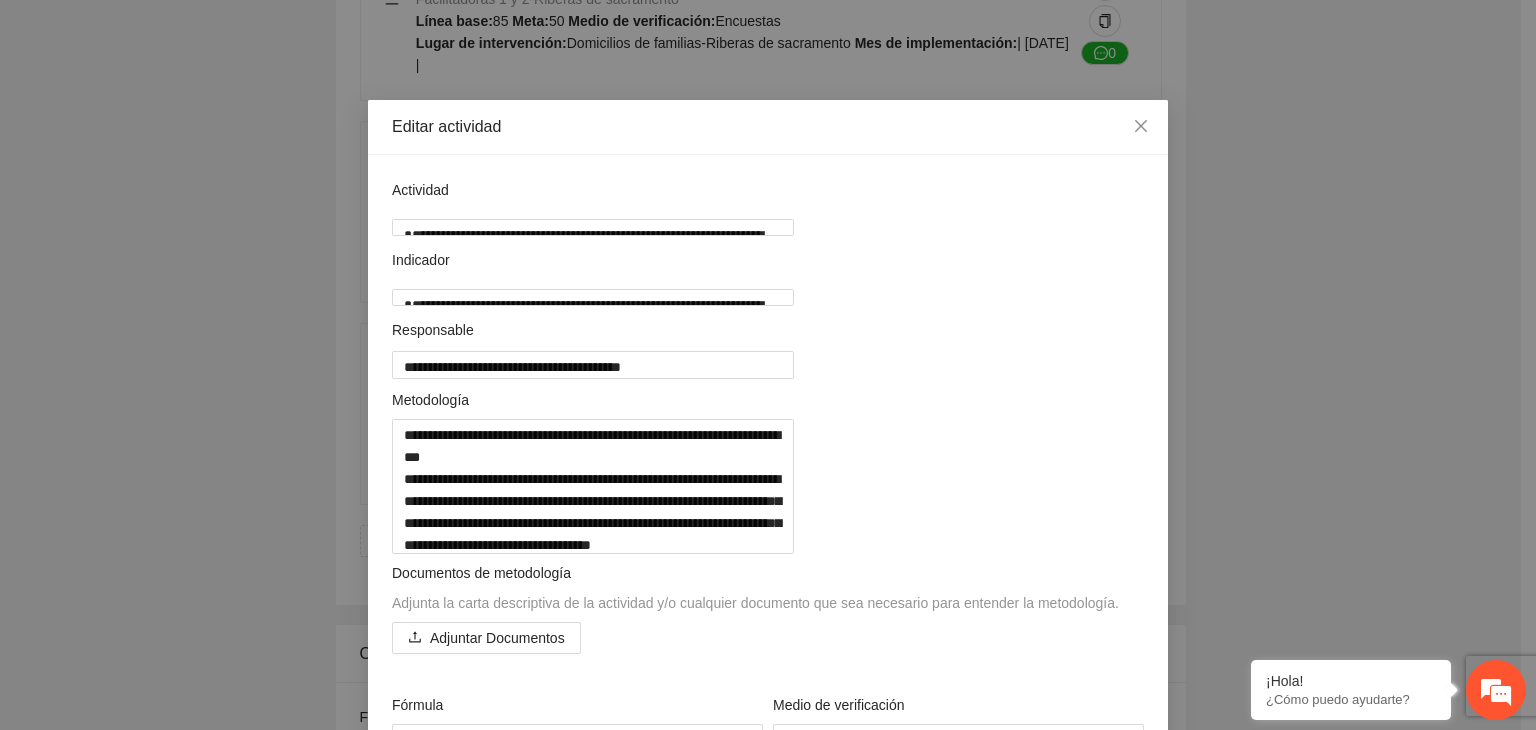 click on "**********" at bounding box center (768, 365) 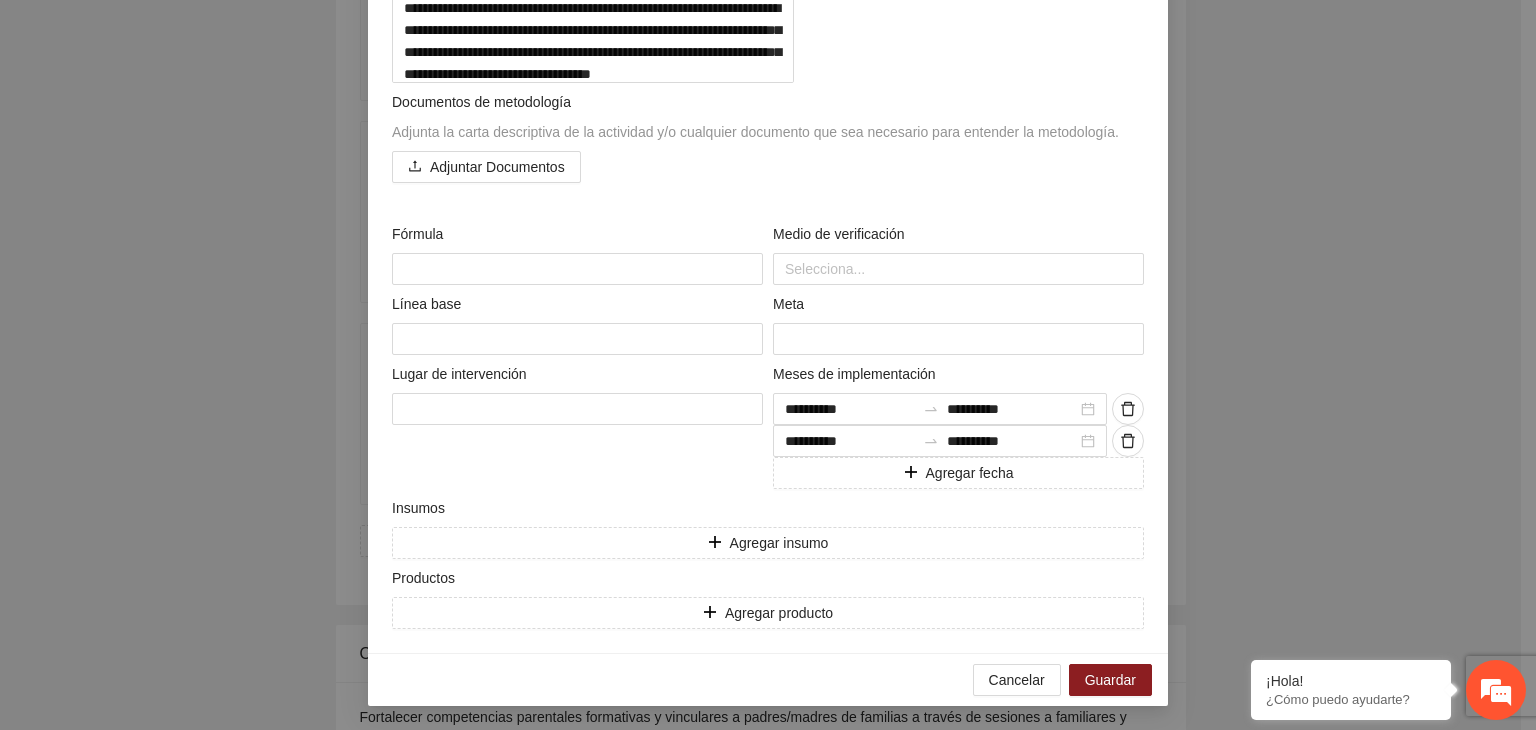 scroll, scrollTop: 609, scrollLeft: 0, axis: vertical 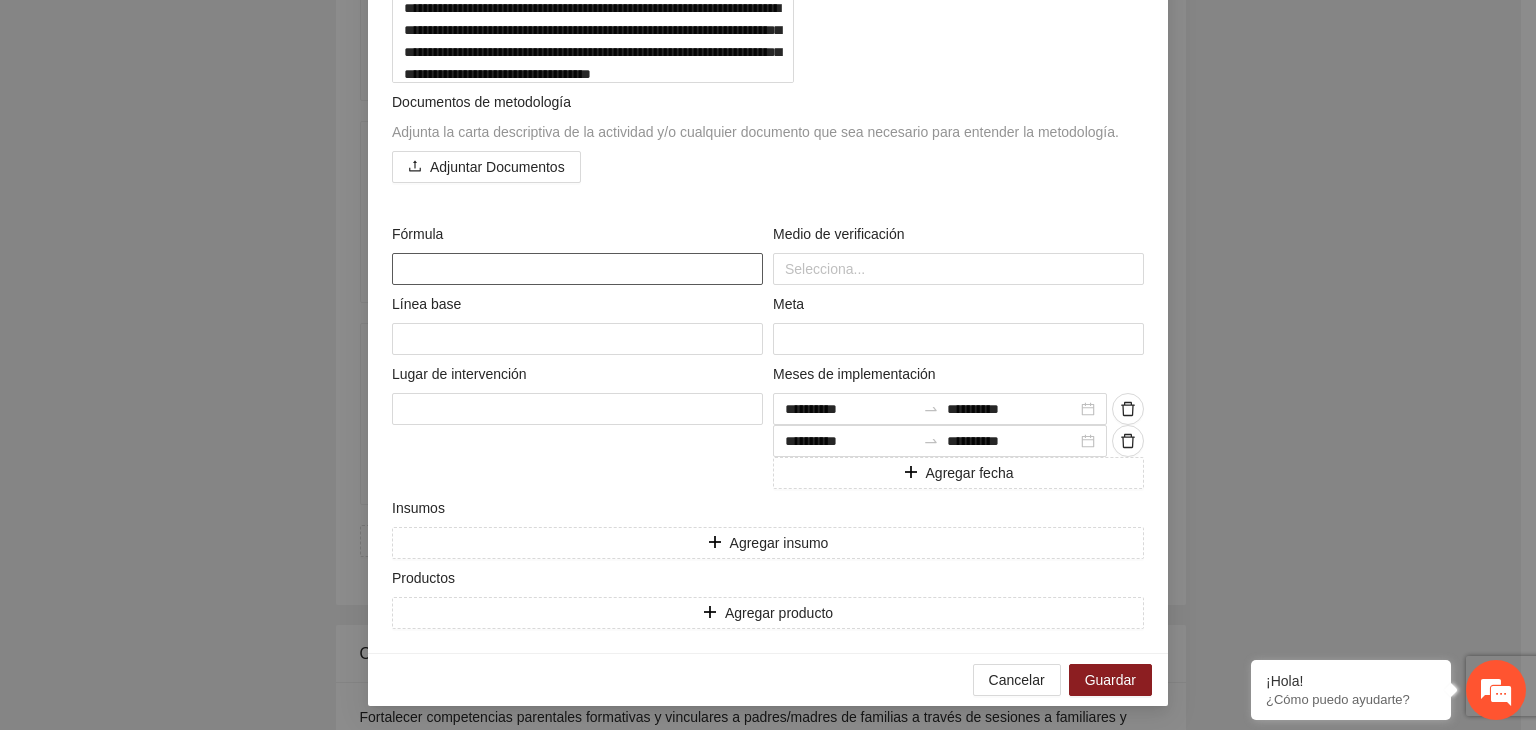 click at bounding box center (577, 269) 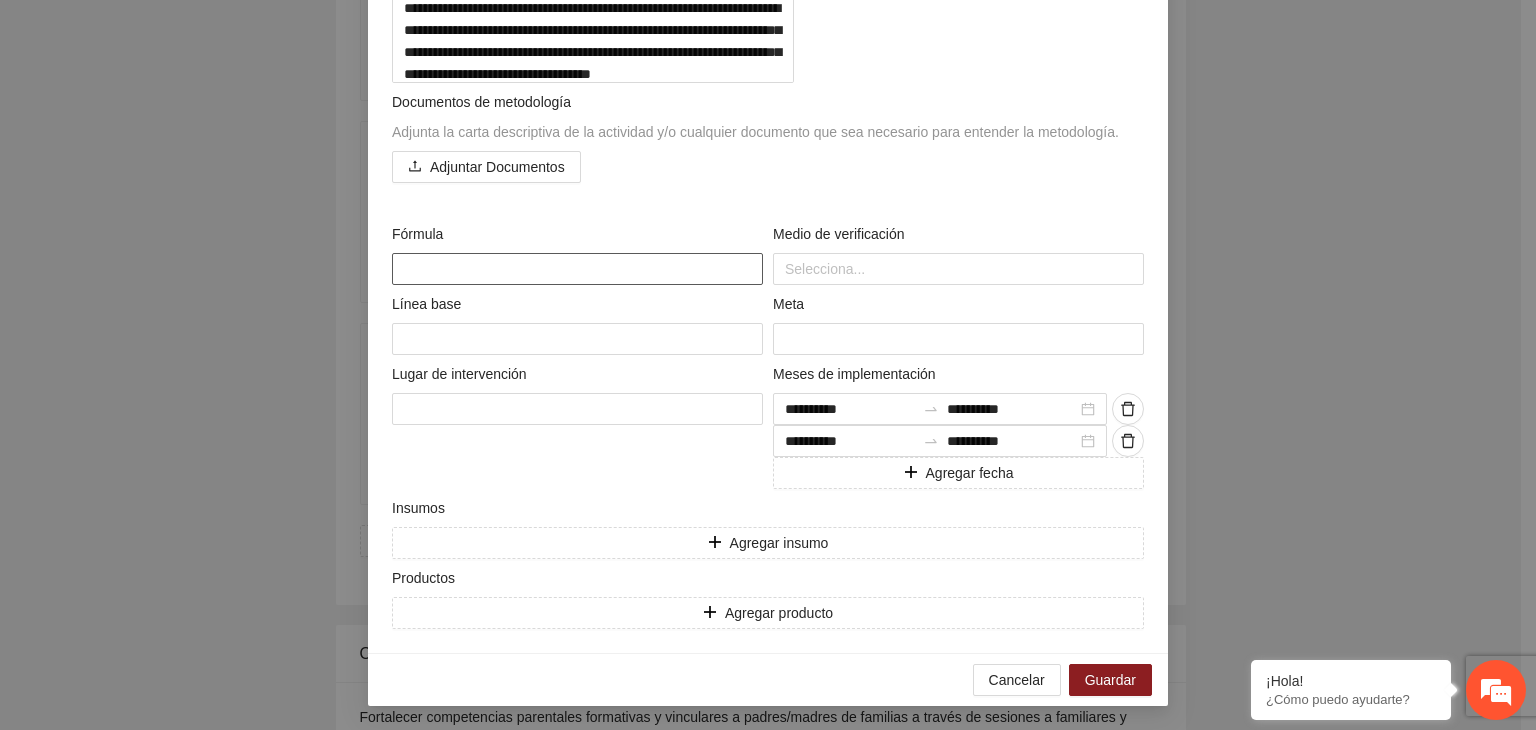 paste on "**********" 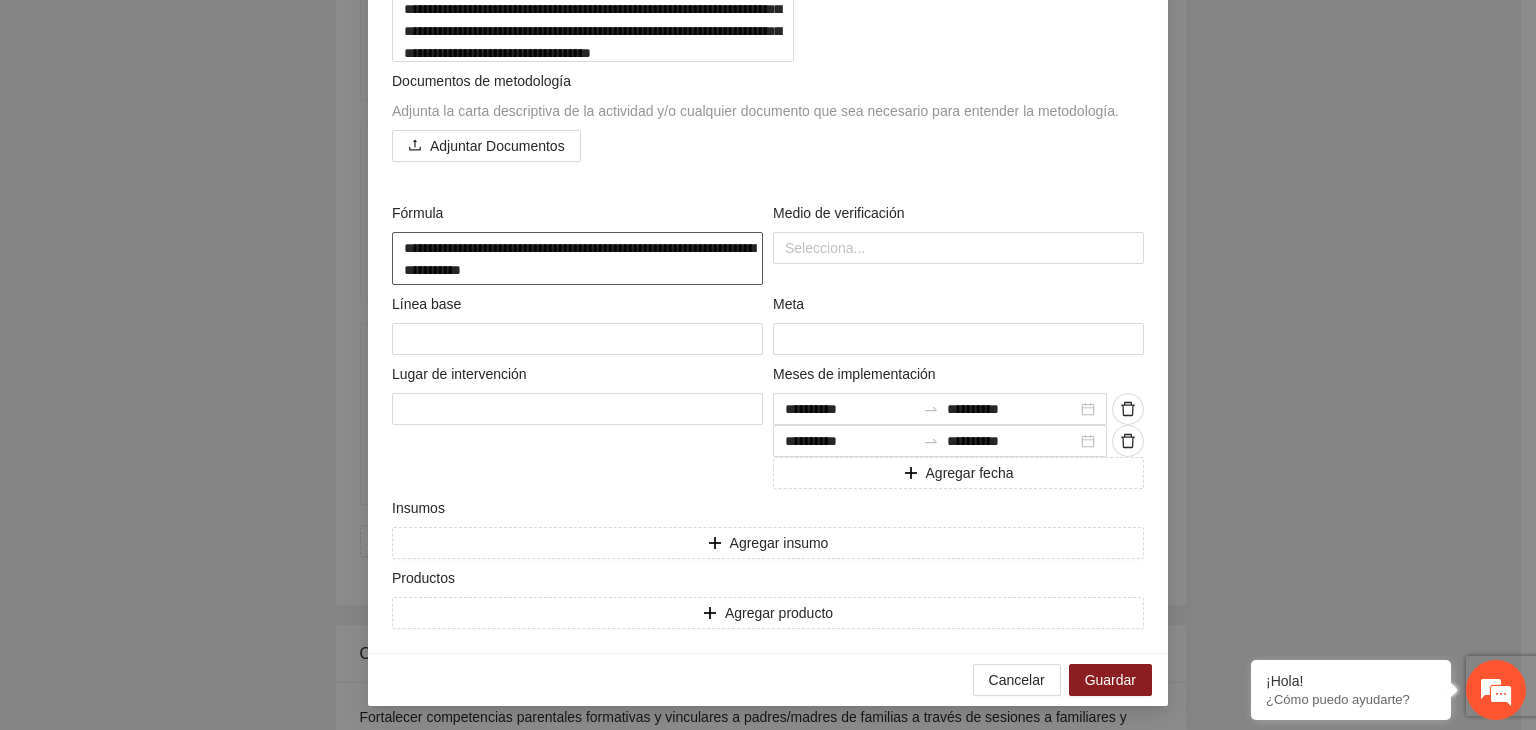 click on "**********" at bounding box center [577, 259] 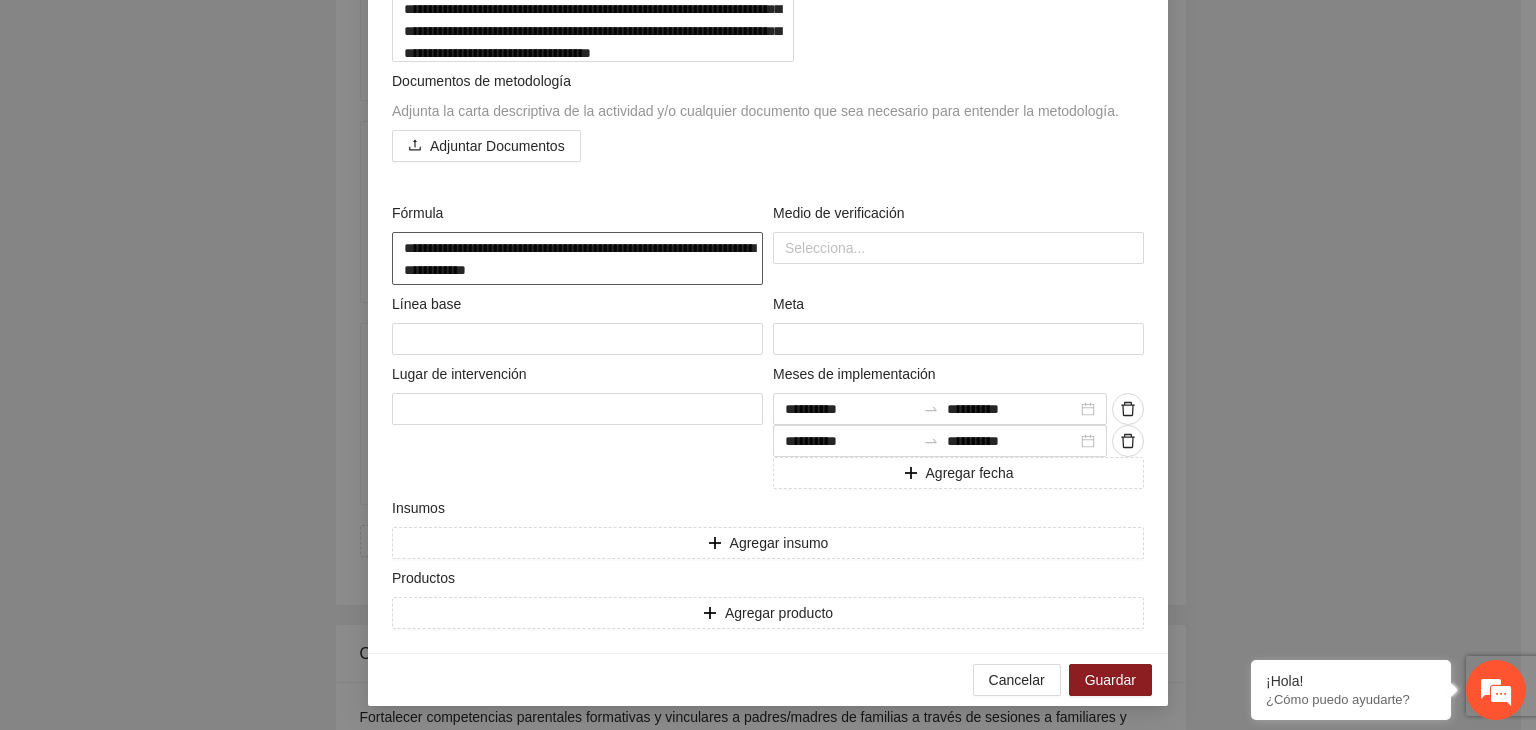 type on "**********" 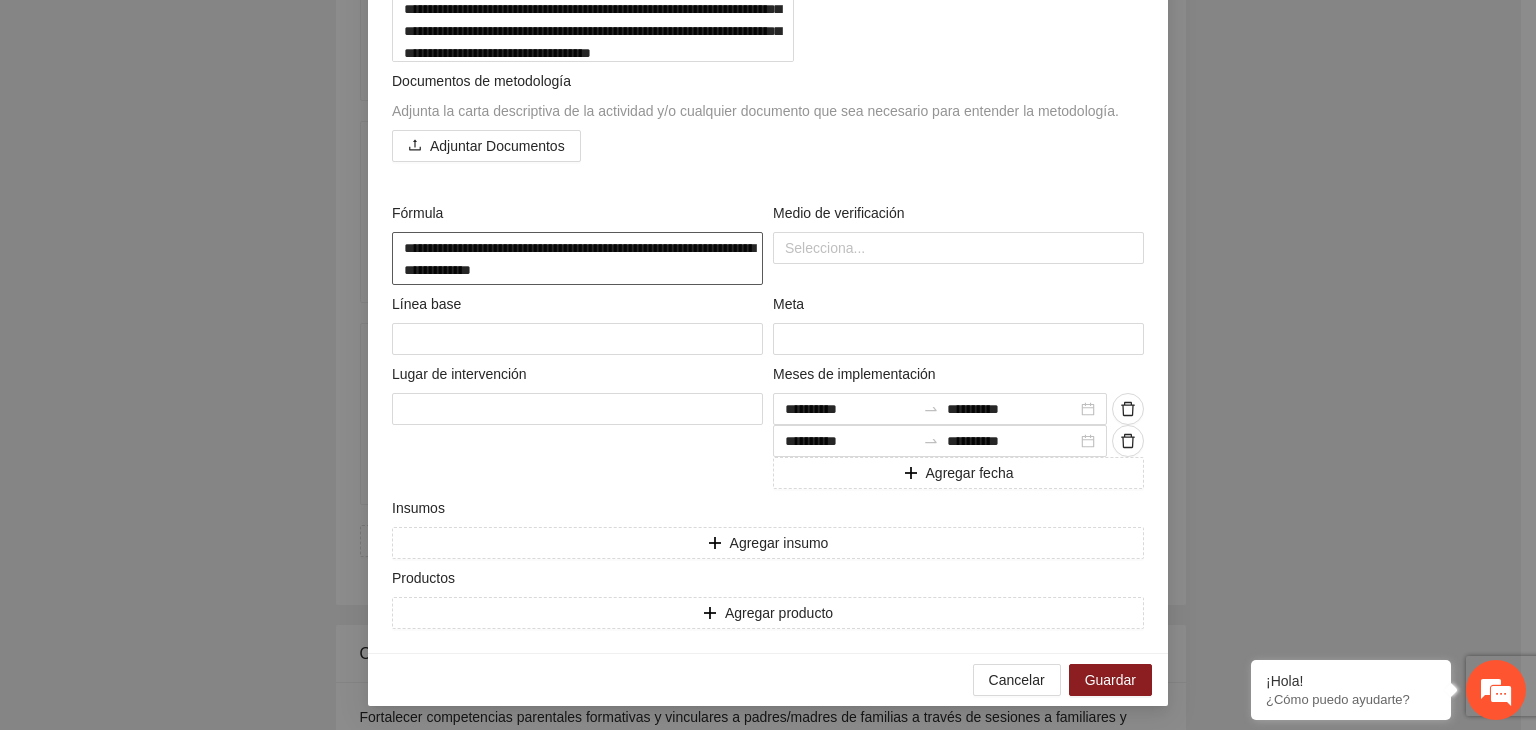 type on "**********" 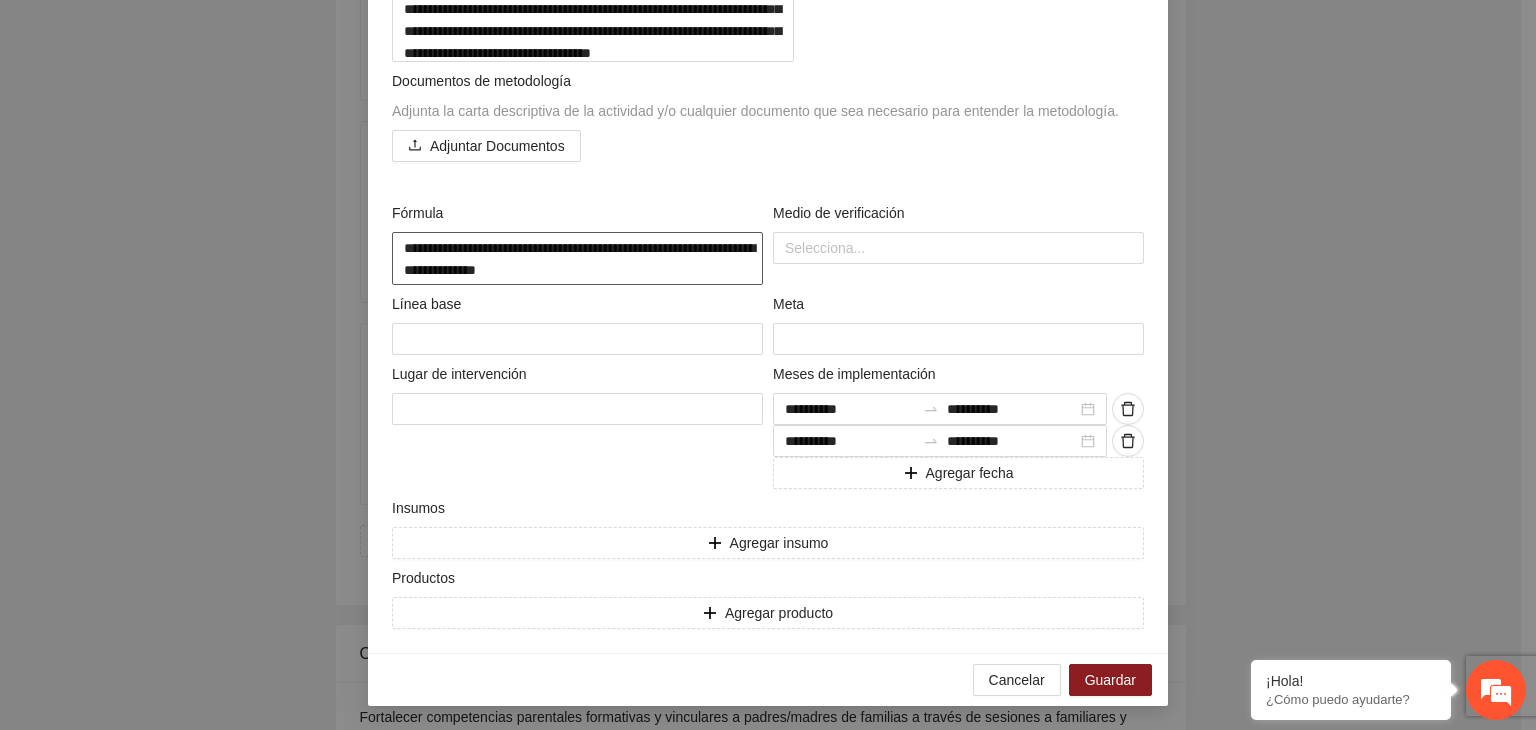 type on "**********" 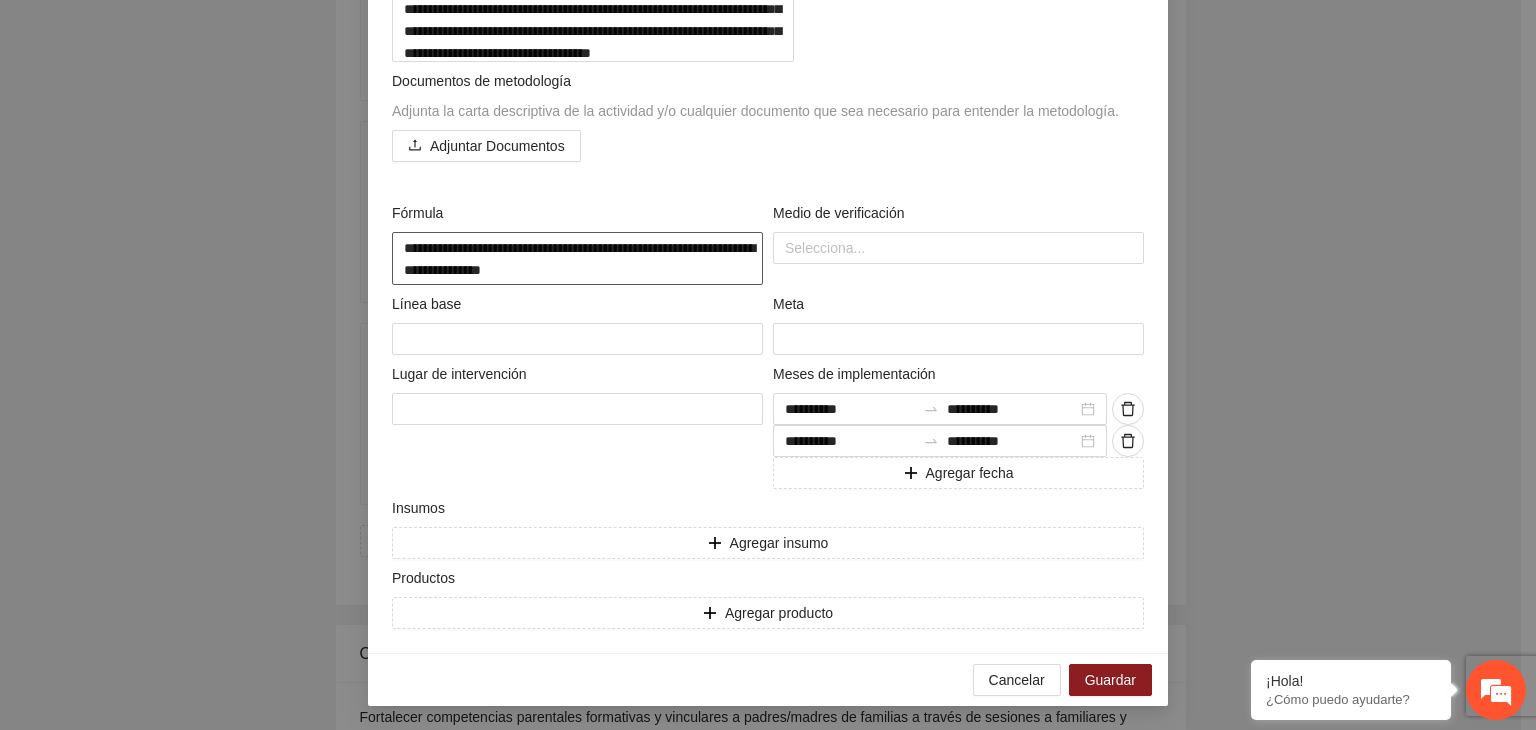 type on "**********" 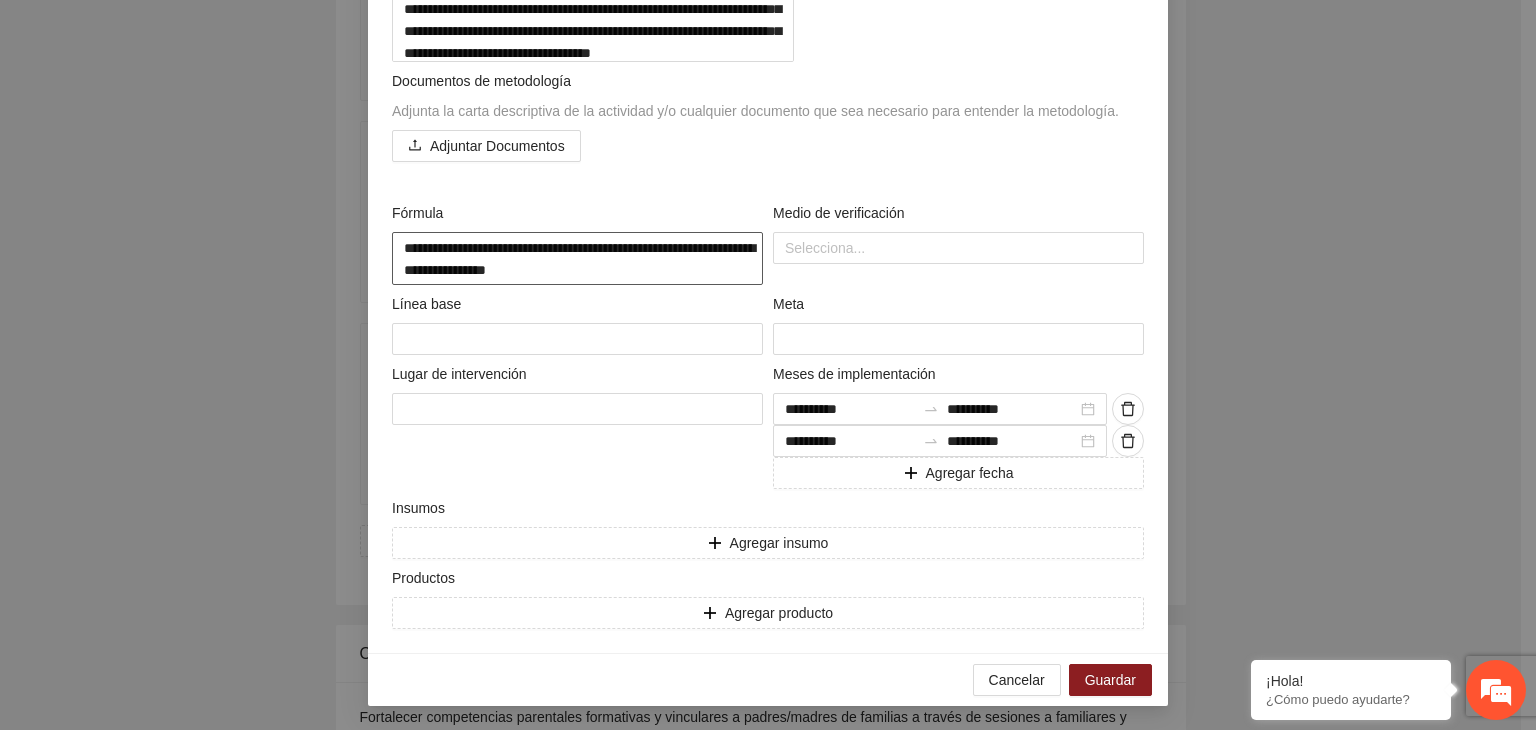 type on "**********" 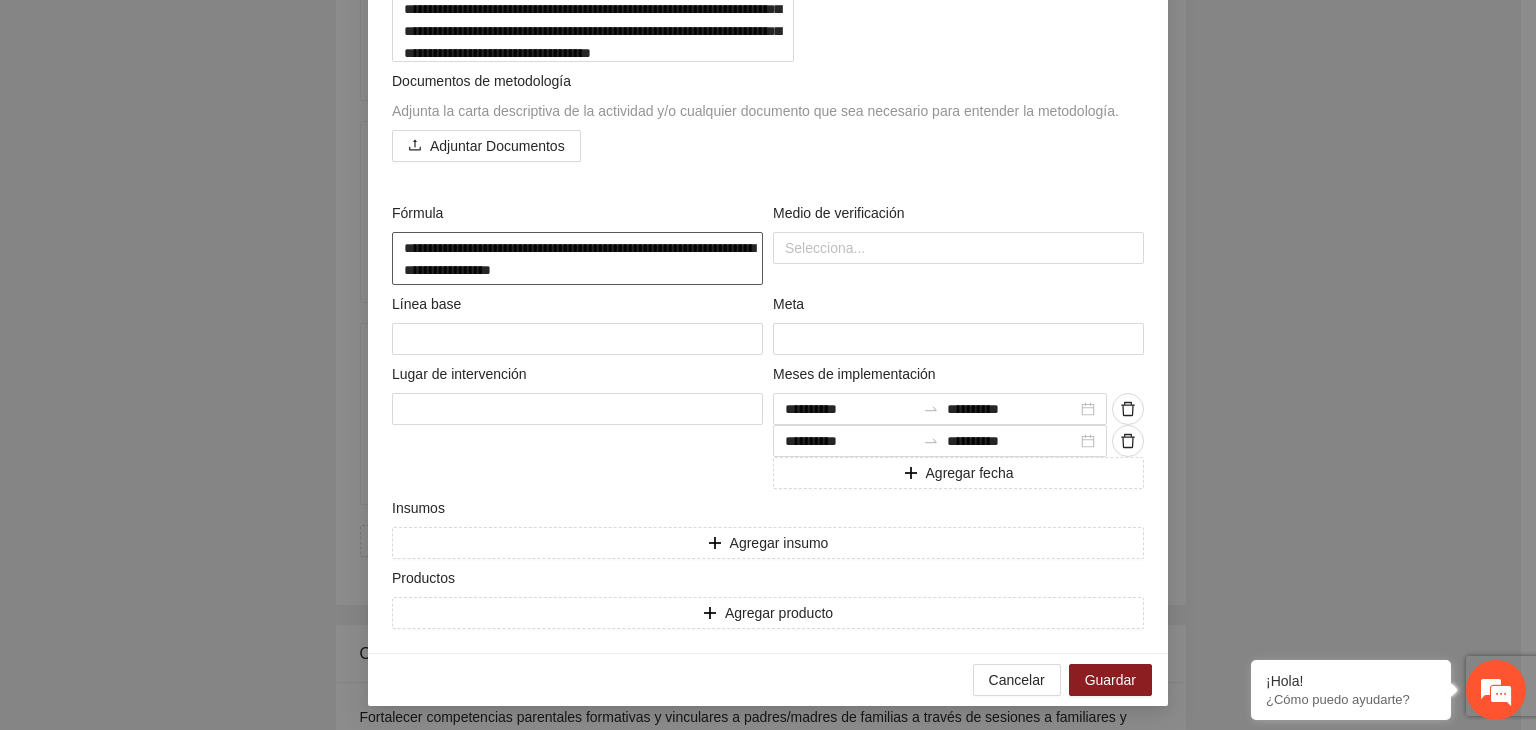 type on "**********" 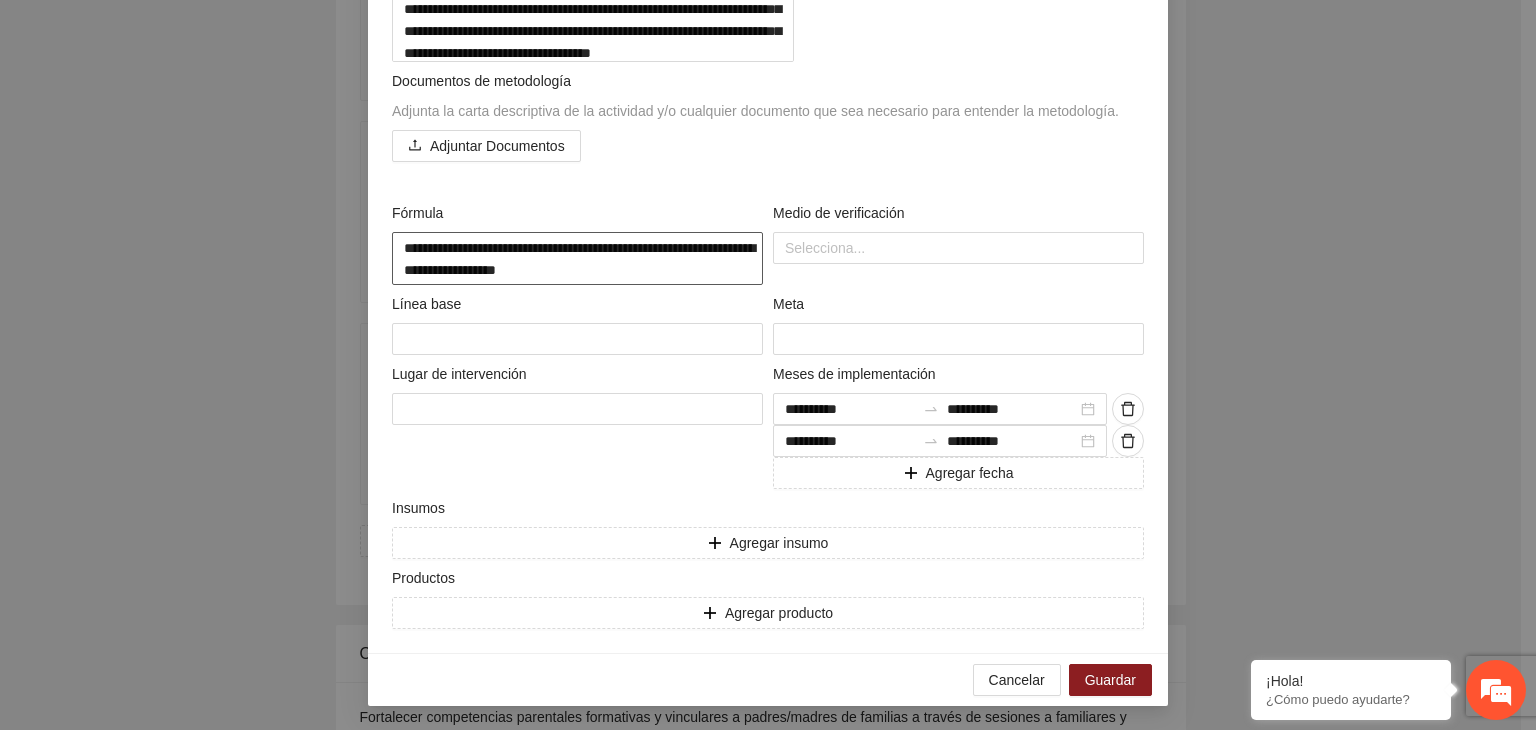 type on "**********" 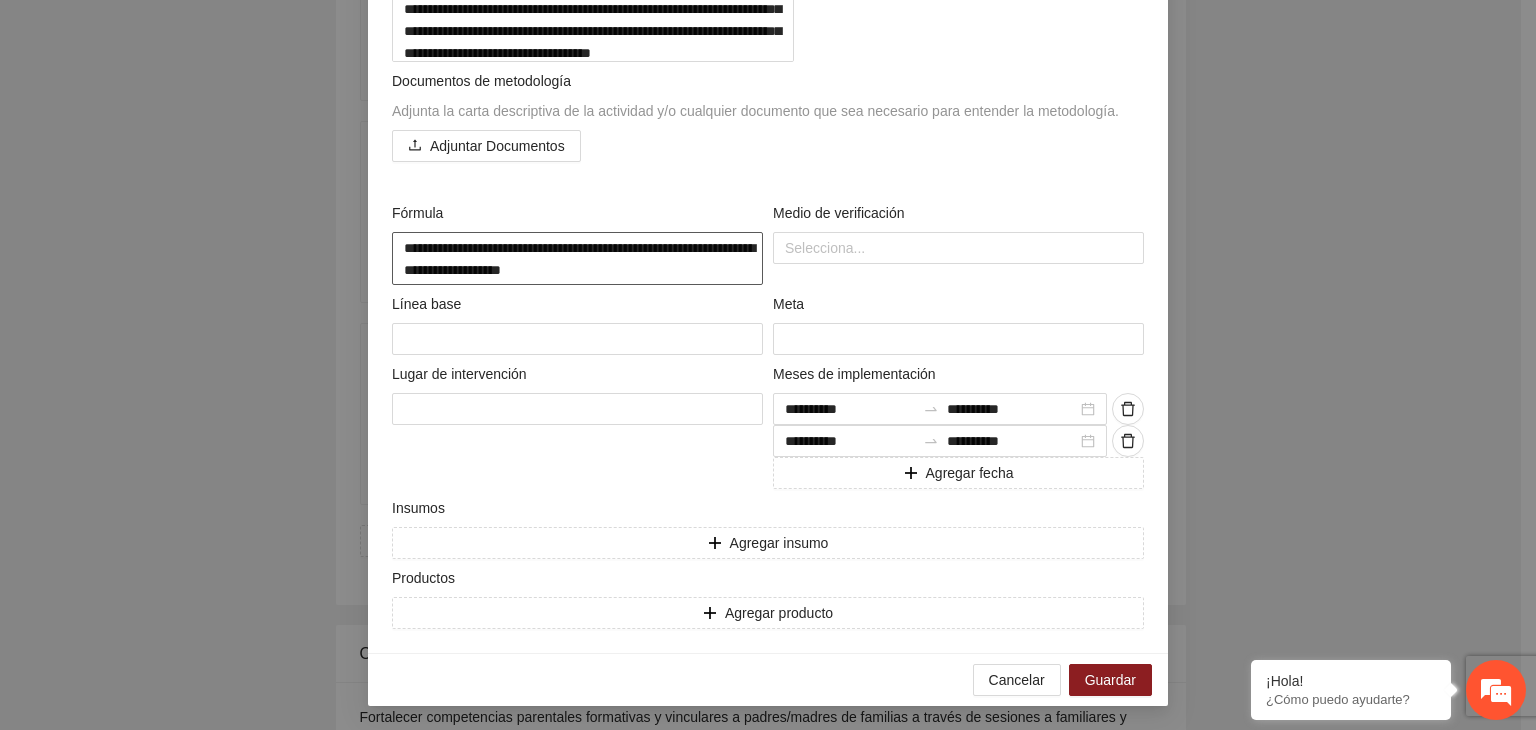 type on "**********" 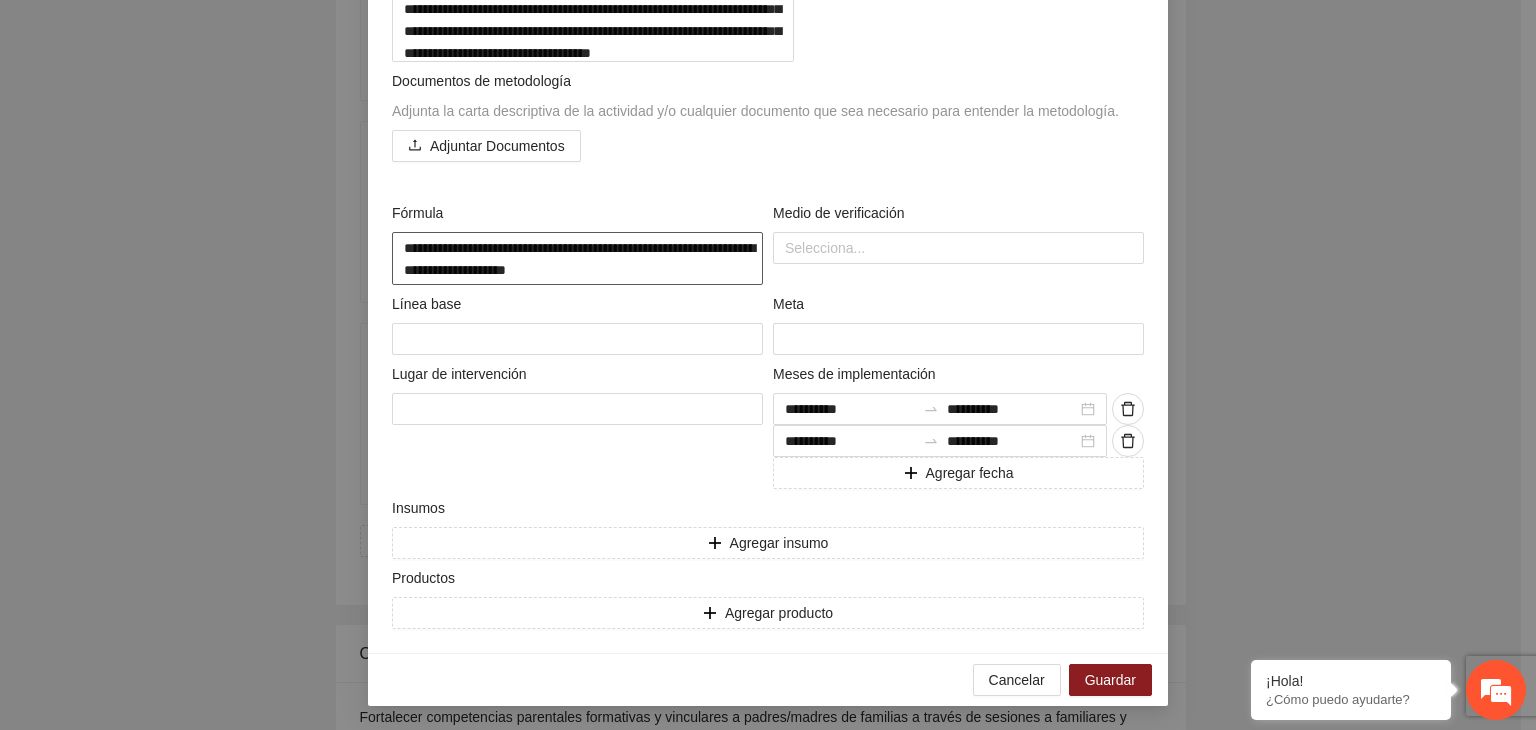 type on "**********" 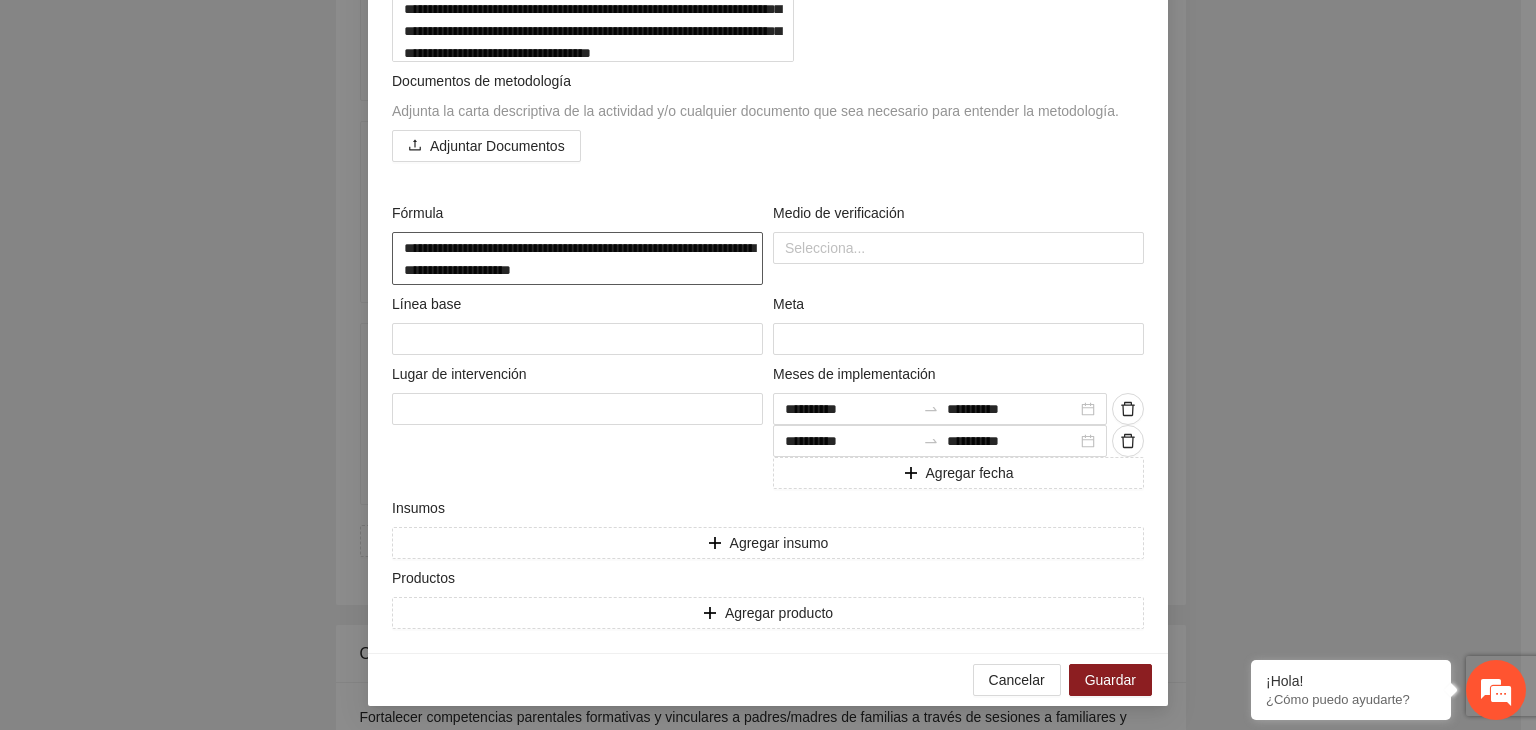 type on "**********" 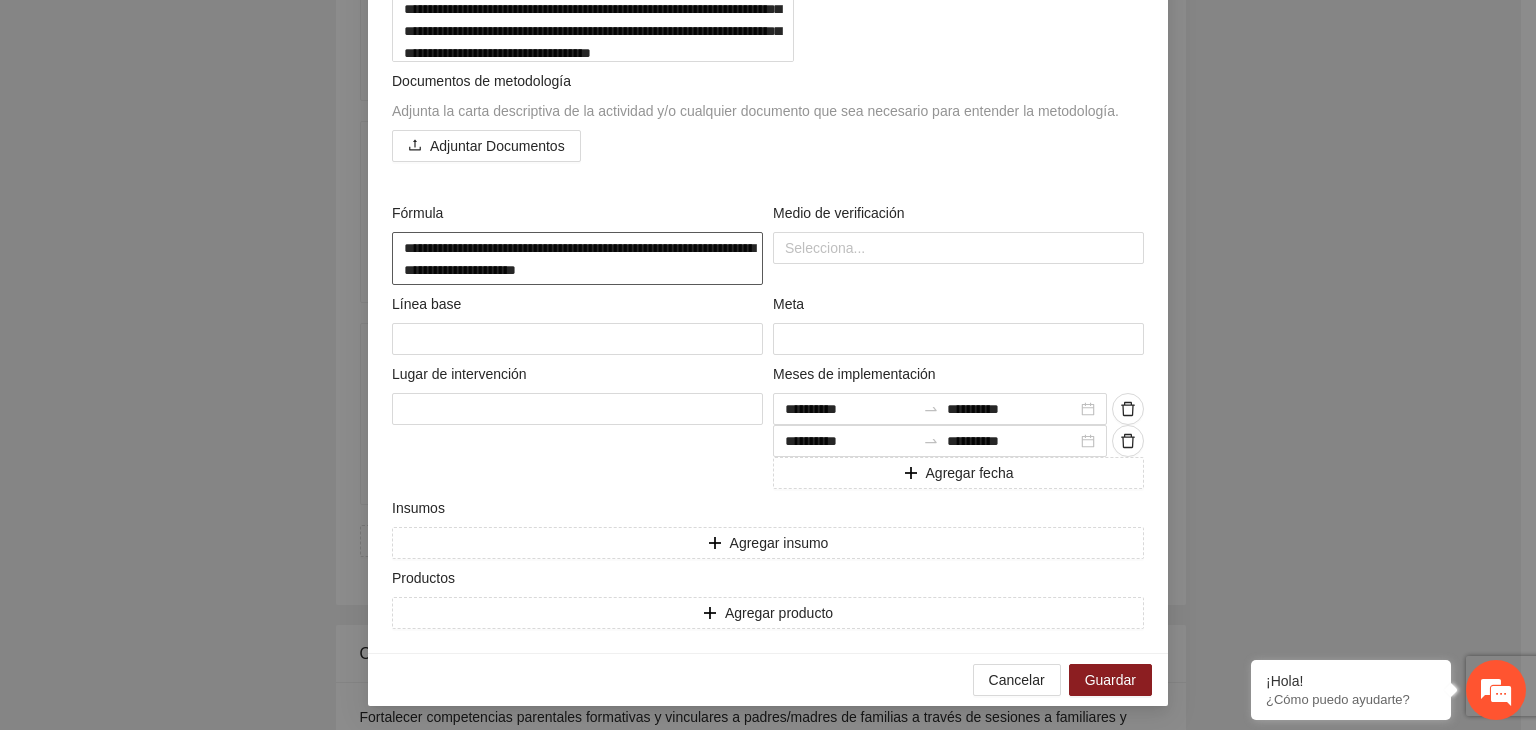 type on "**********" 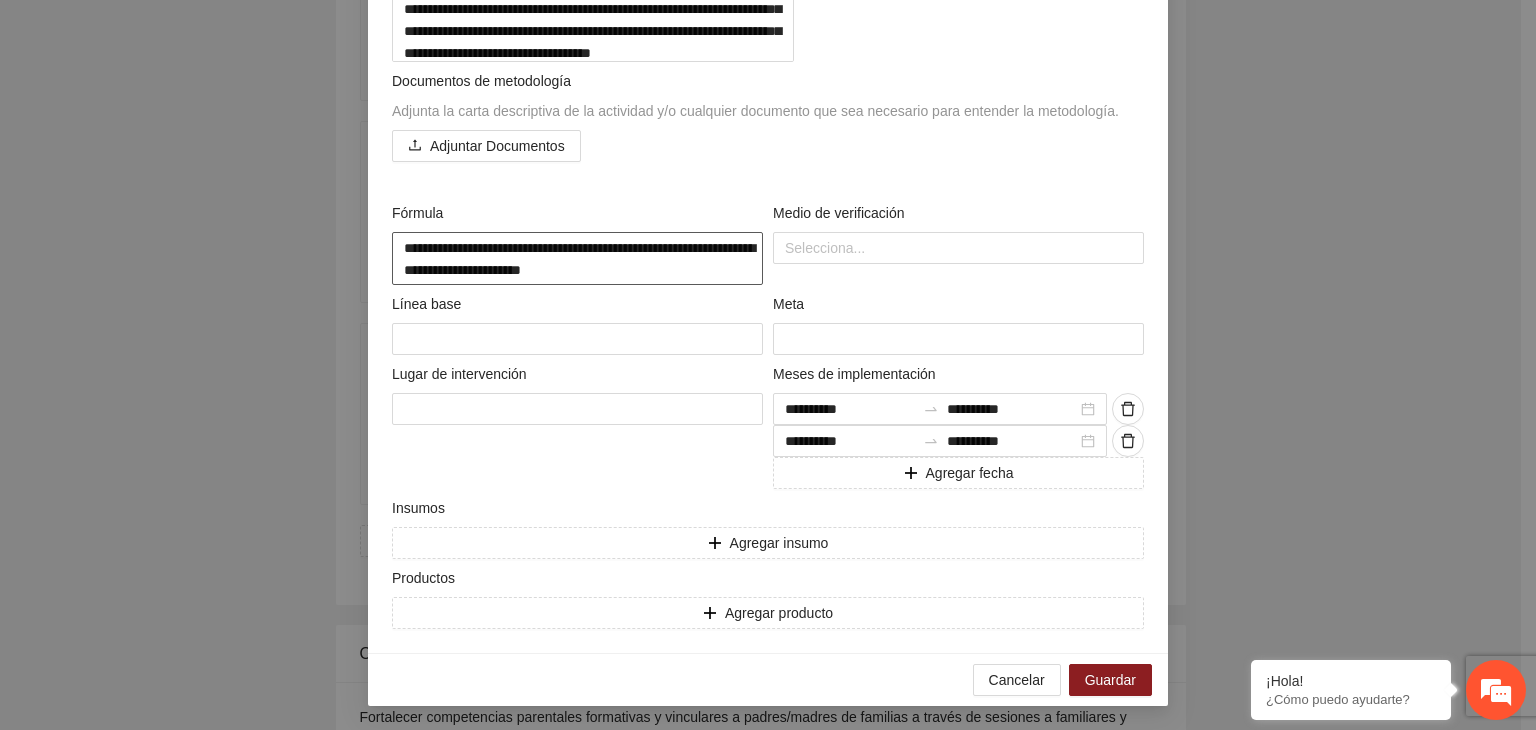 type on "**********" 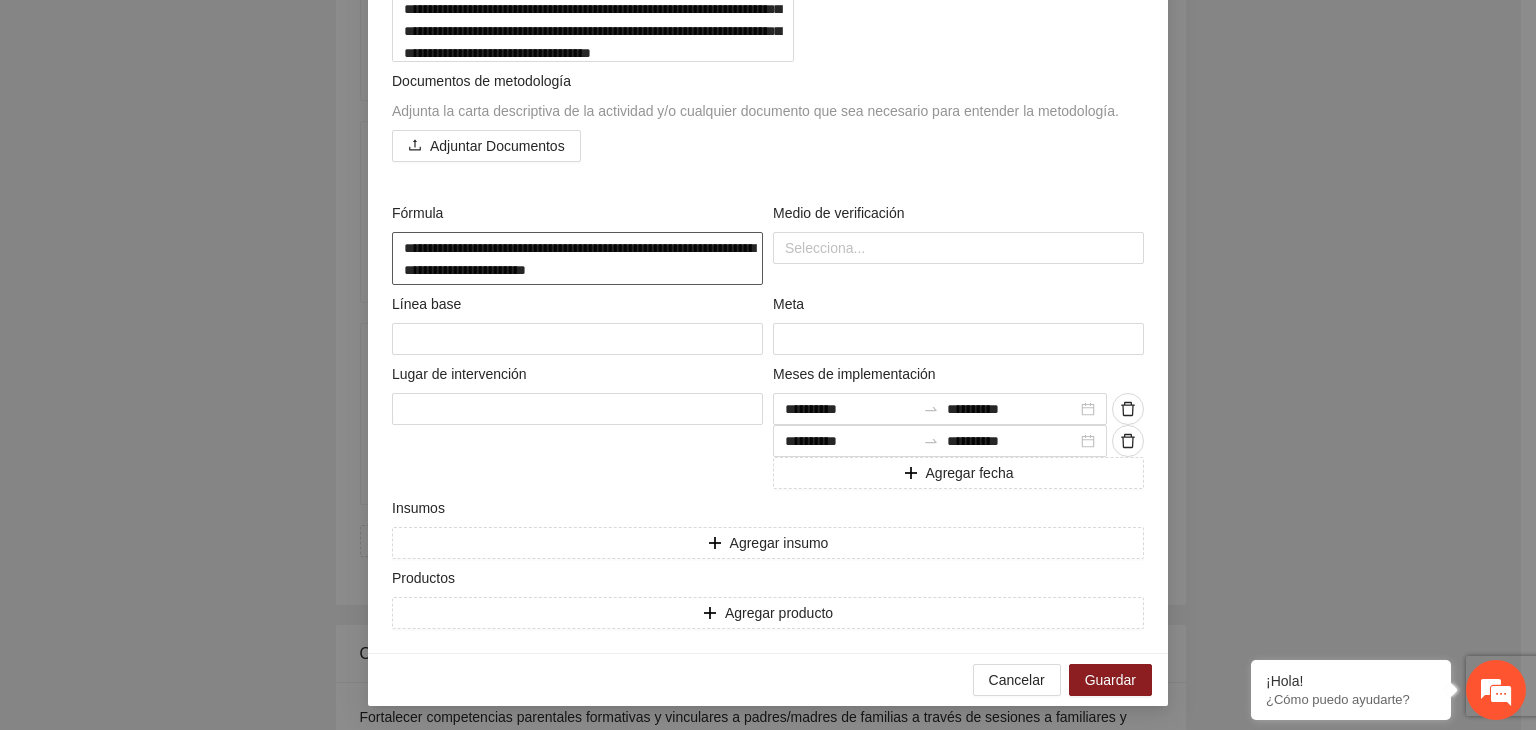 type on "**********" 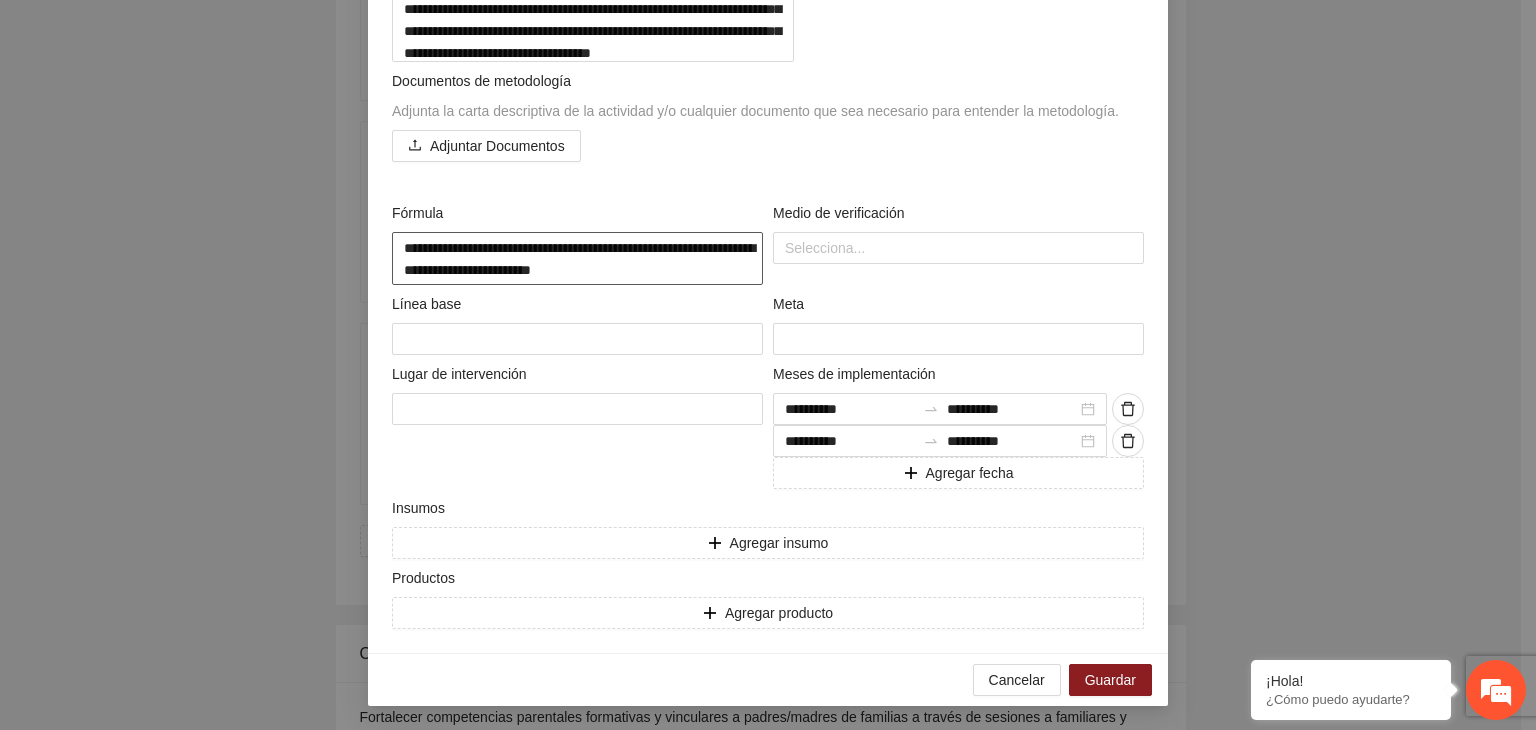 type on "**********" 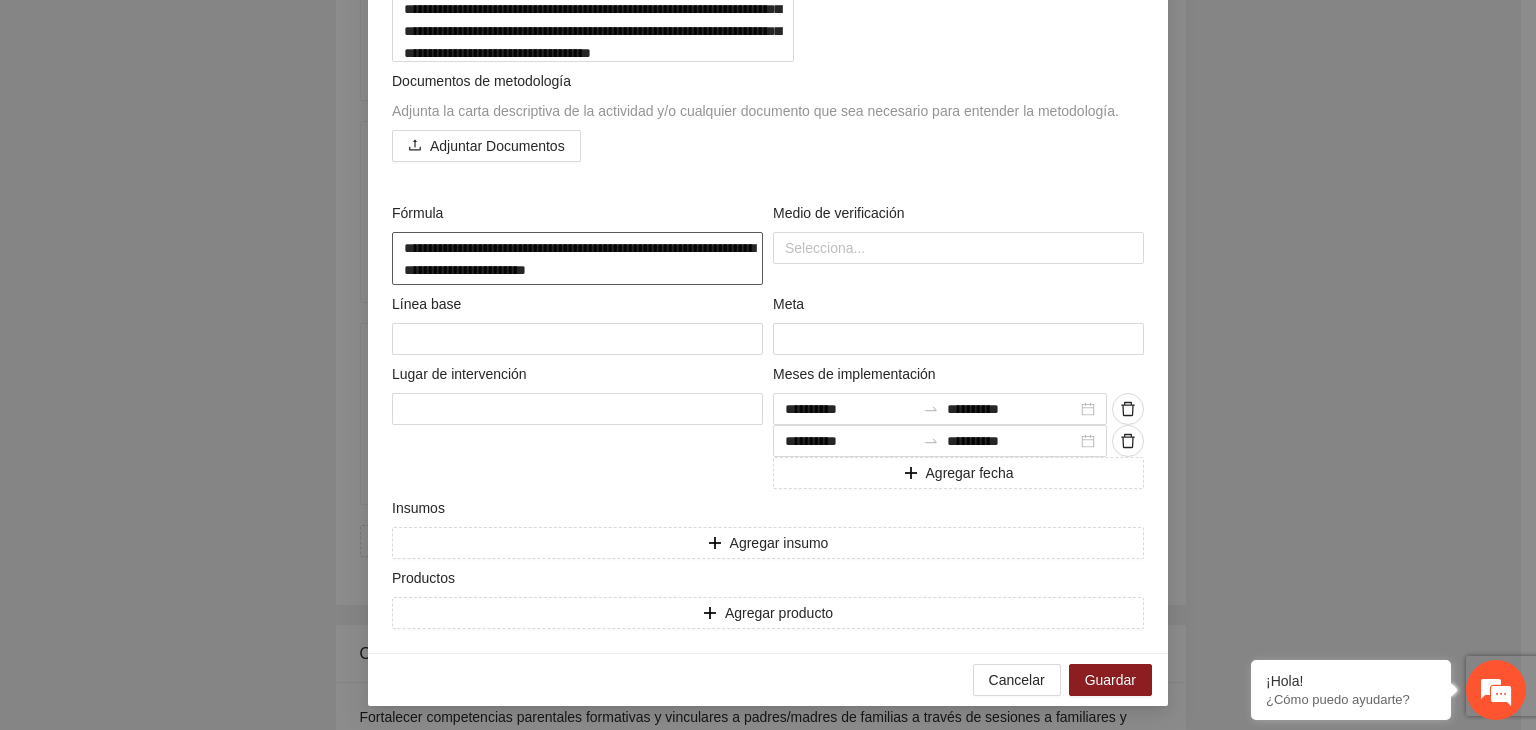 type on "**********" 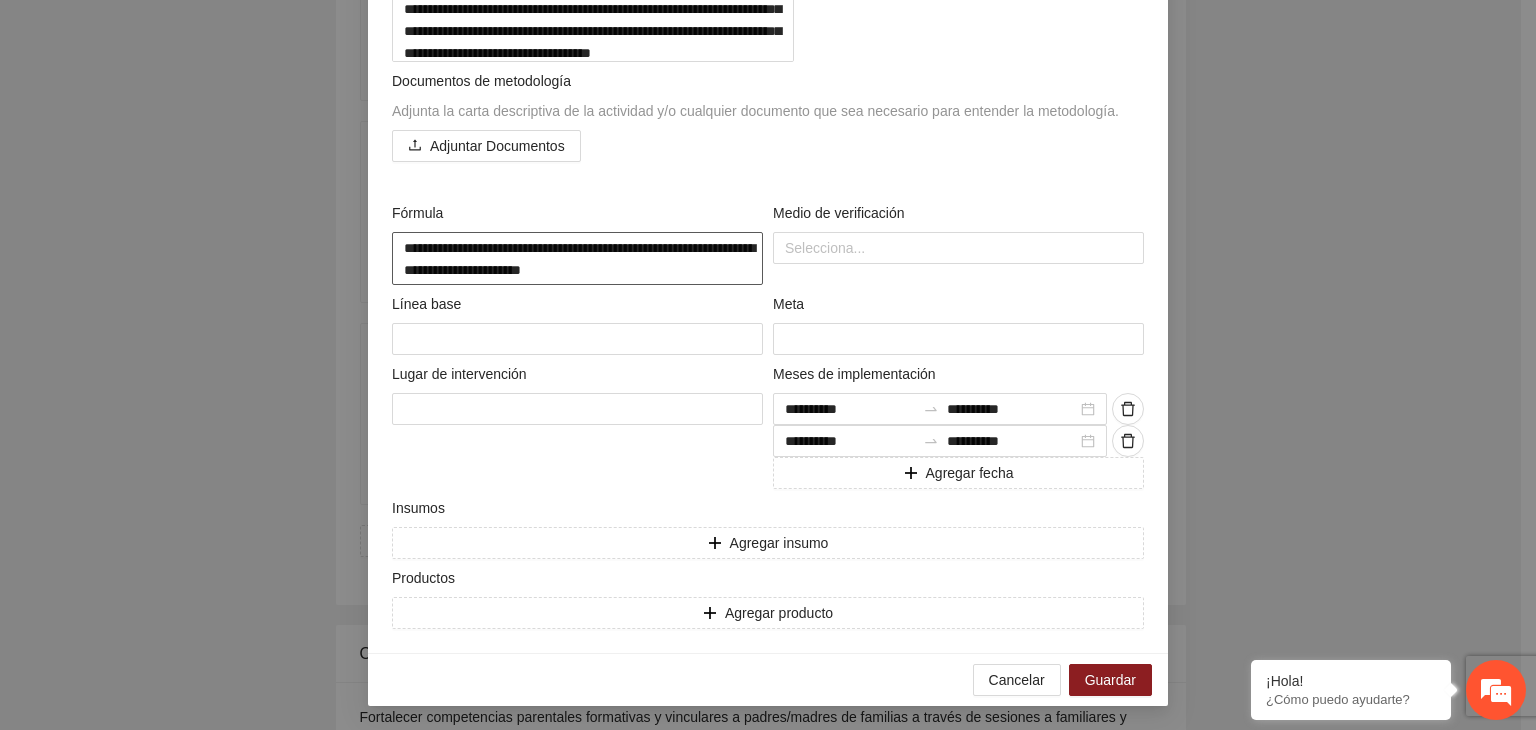 type on "**********" 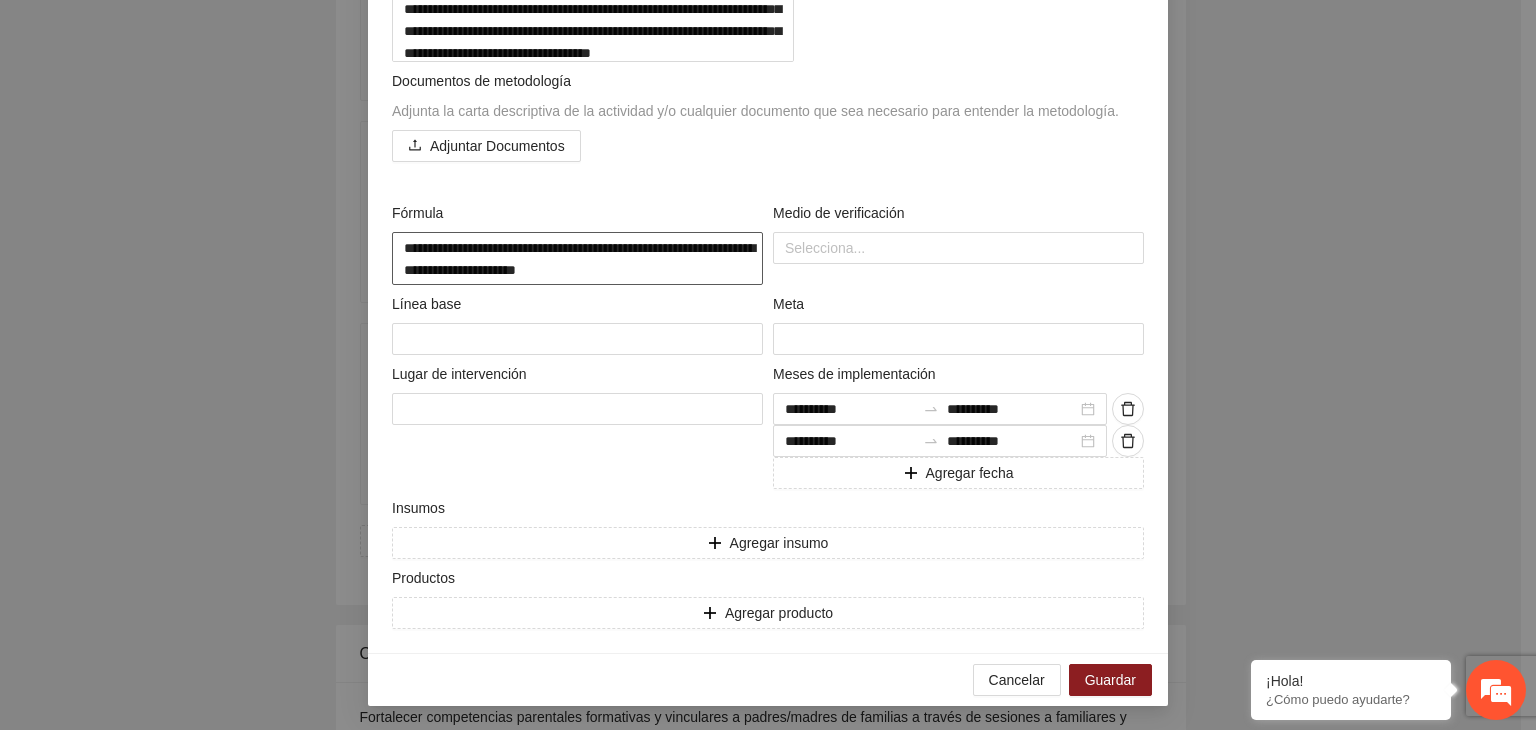 type on "**********" 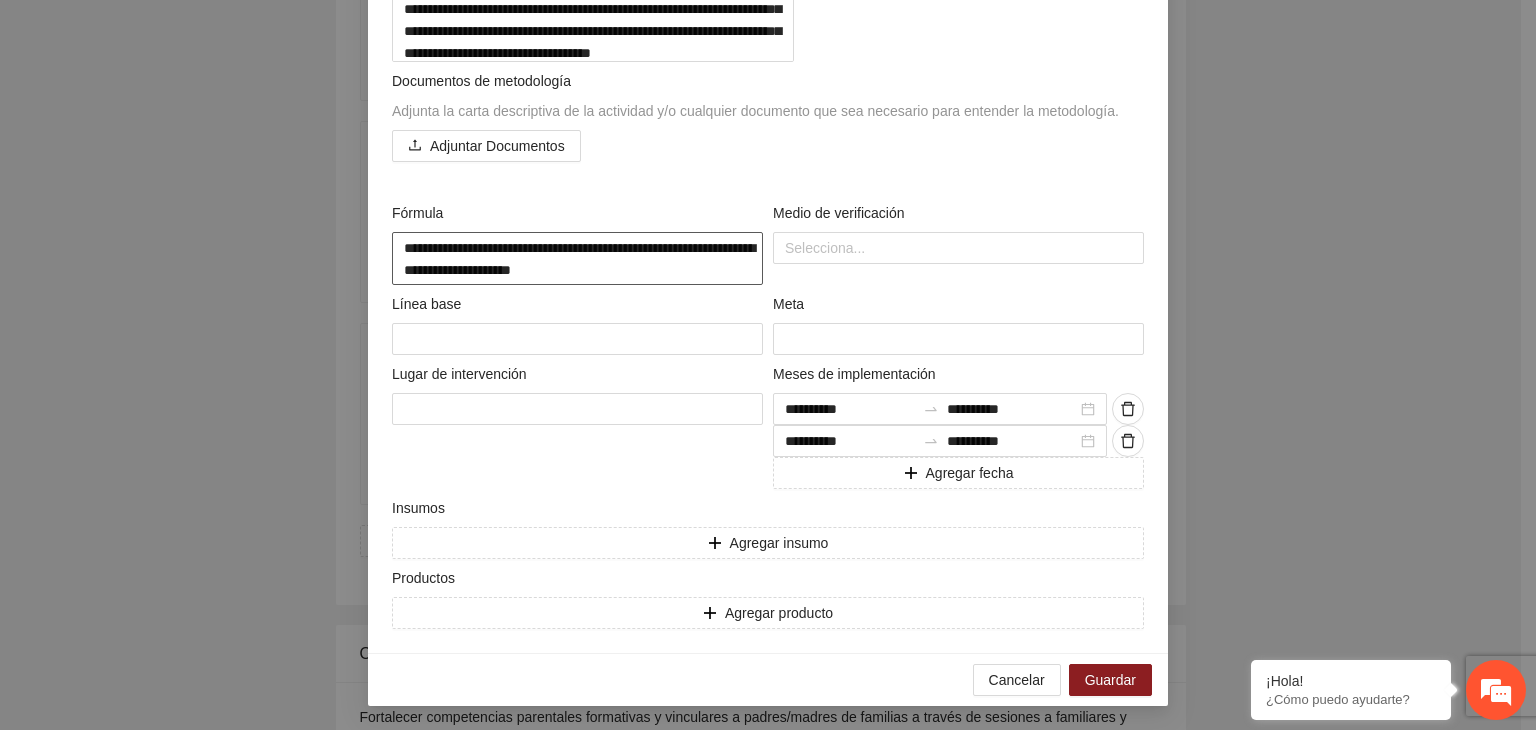 type on "**********" 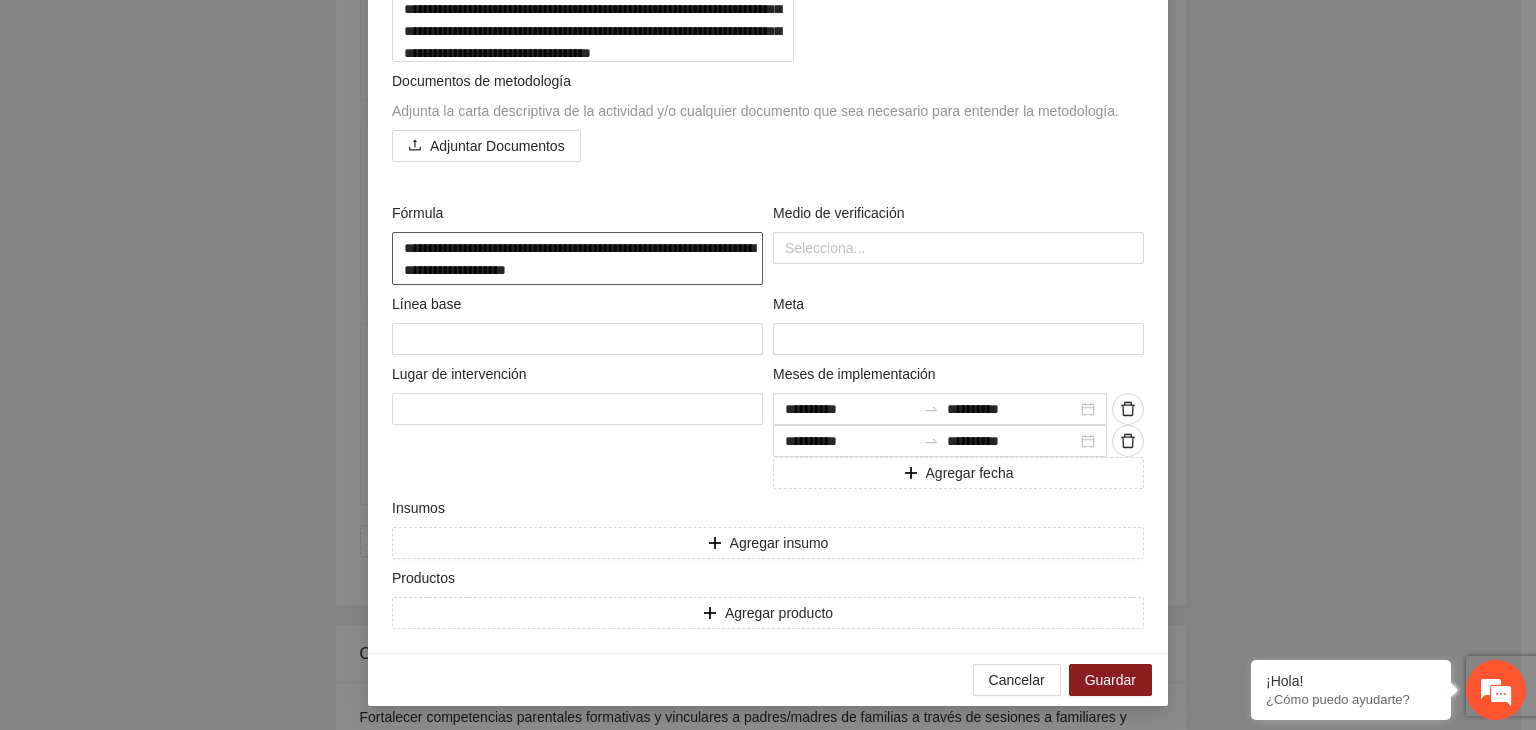 type on "**********" 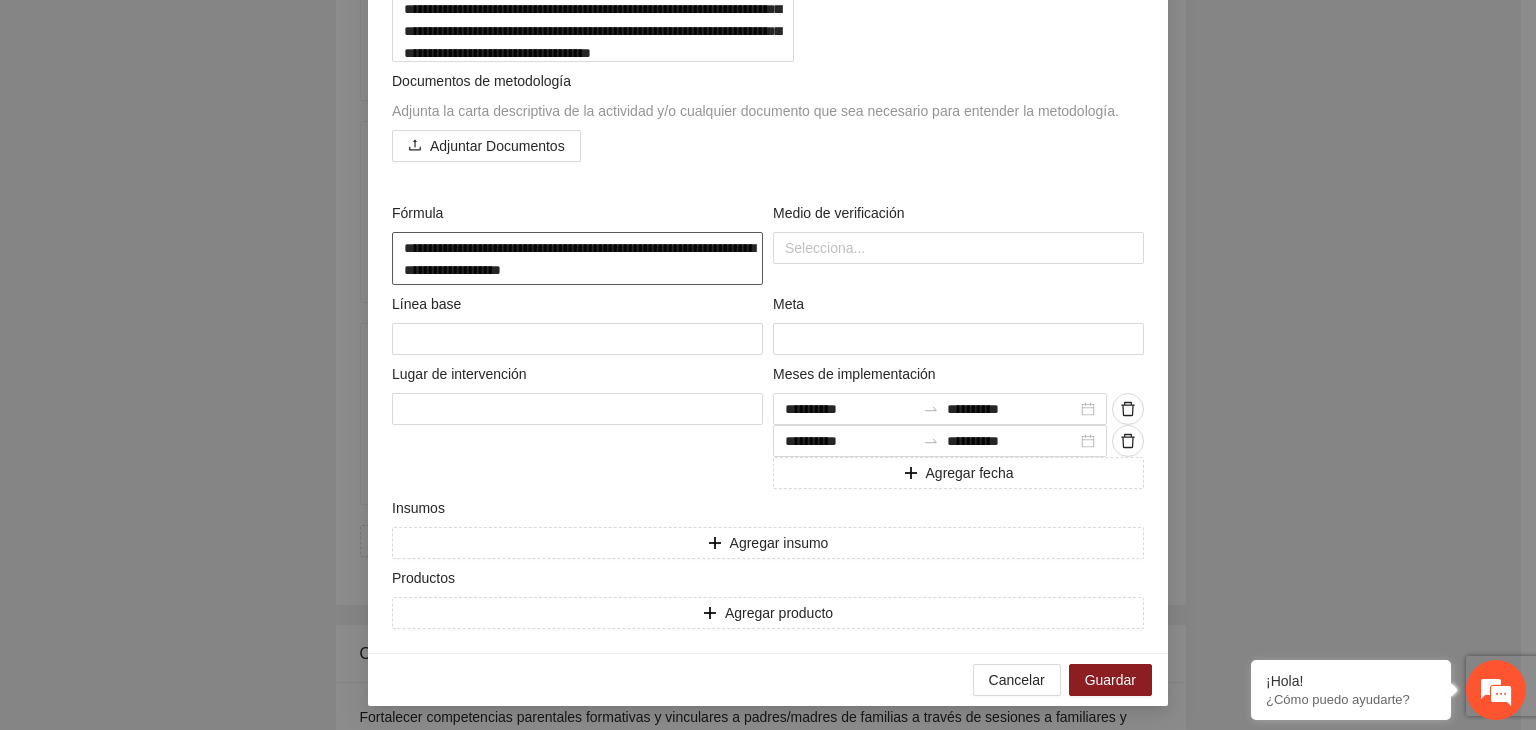type on "**********" 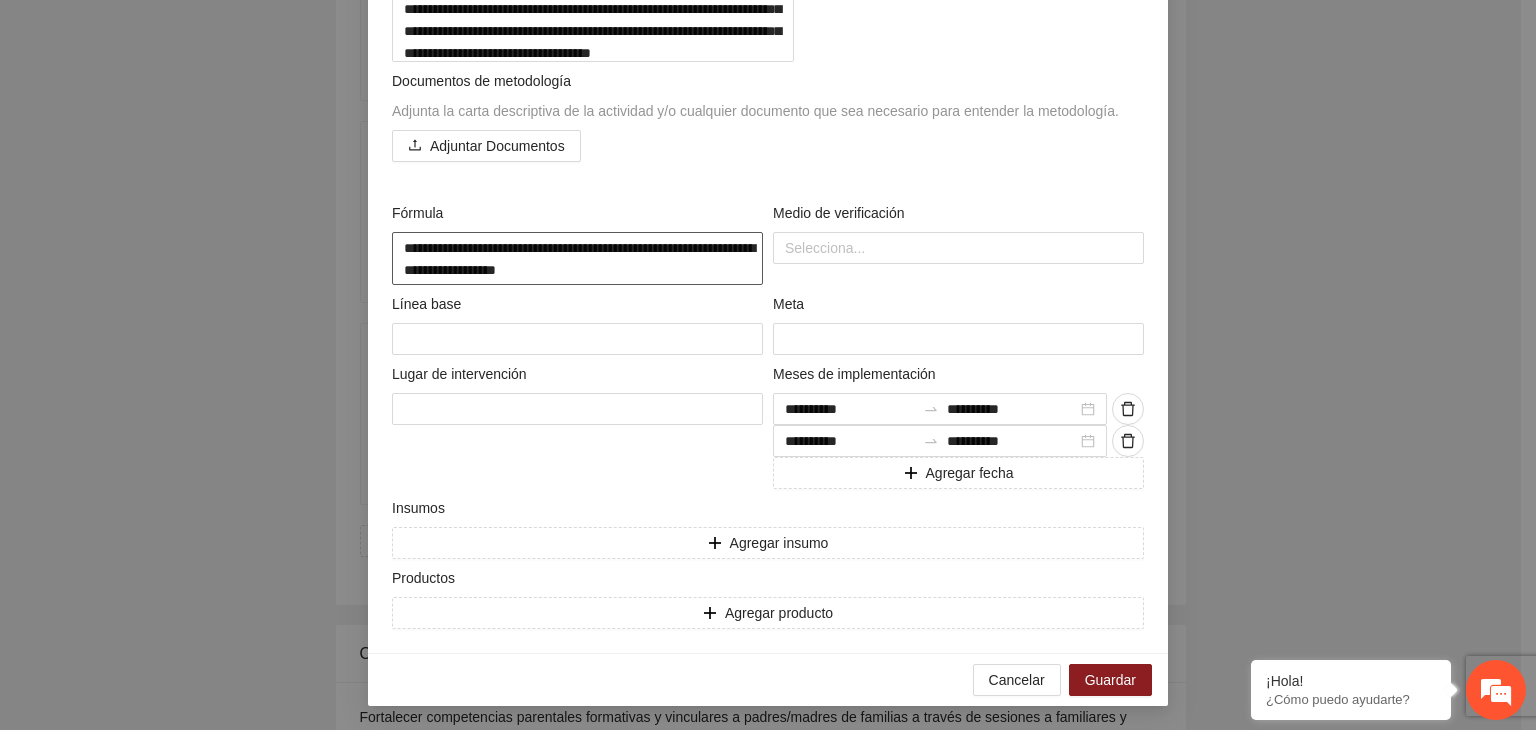 type on "**********" 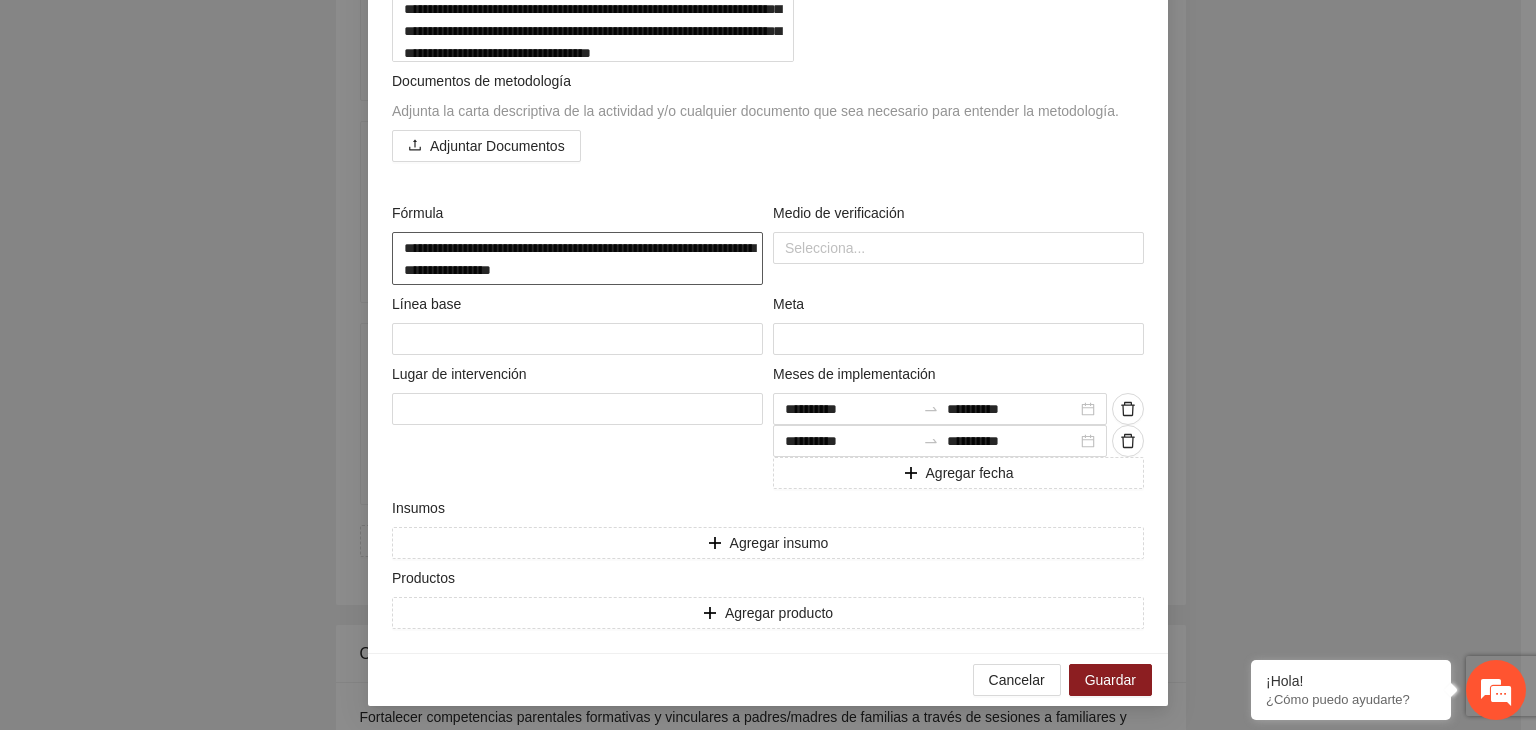 type on "**********" 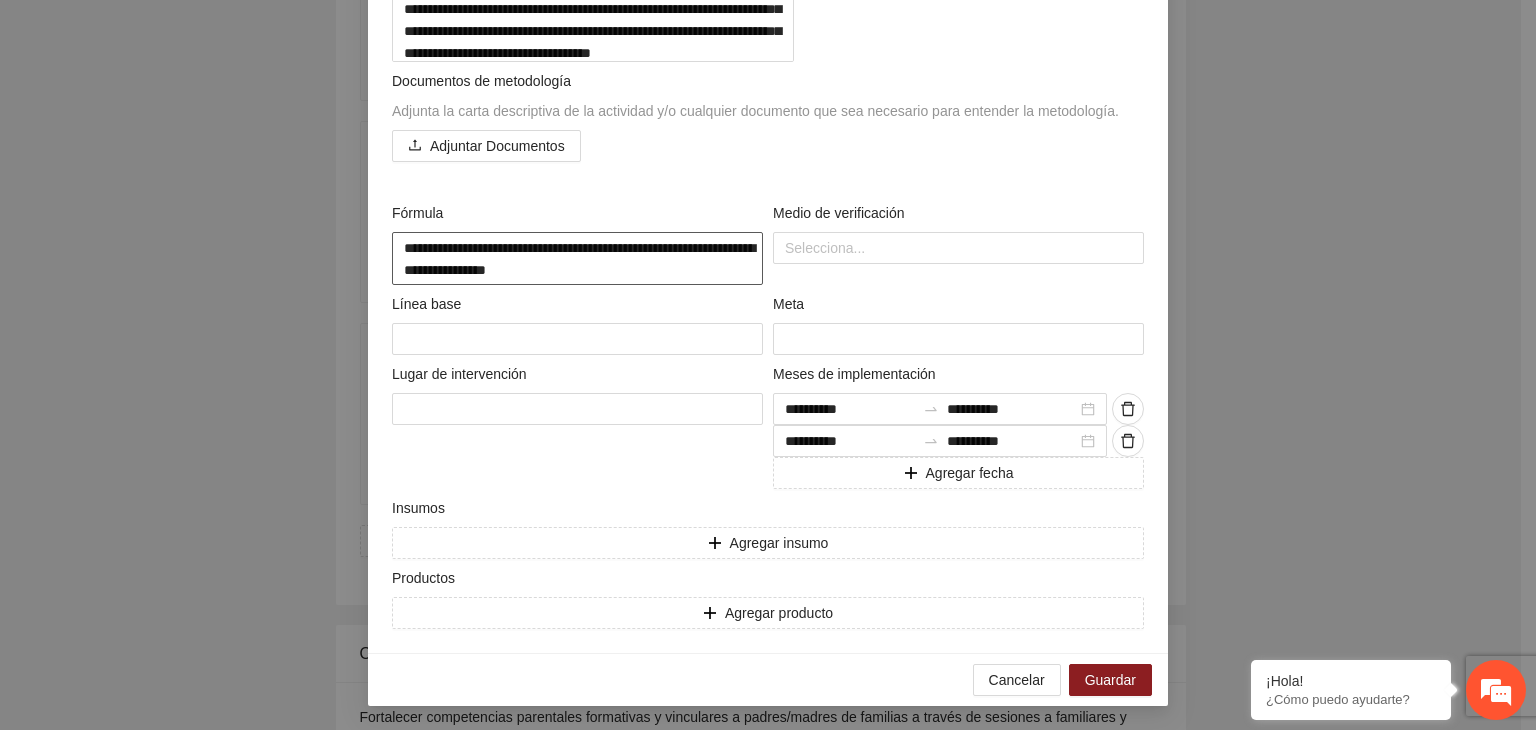 type on "**********" 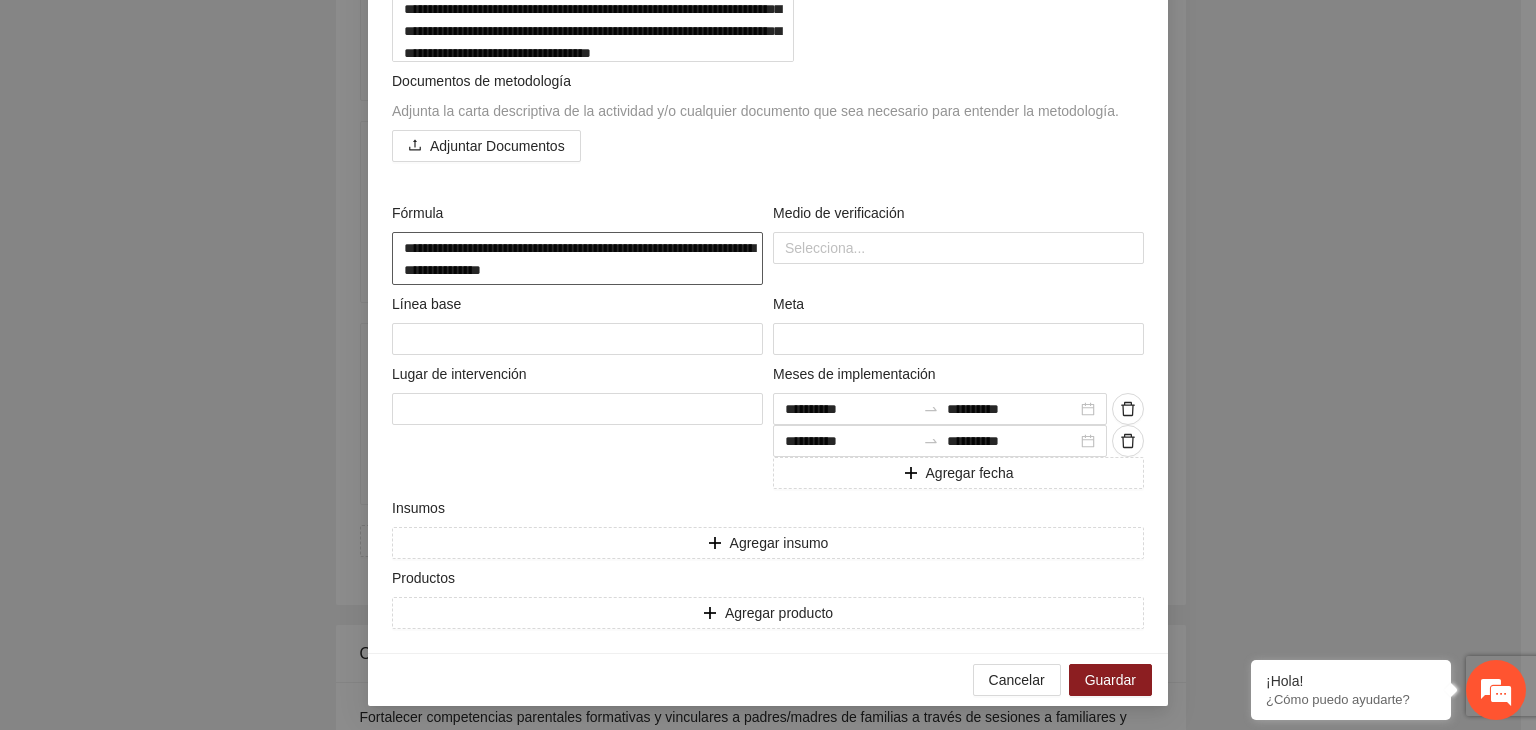 type on "**********" 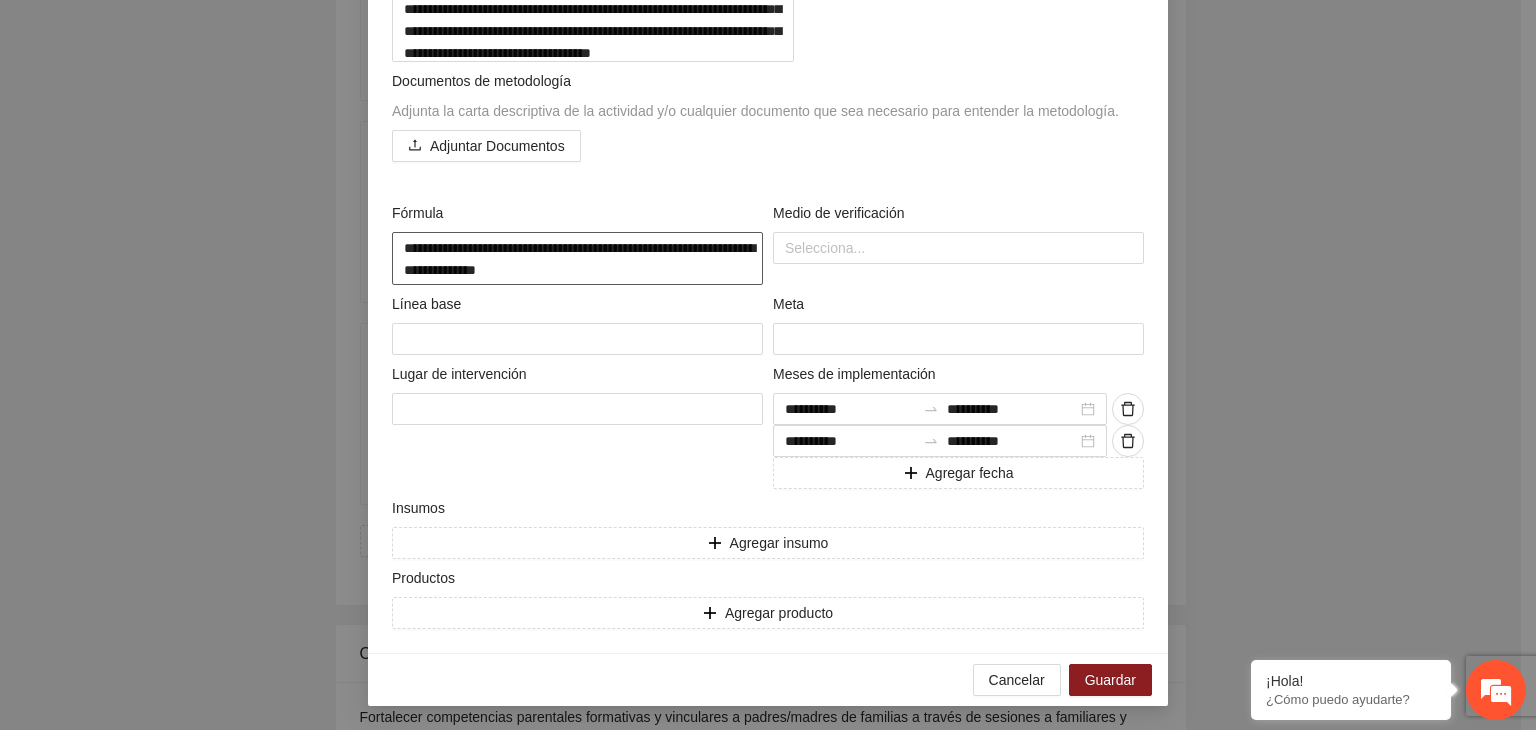 type on "**********" 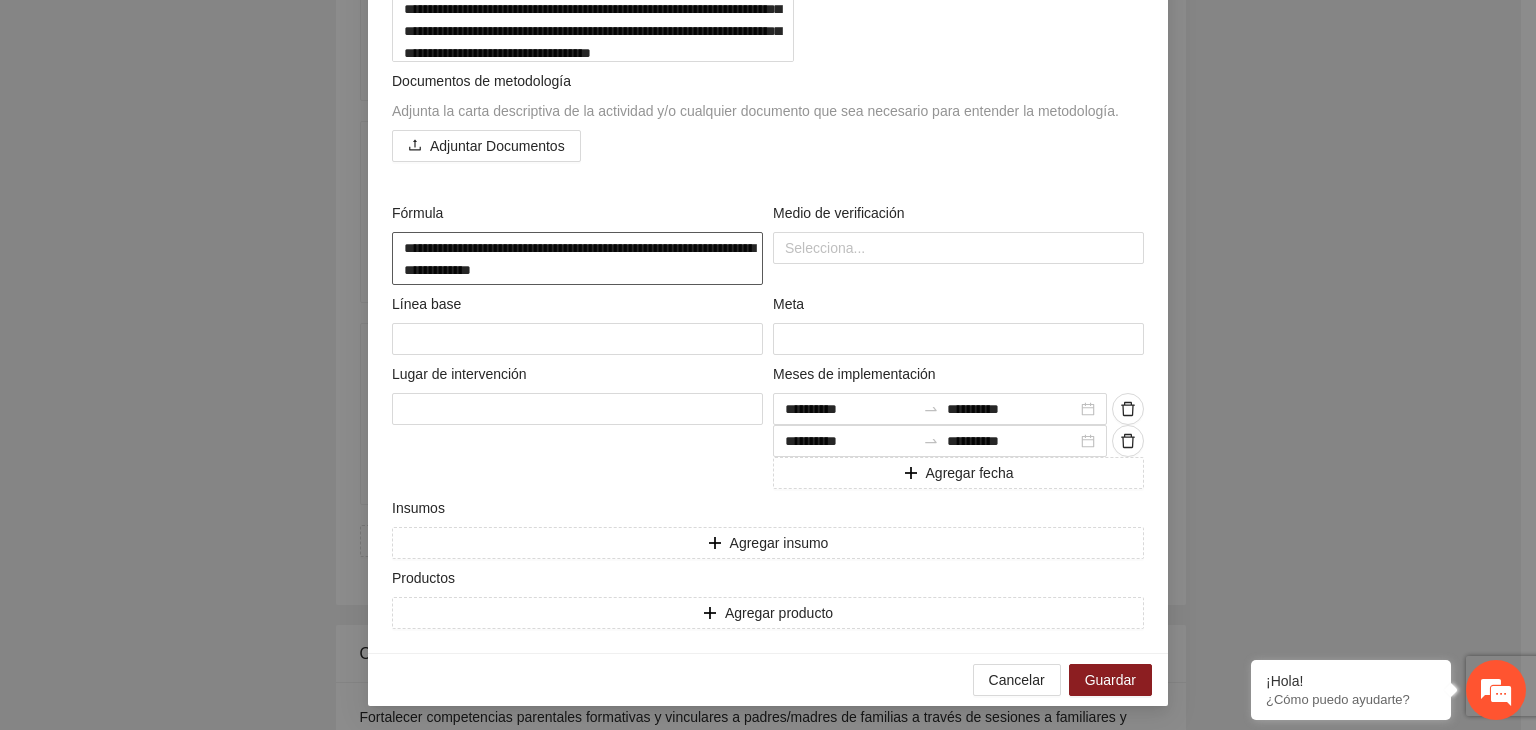 type on "**********" 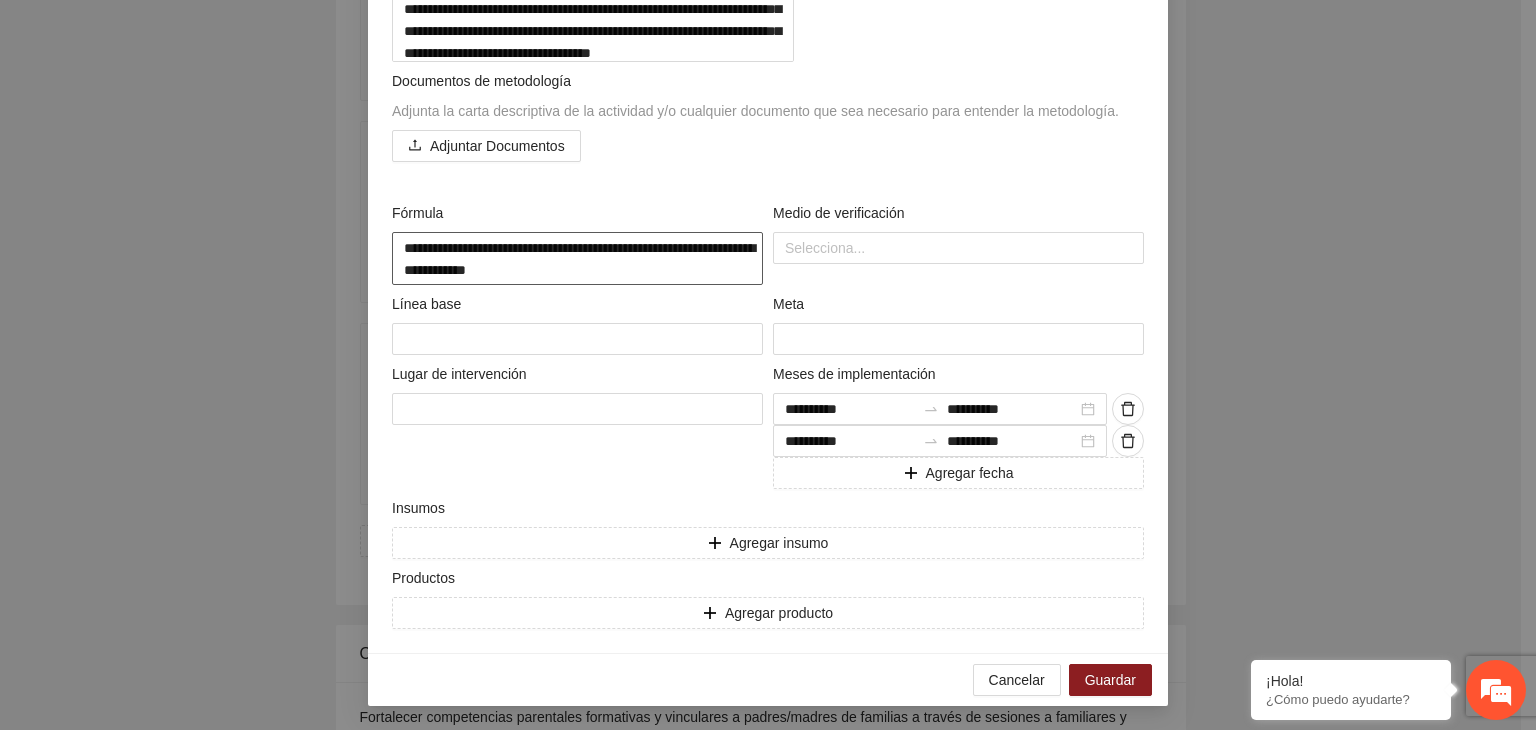 type on "**********" 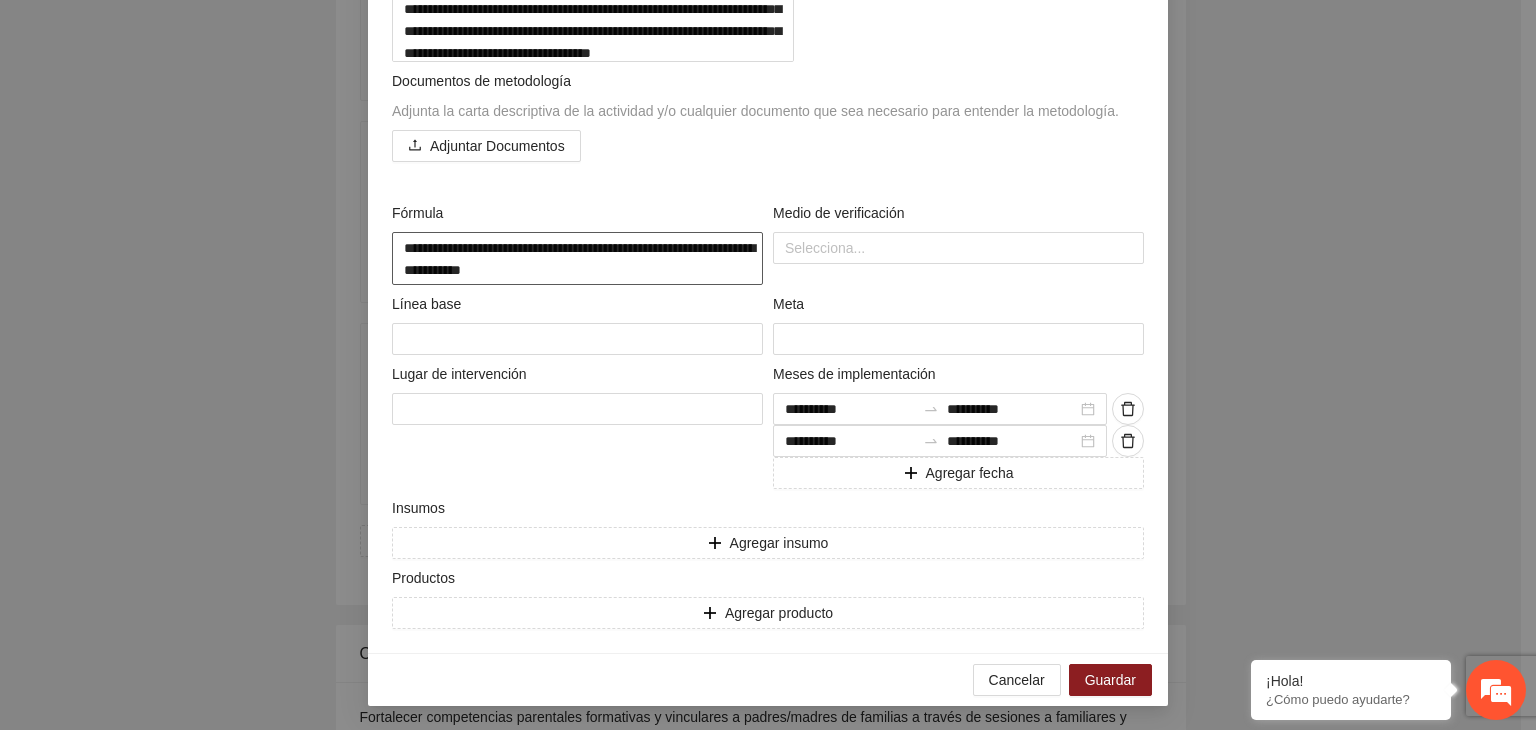 type on "**********" 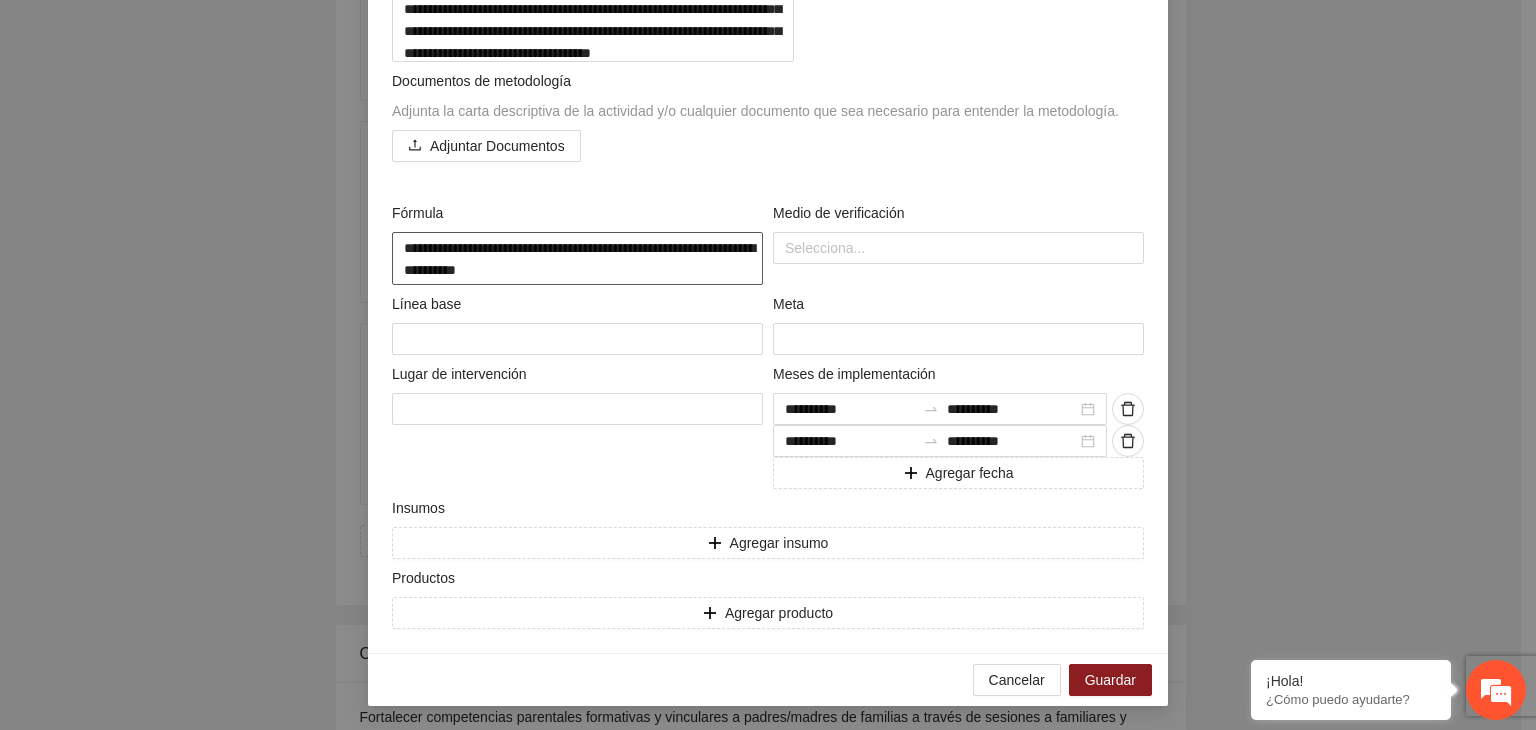 type on "**********" 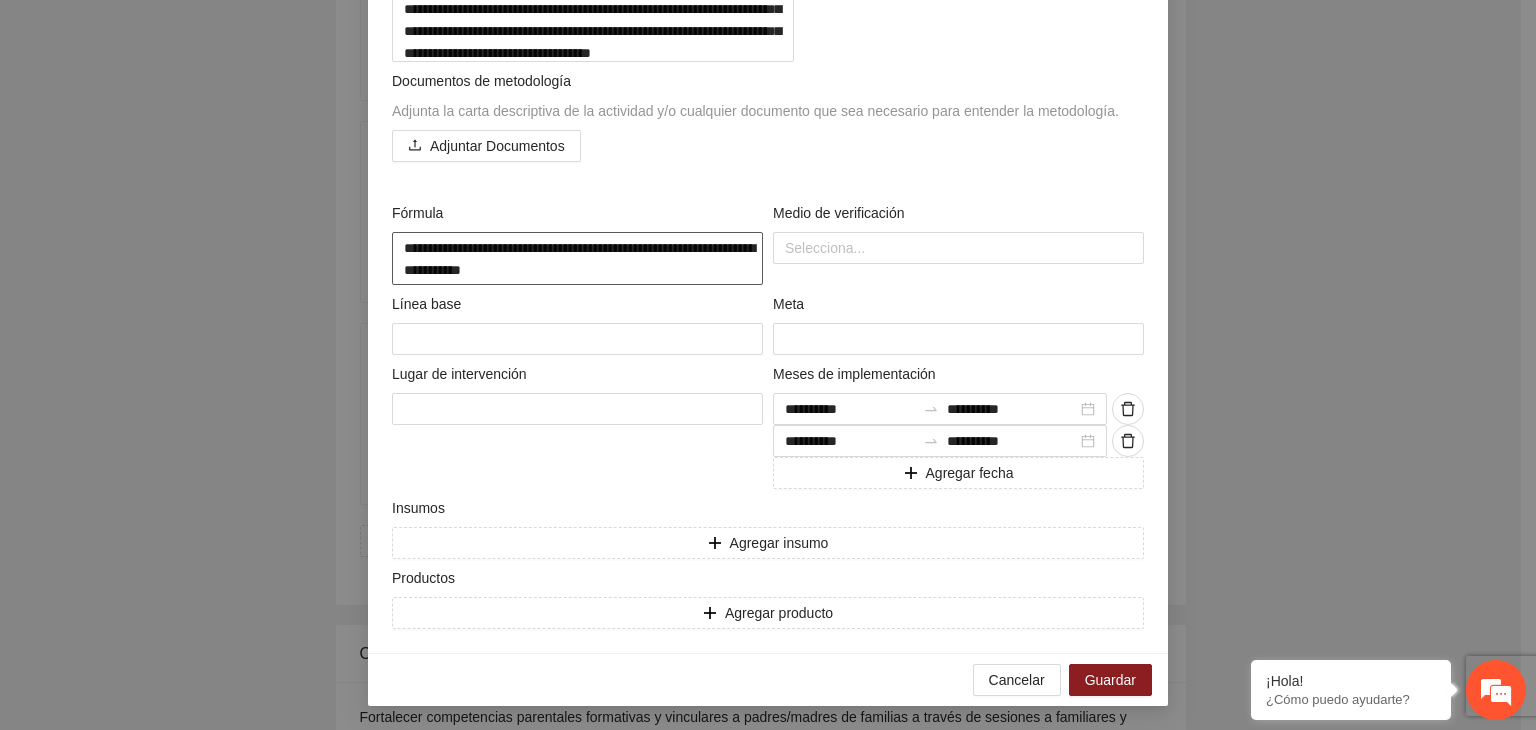 type on "**********" 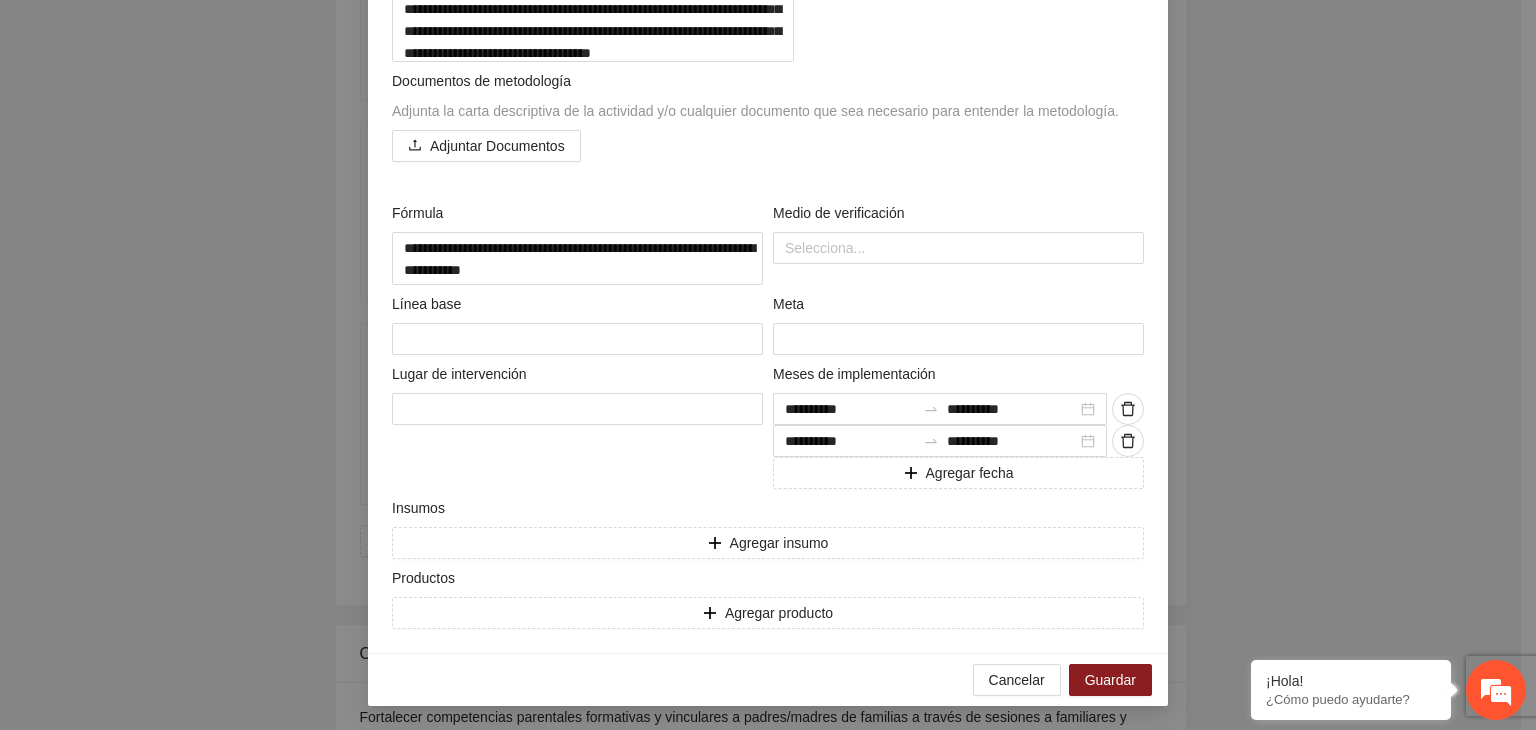 click on "**********" at bounding box center (768, 365) 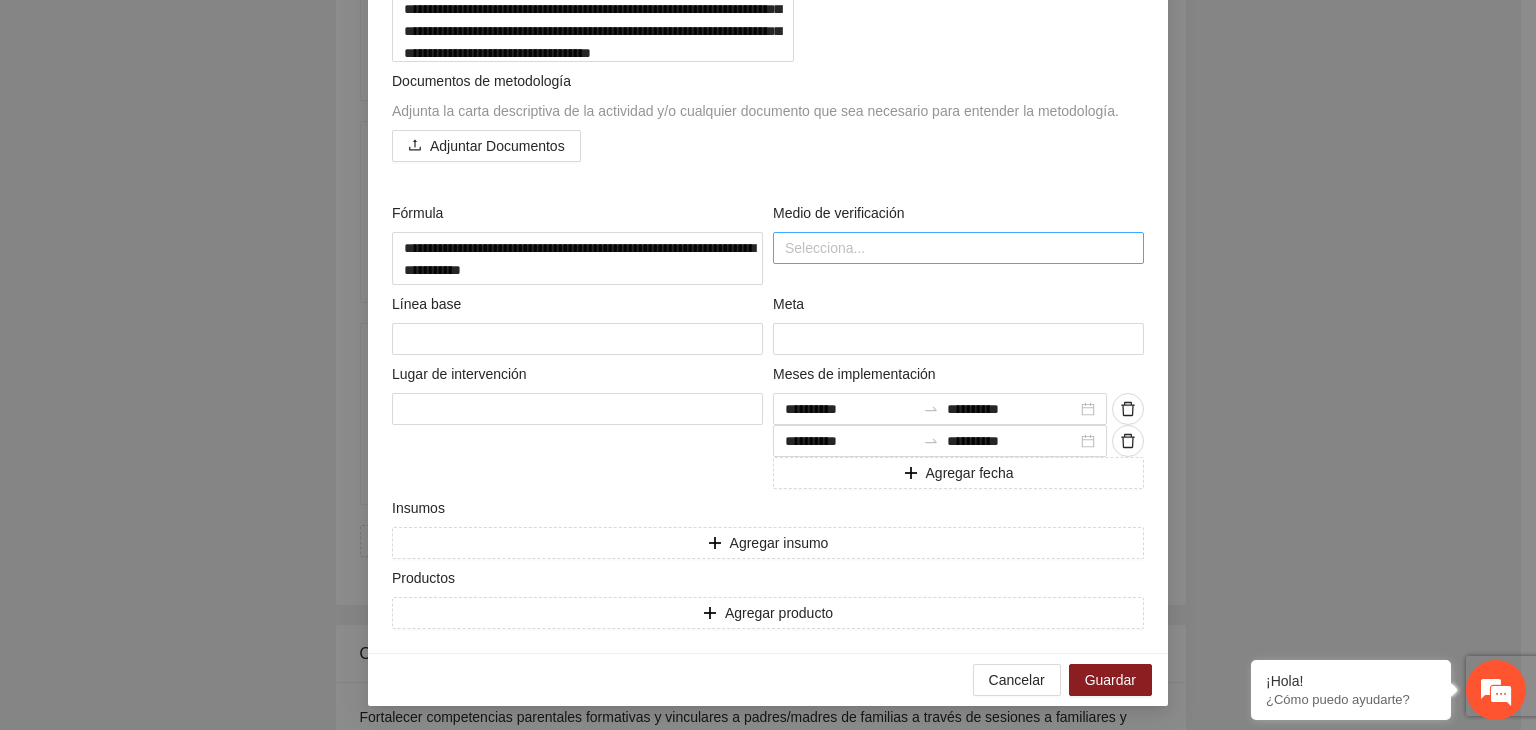 click at bounding box center (958, 248) 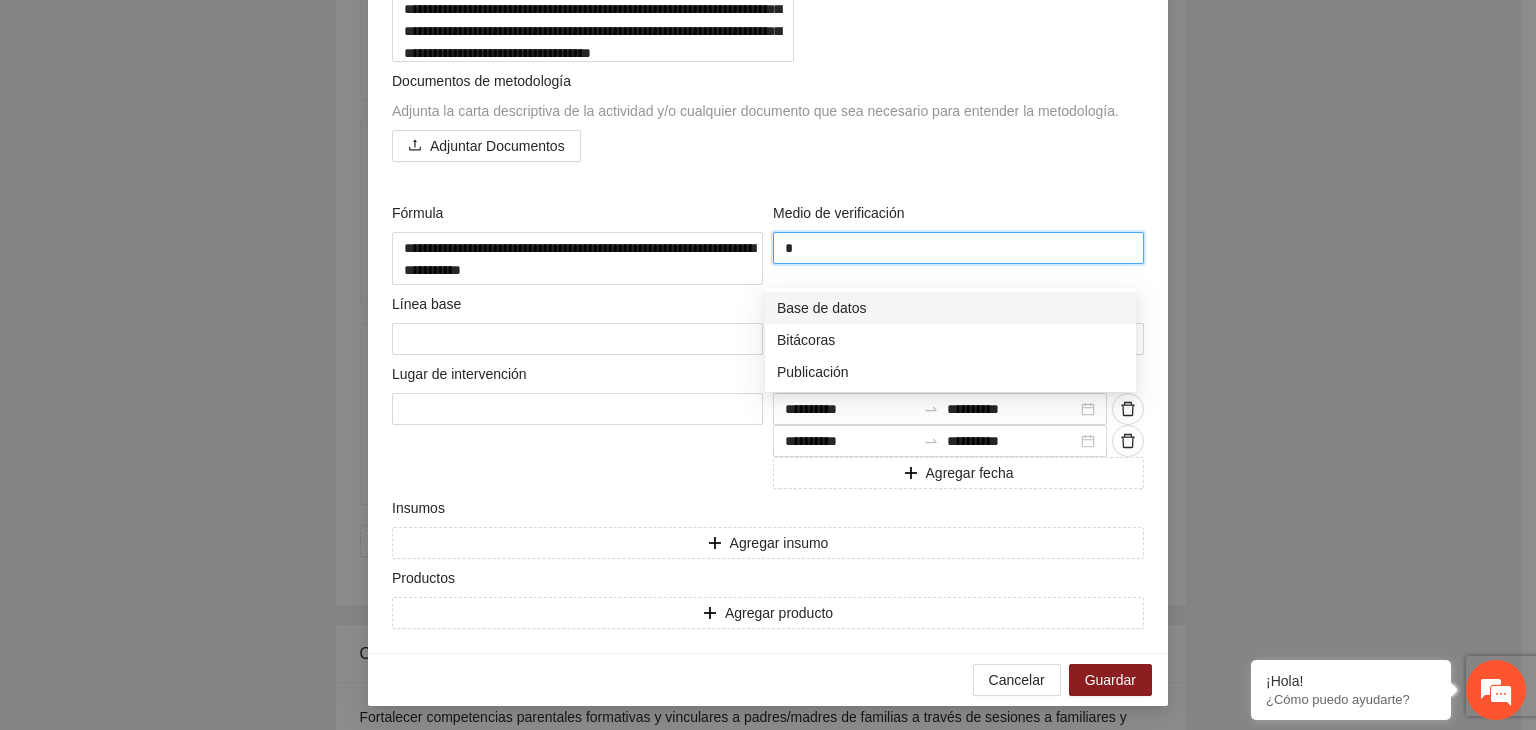 type on "**" 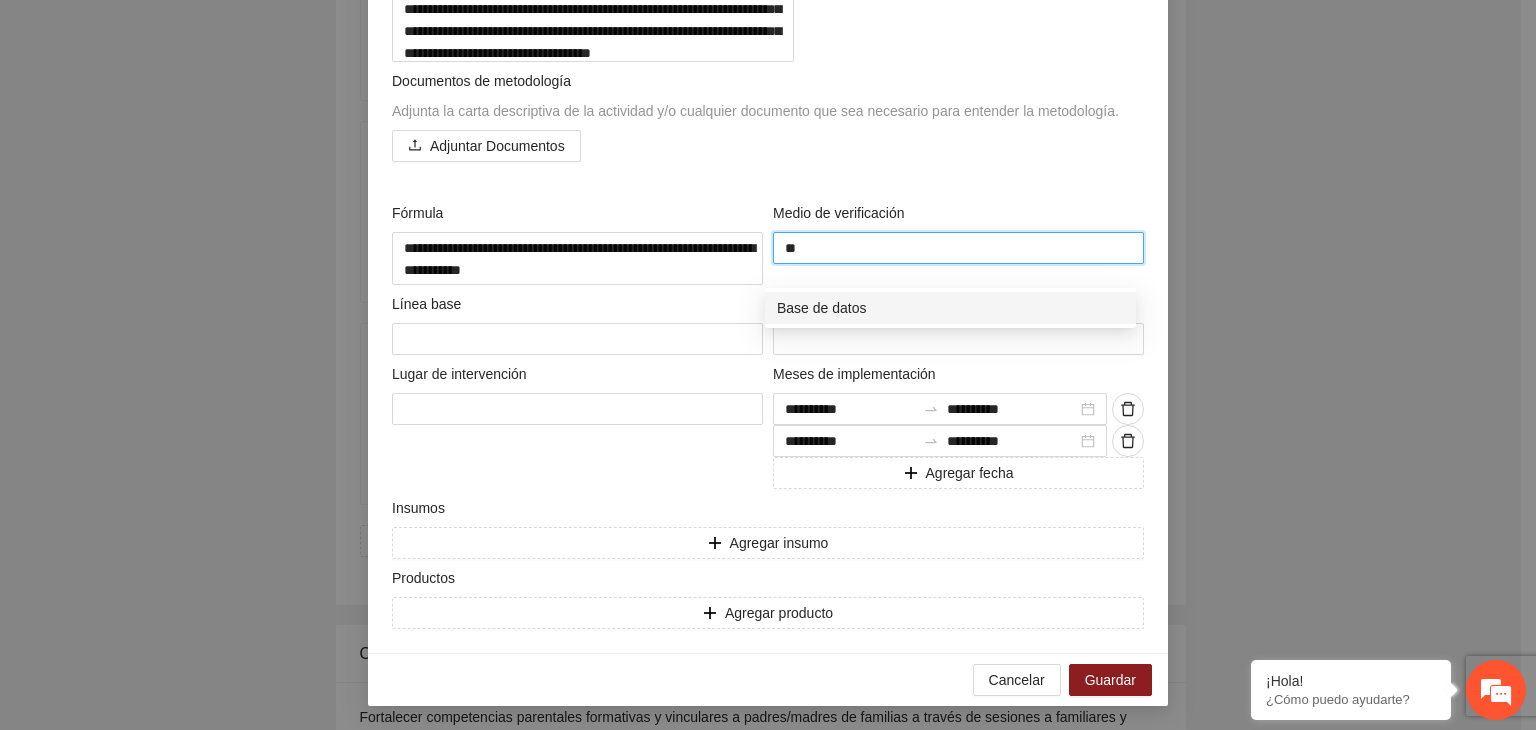 click on "Base de datos" at bounding box center (950, 308) 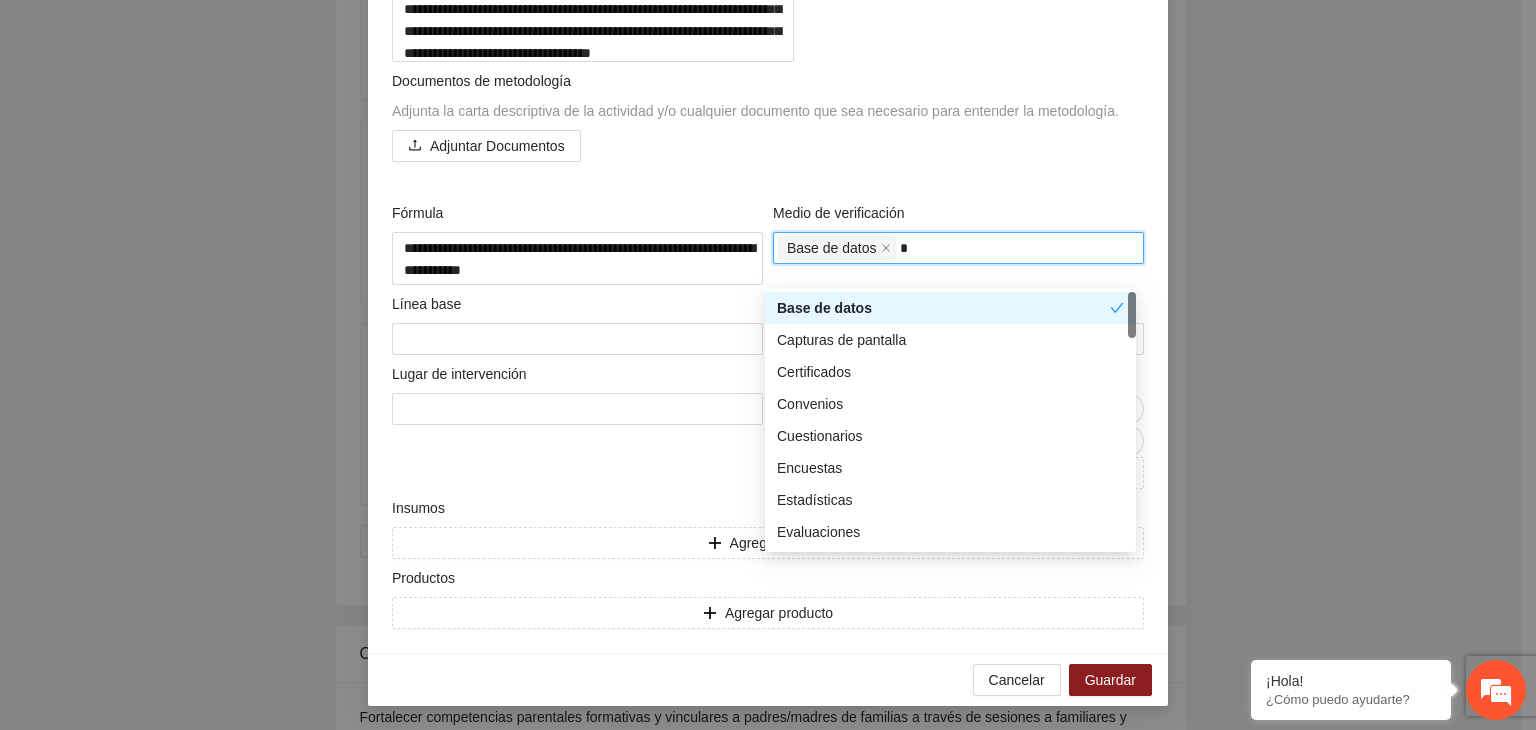 type on "**" 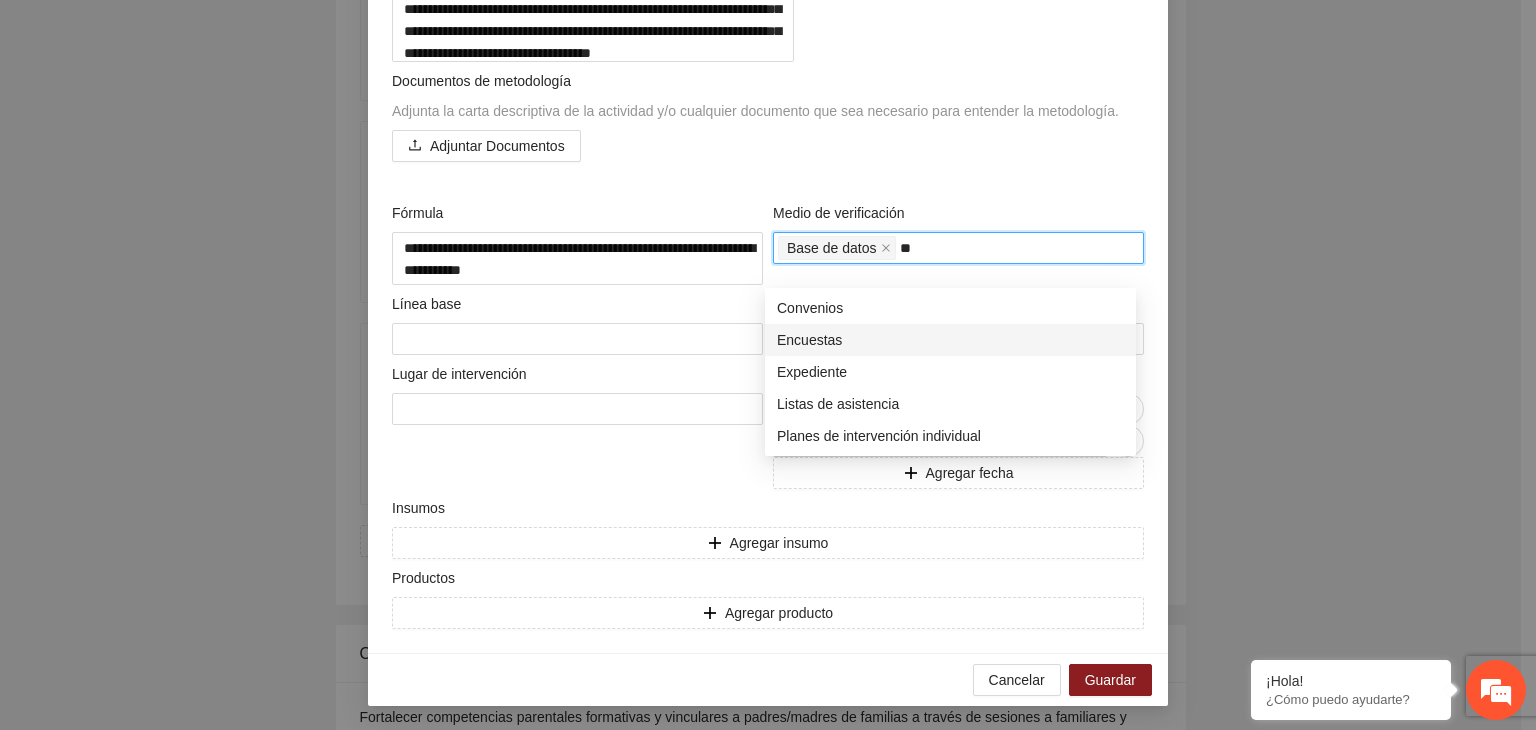 click on "Encuestas" at bounding box center [950, 340] 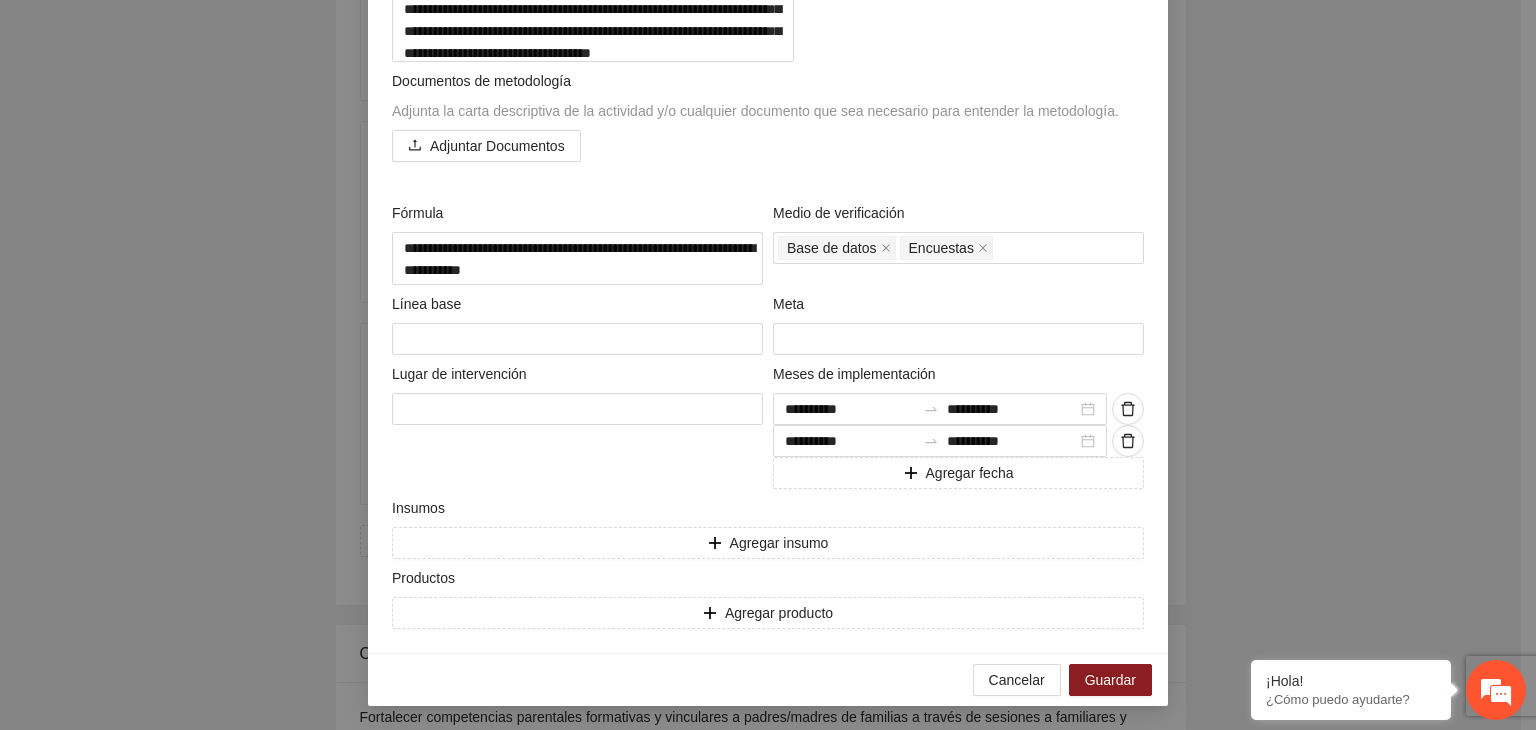 click on "**********" at bounding box center (768, 365) 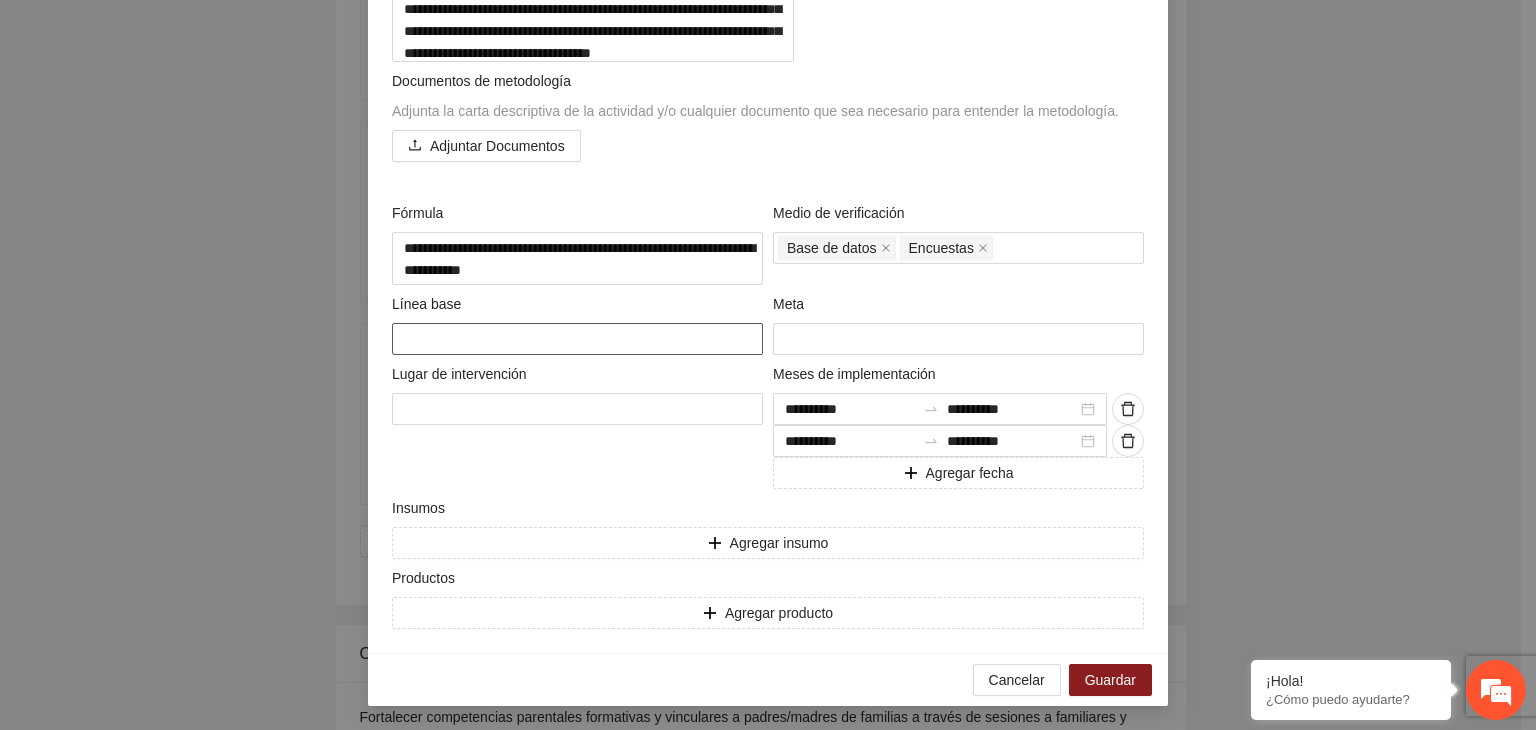 click at bounding box center (577, 339) 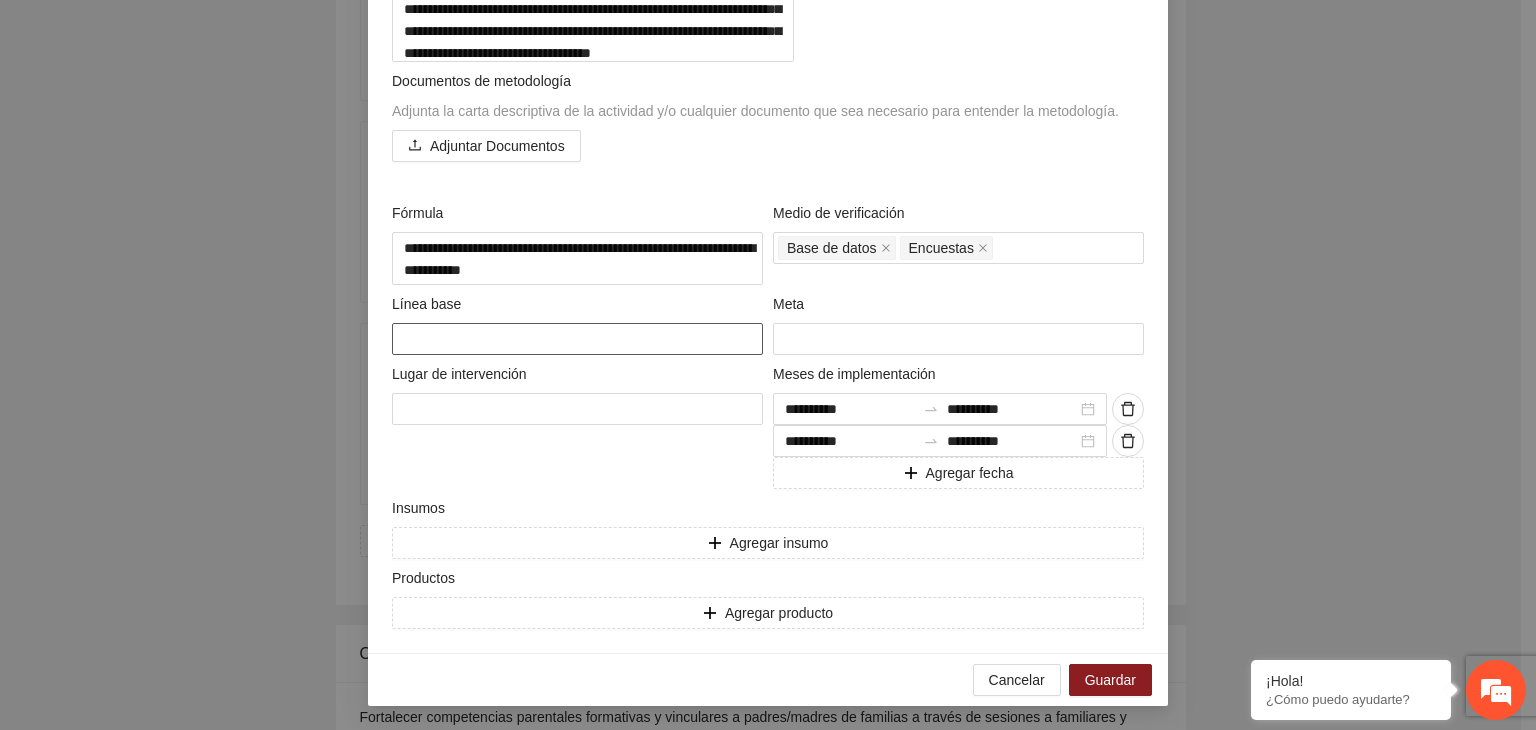 type on "*" 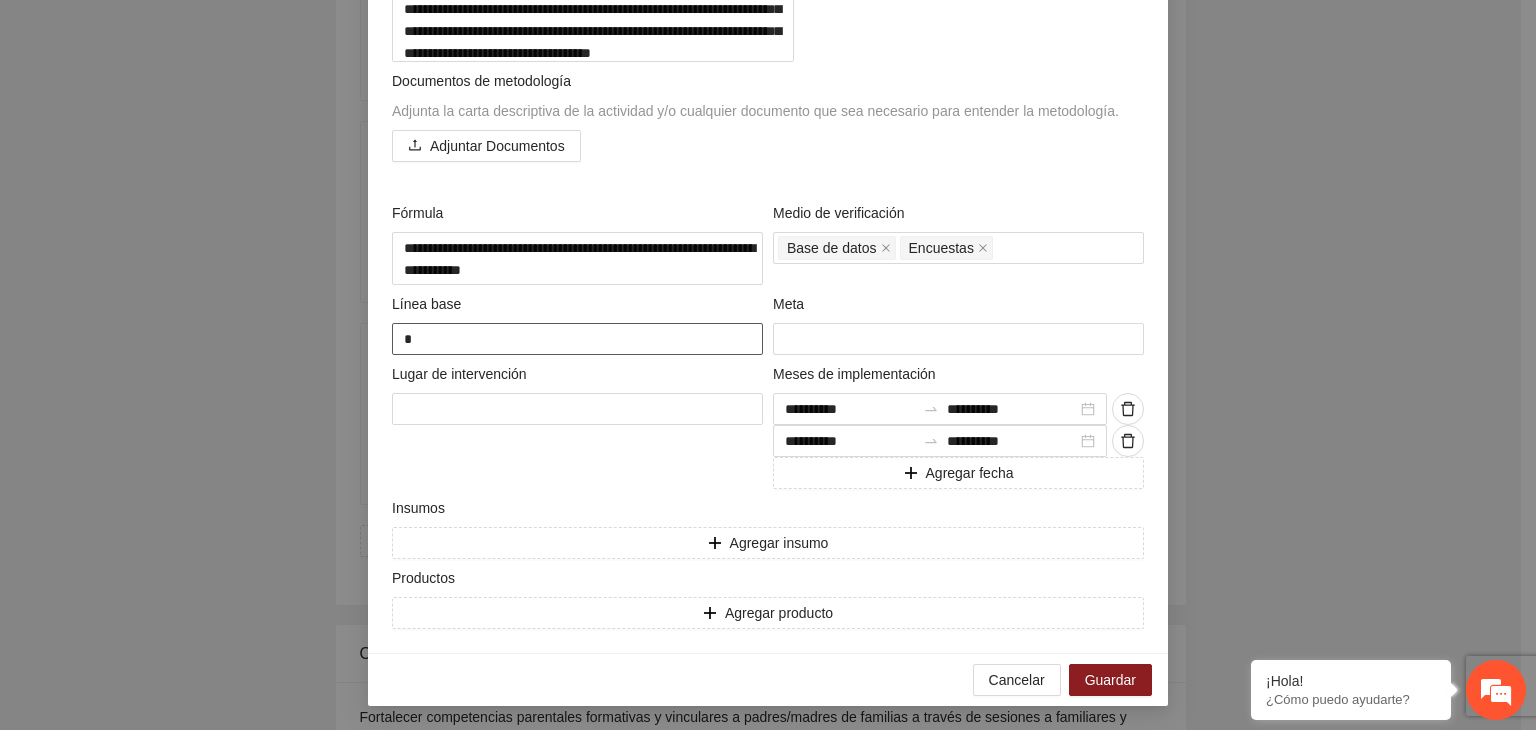 type on "**" 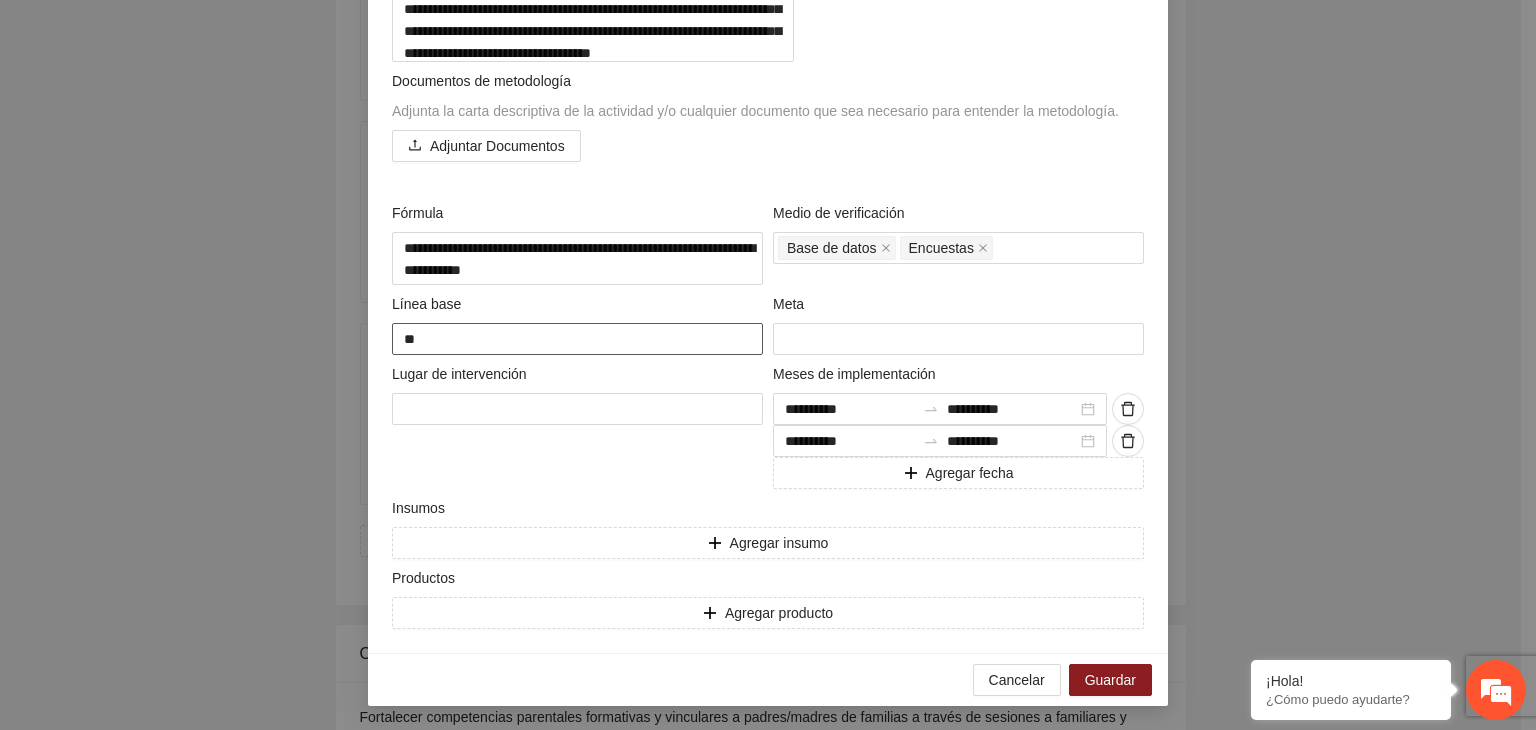 type on "**" 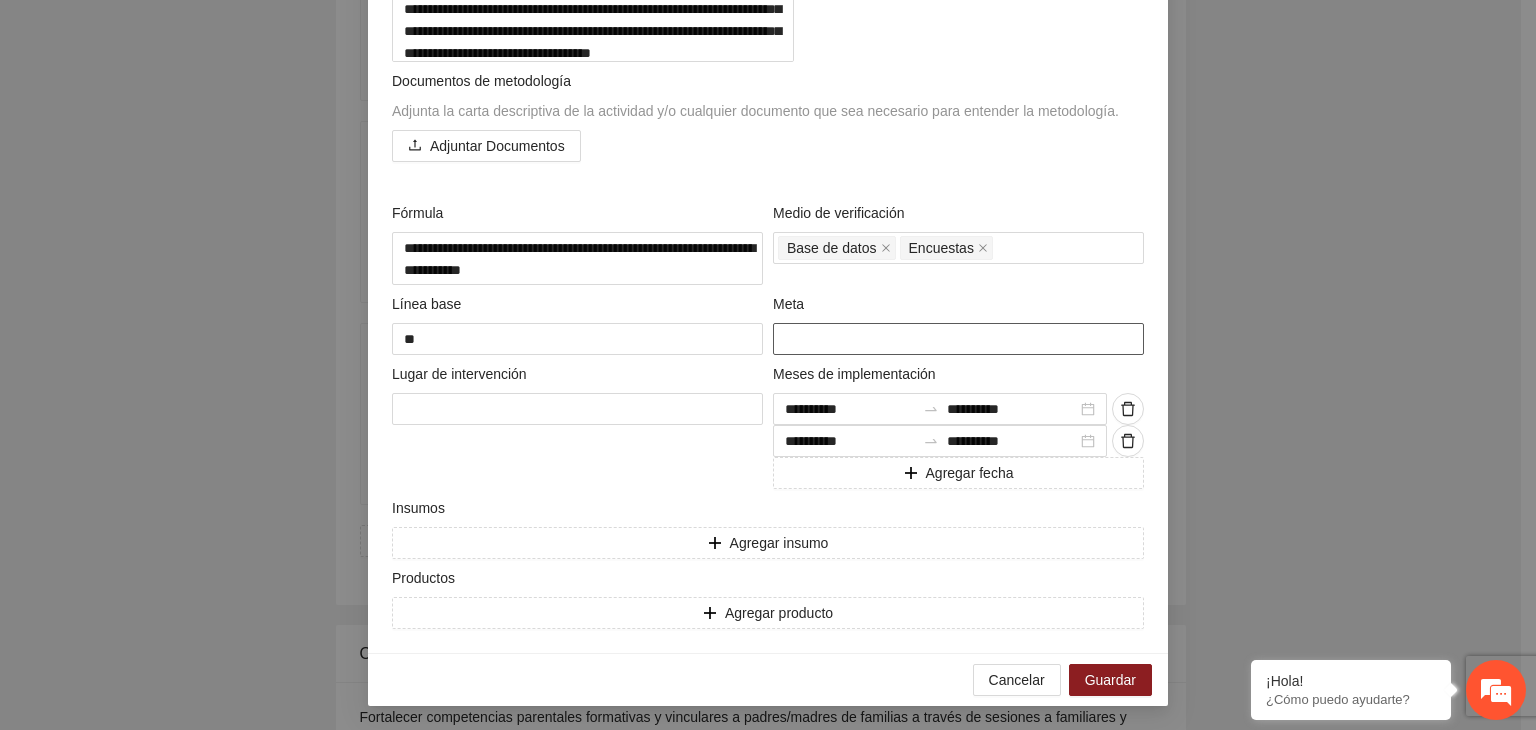 type on "**" 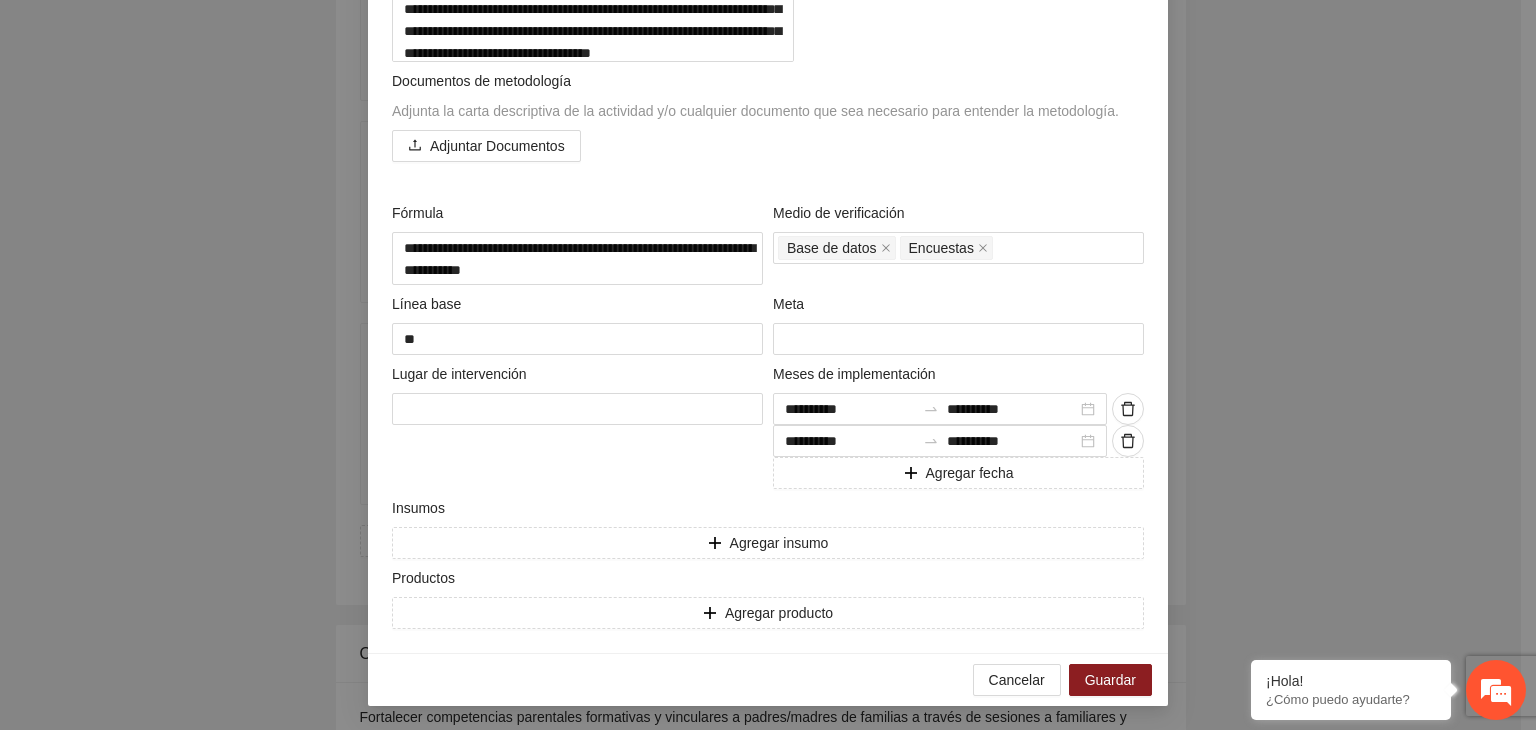 click on "**********" at bounding box center [768, 365] 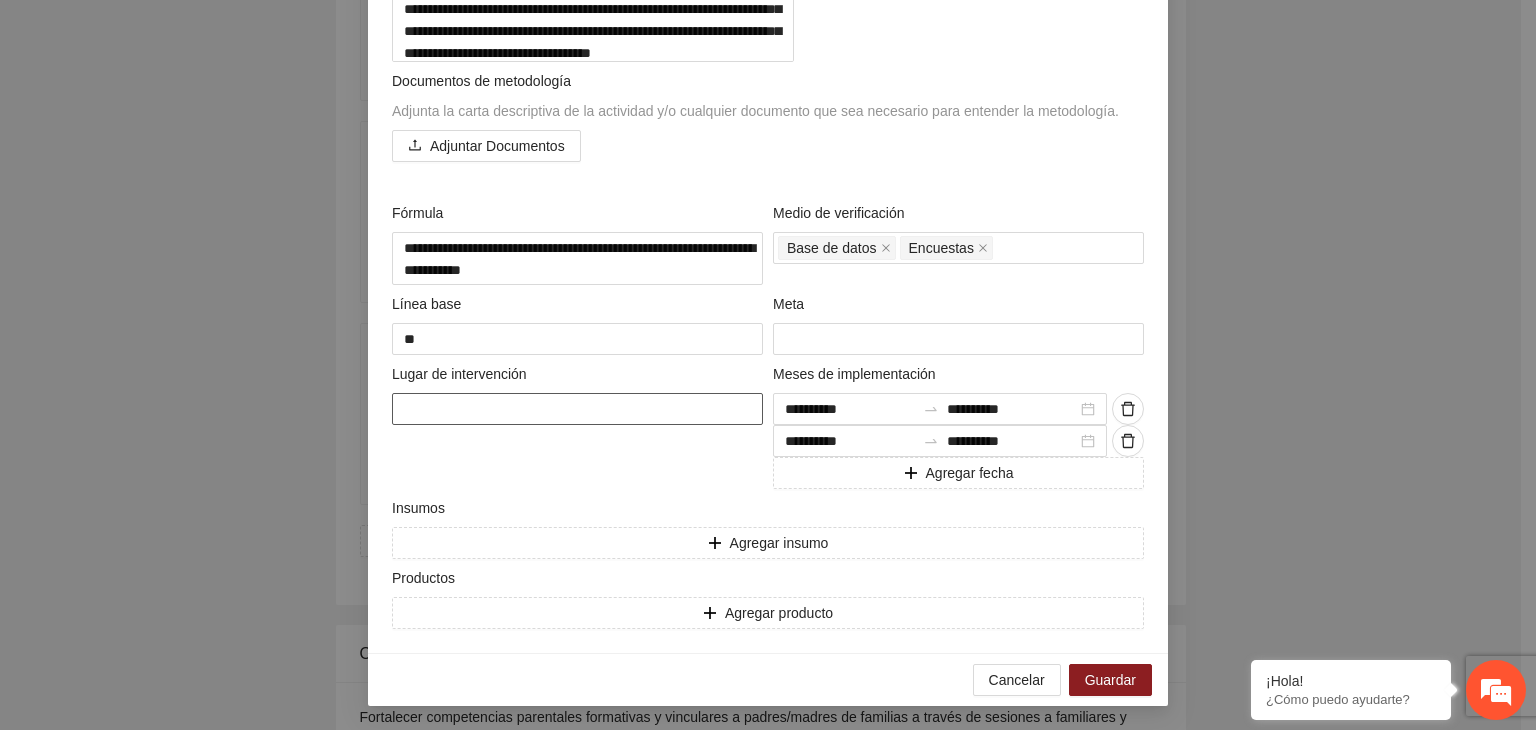 click at bounding box center (577, 409) 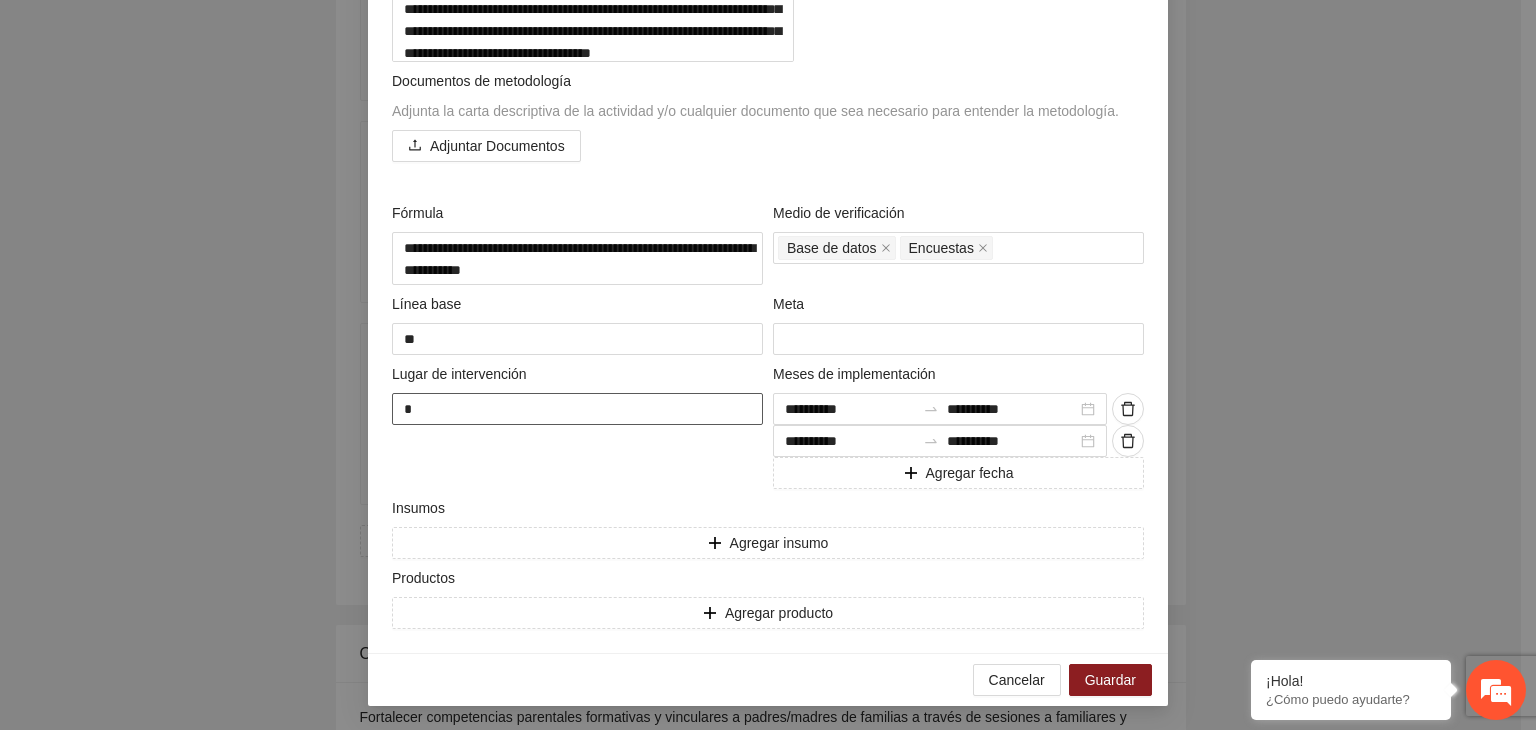 type on "**" 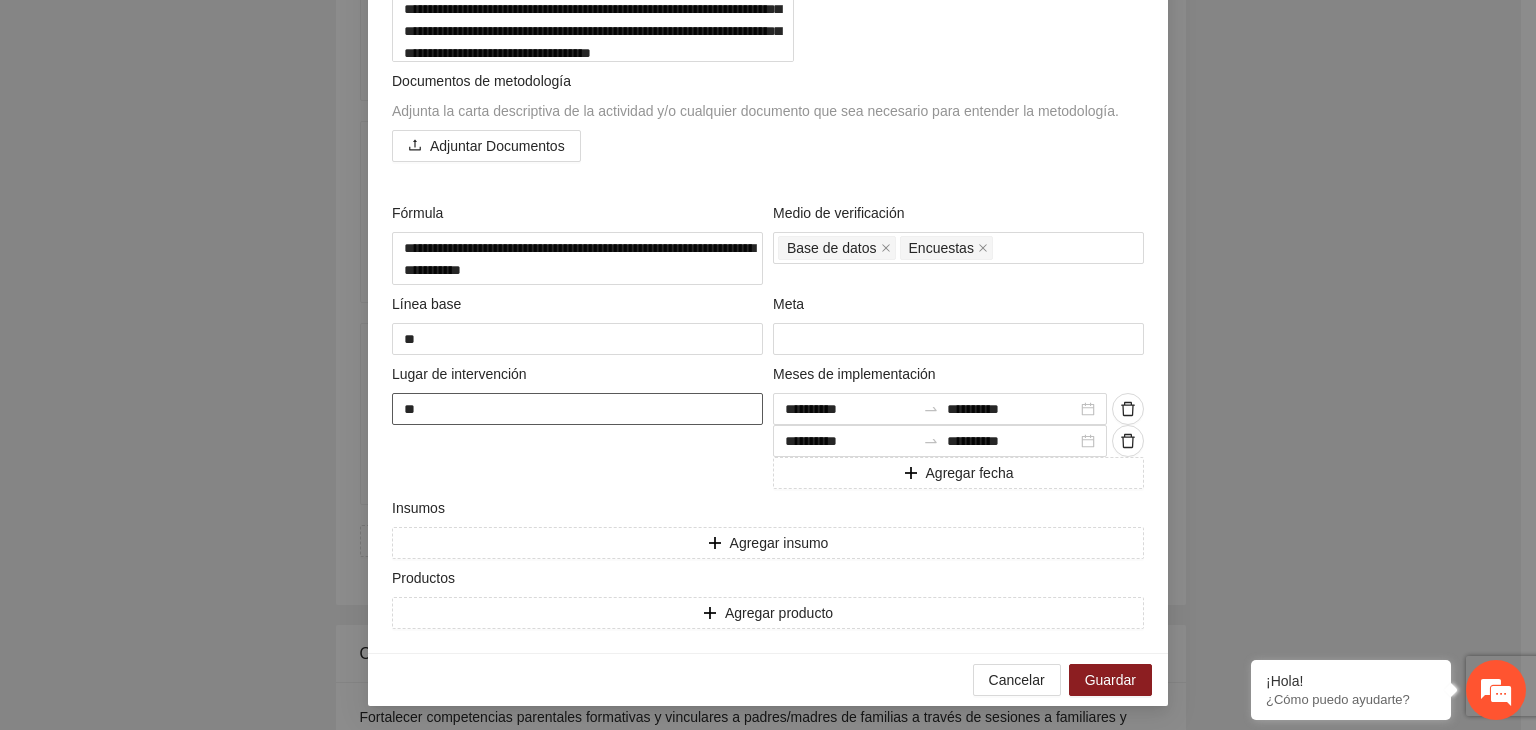 type on "***" 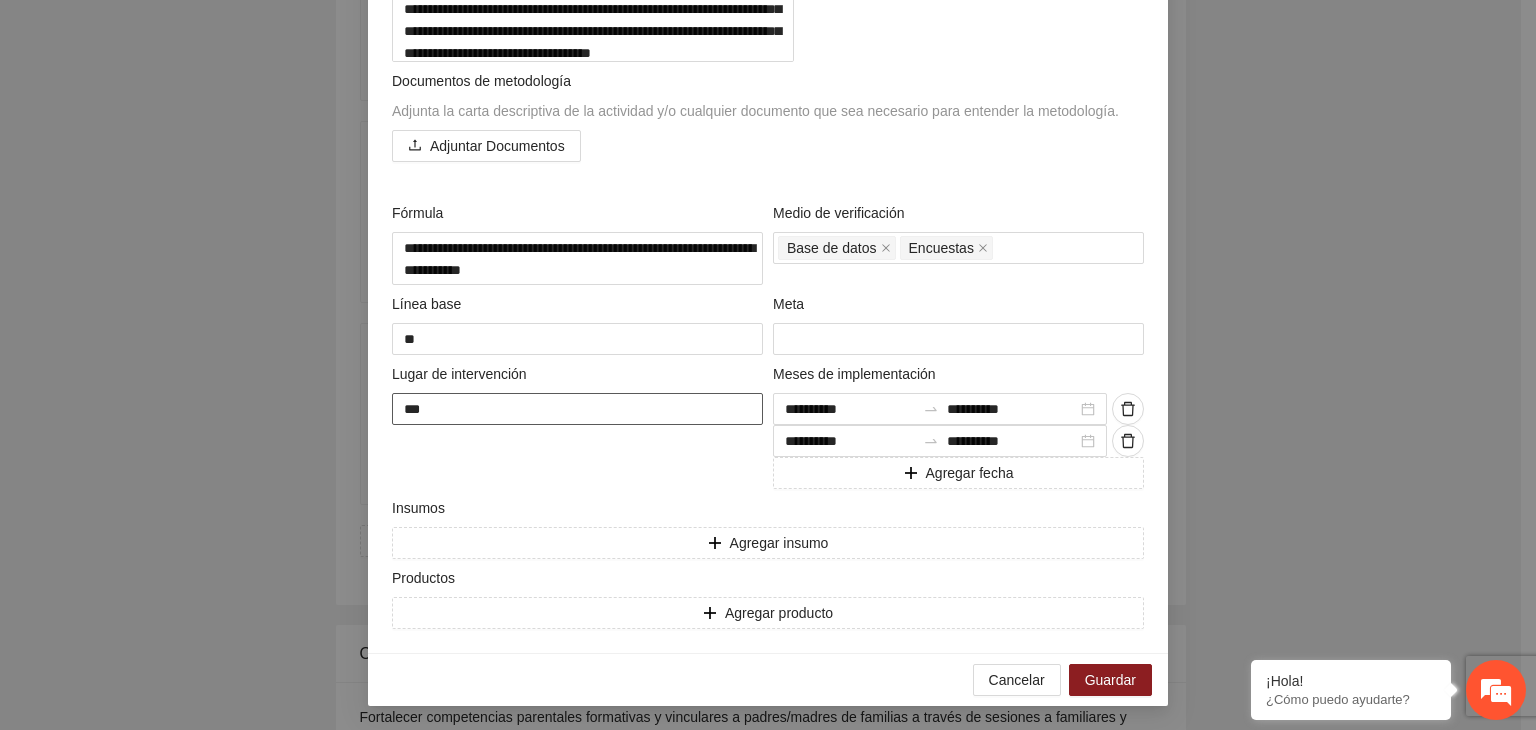 type on "****" 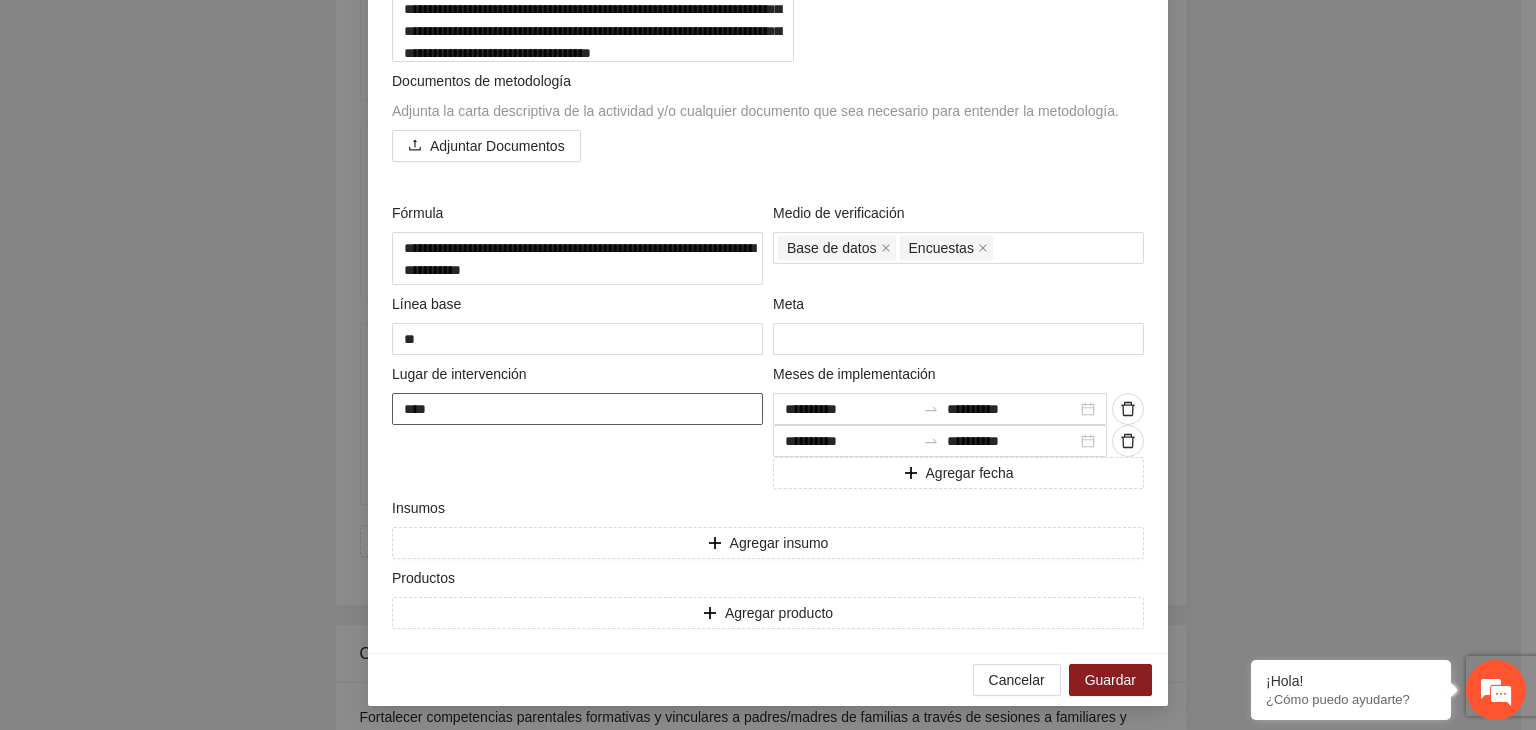 type on "*****" 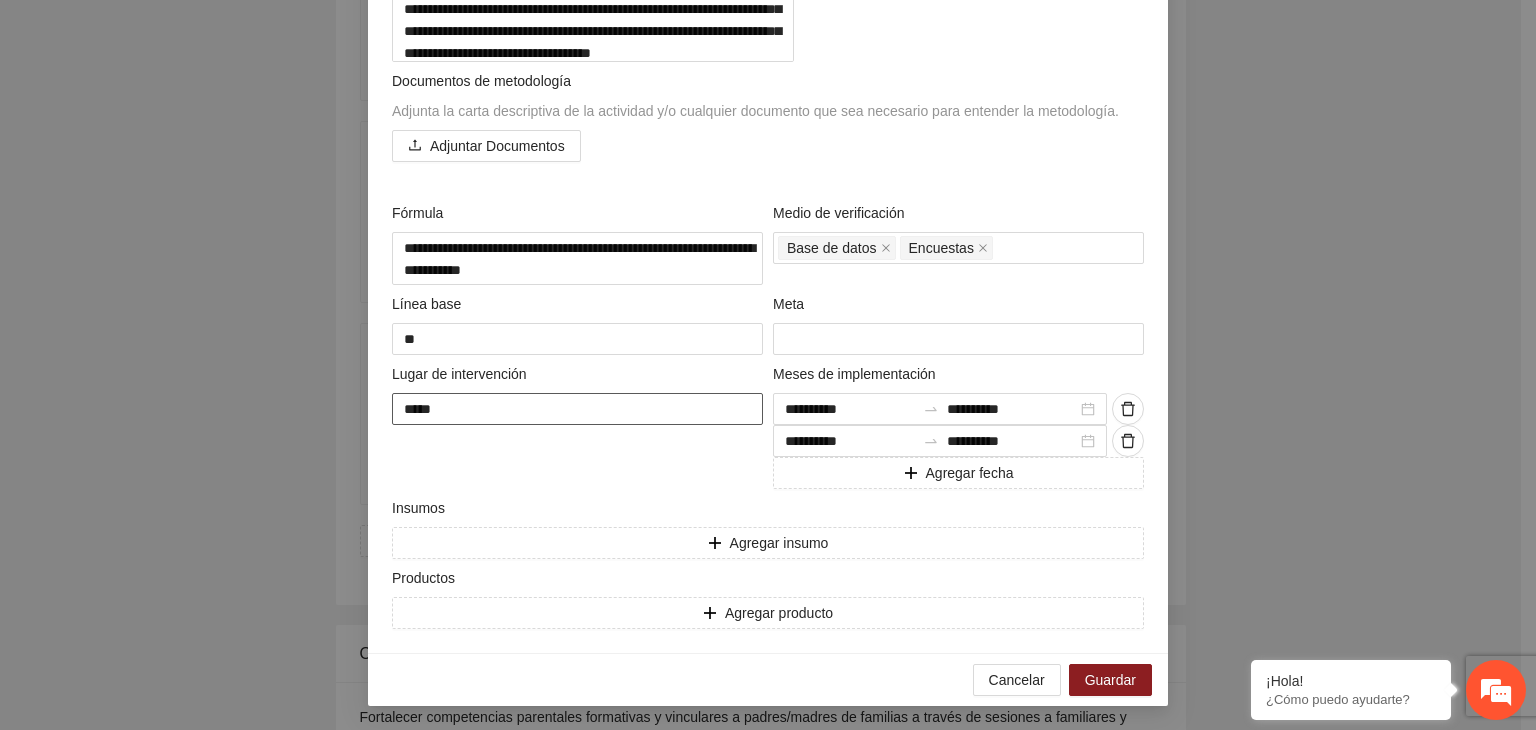 type on "******" 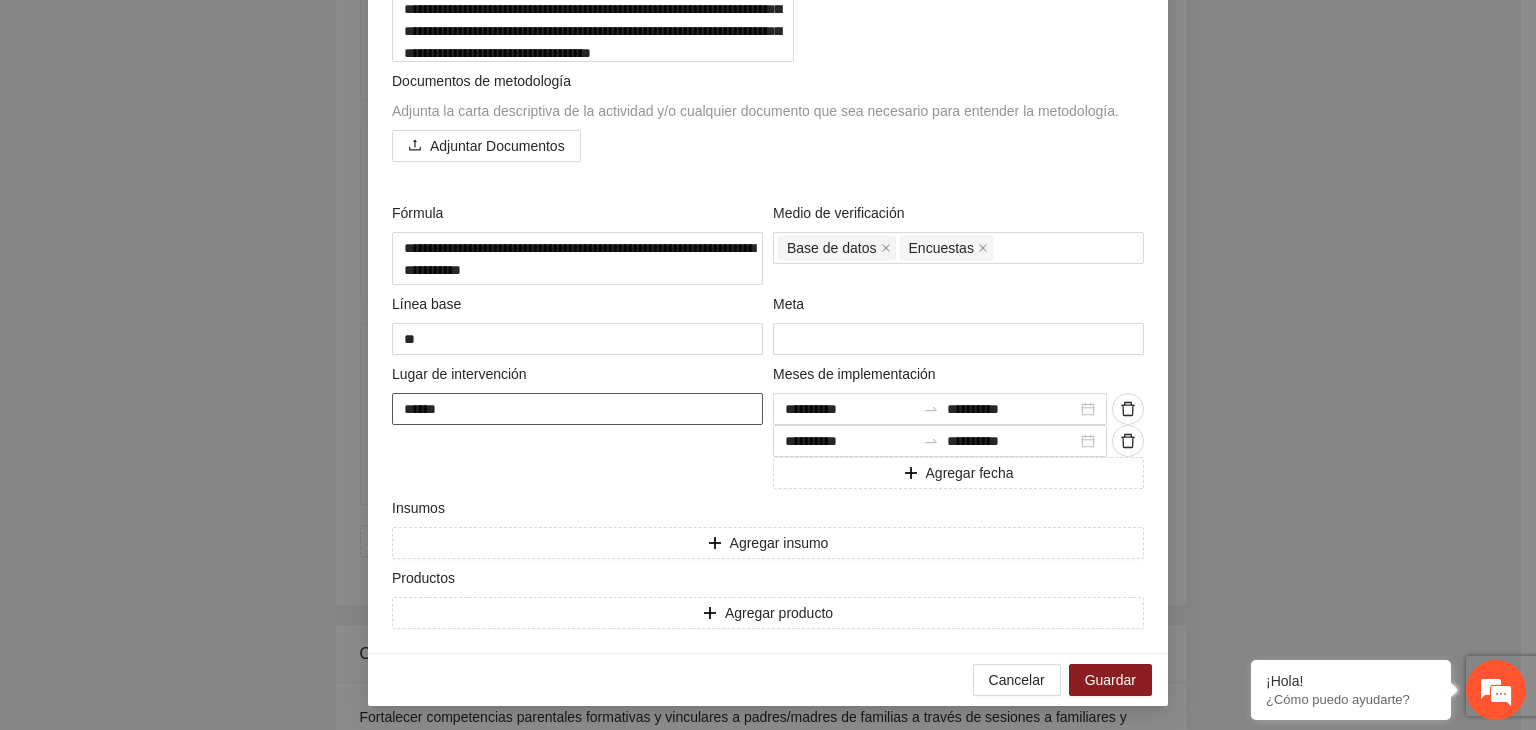 type on "*******" 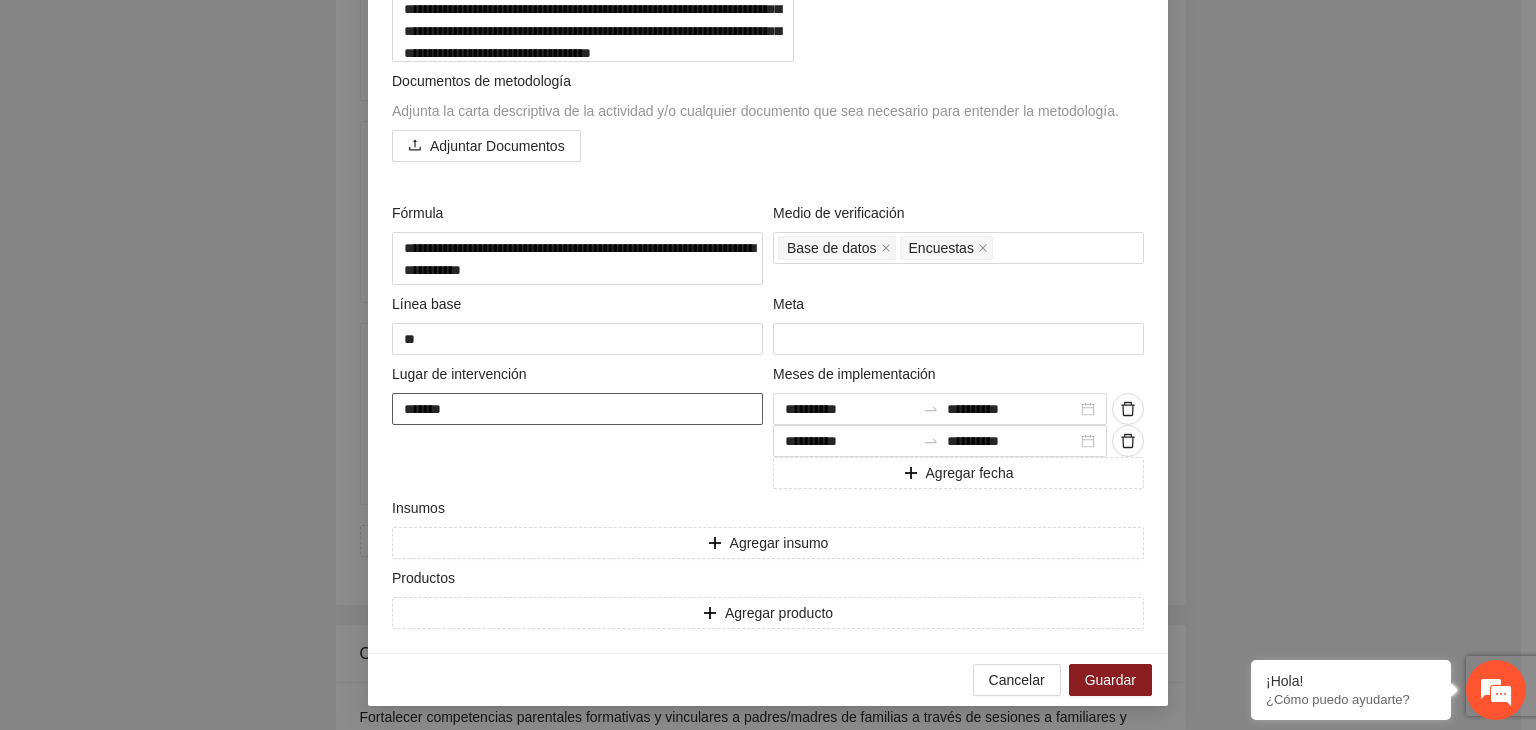 type on "********" 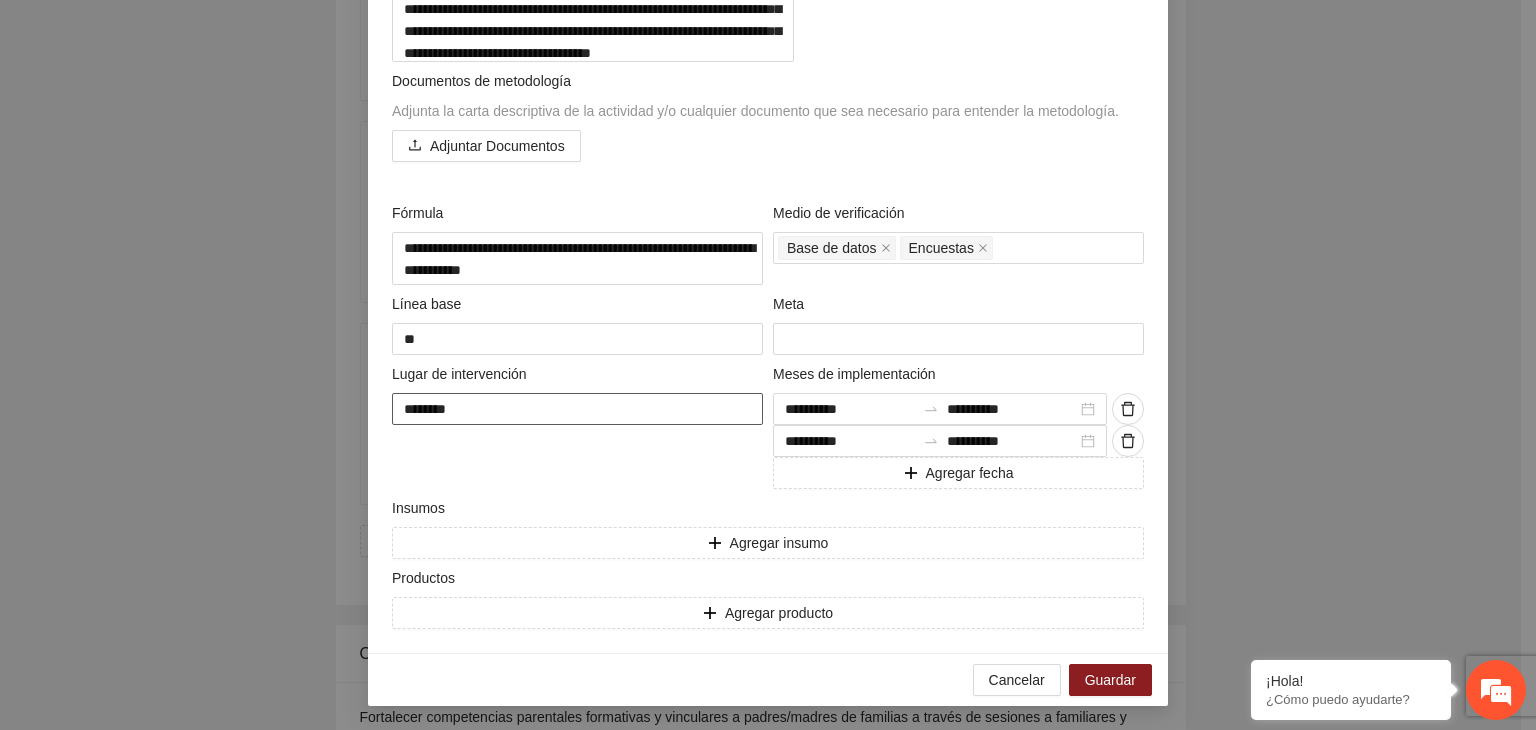 type on "*********" 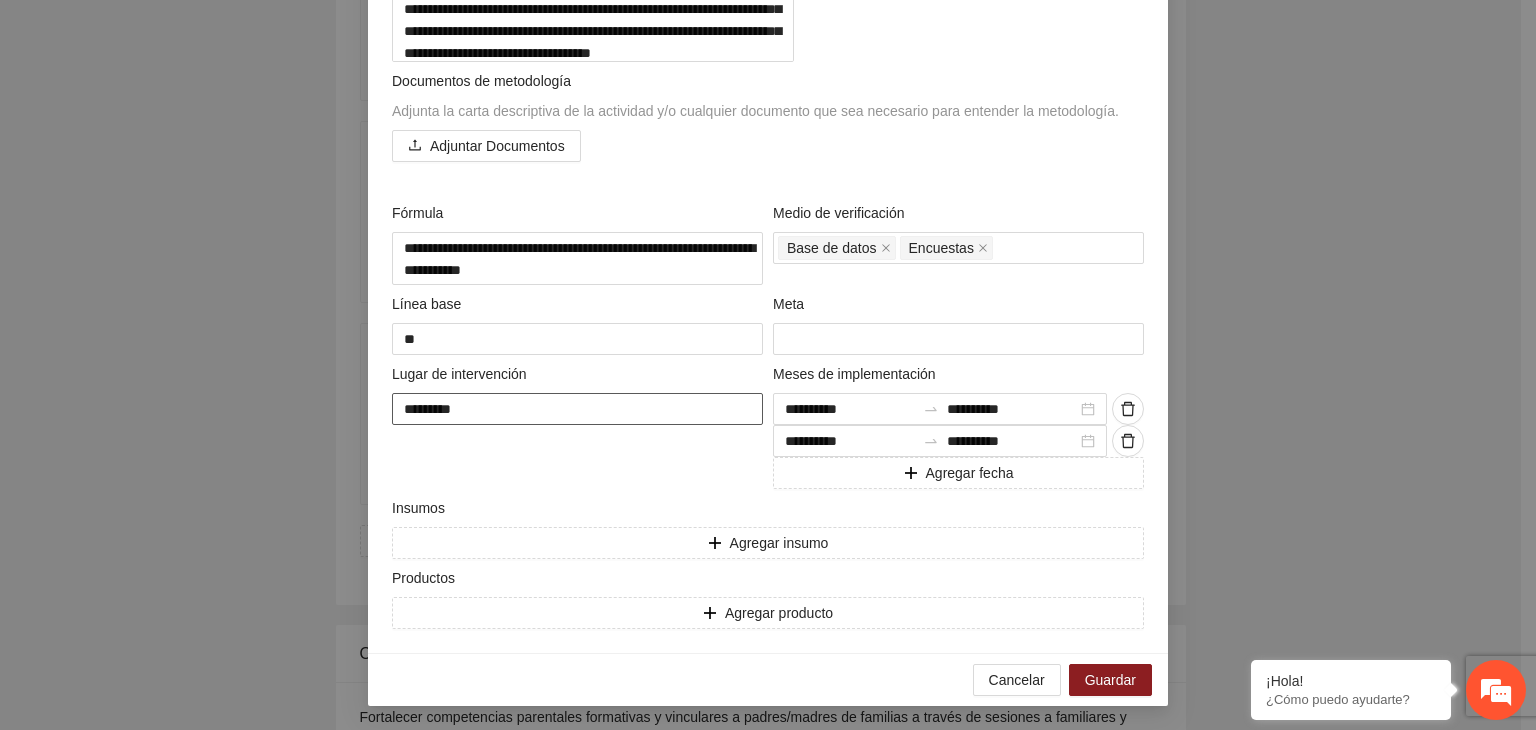 type on "**********" 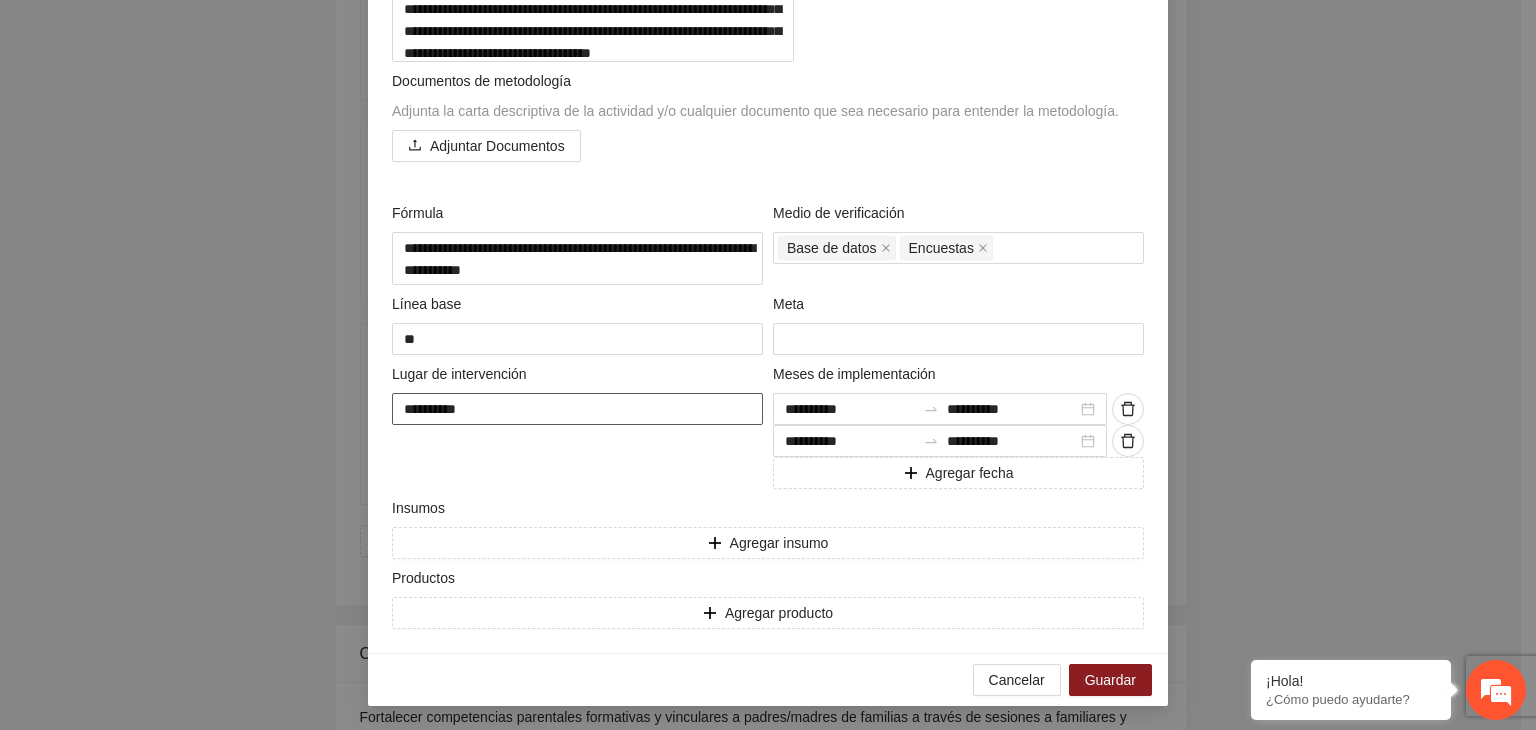 type on "**********" 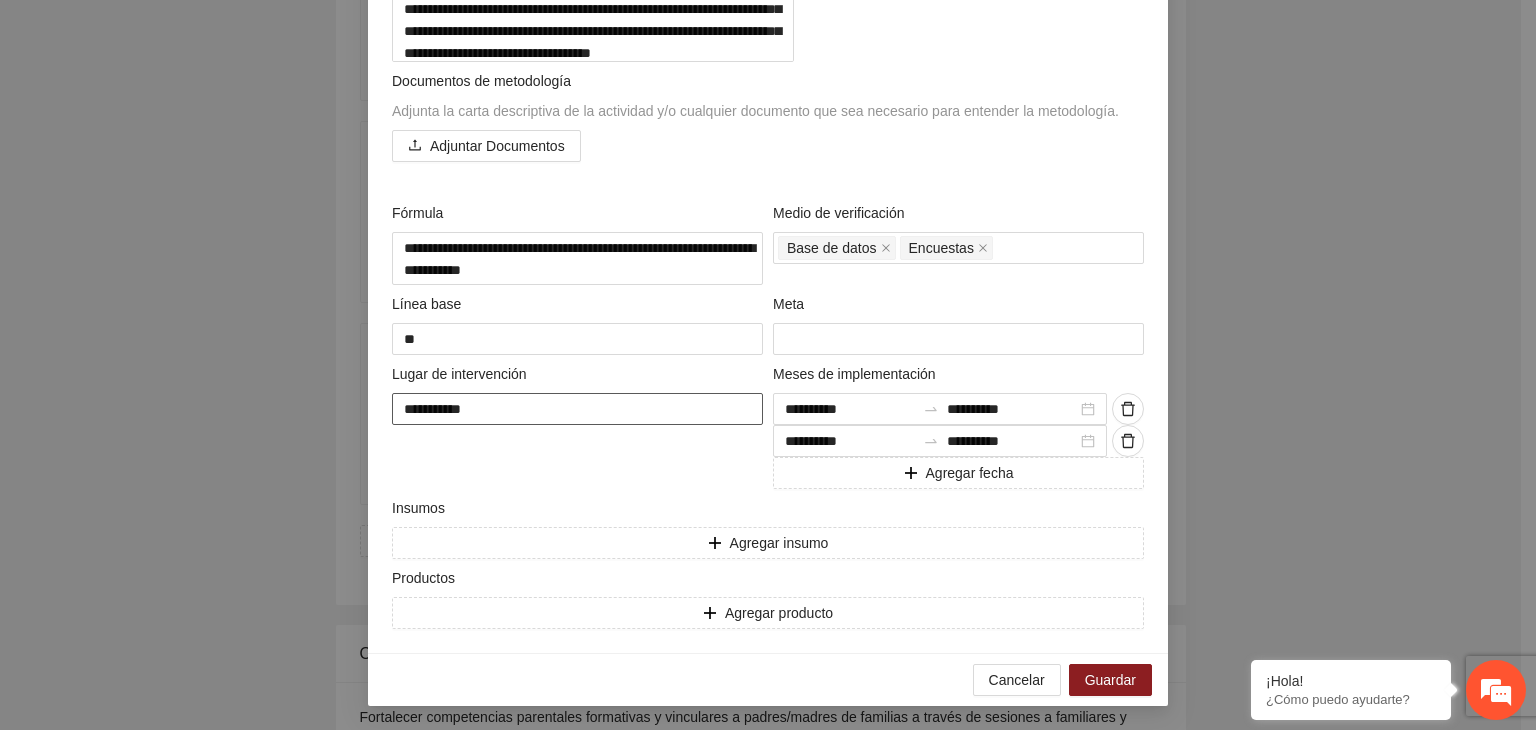 type on "**********" 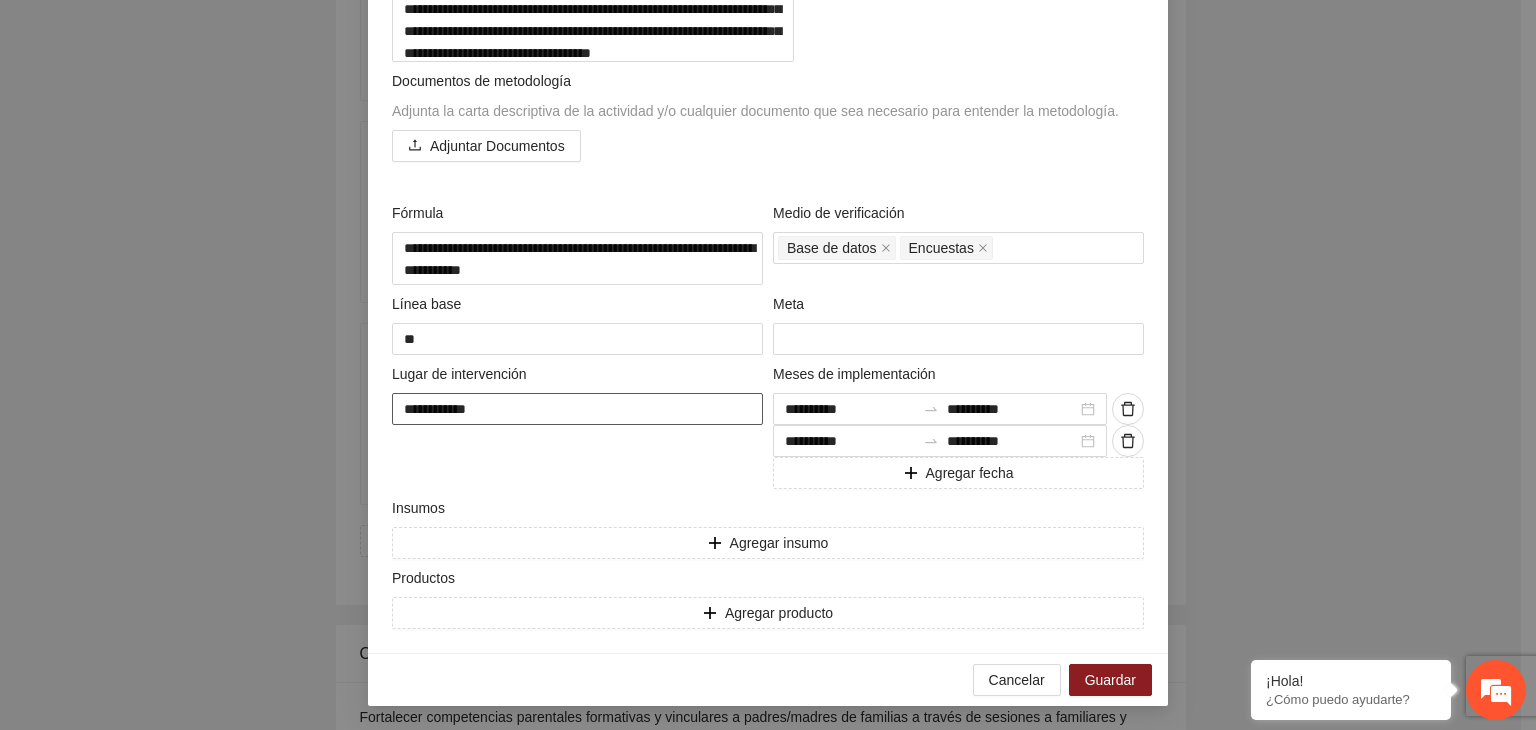type on "**********" 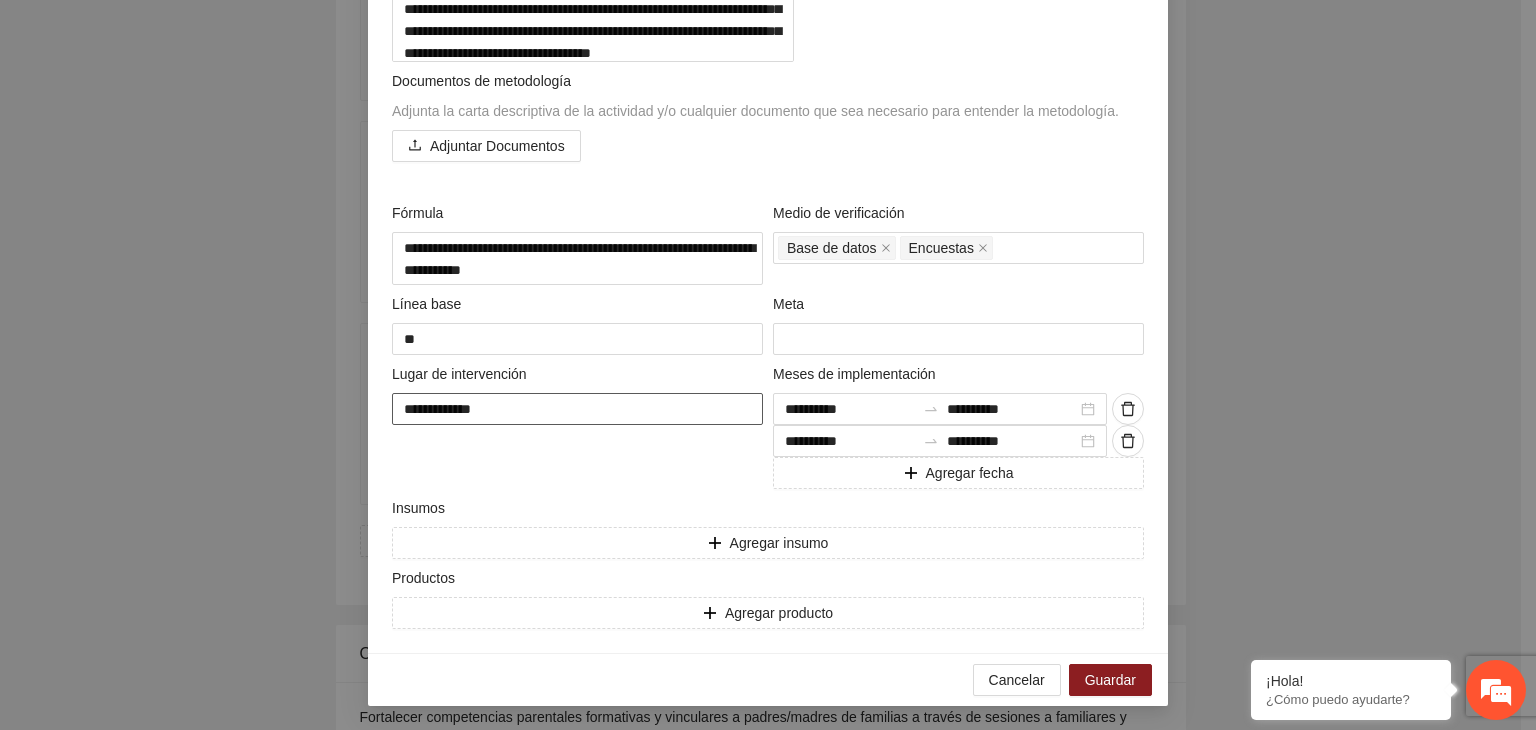 type on "**********" 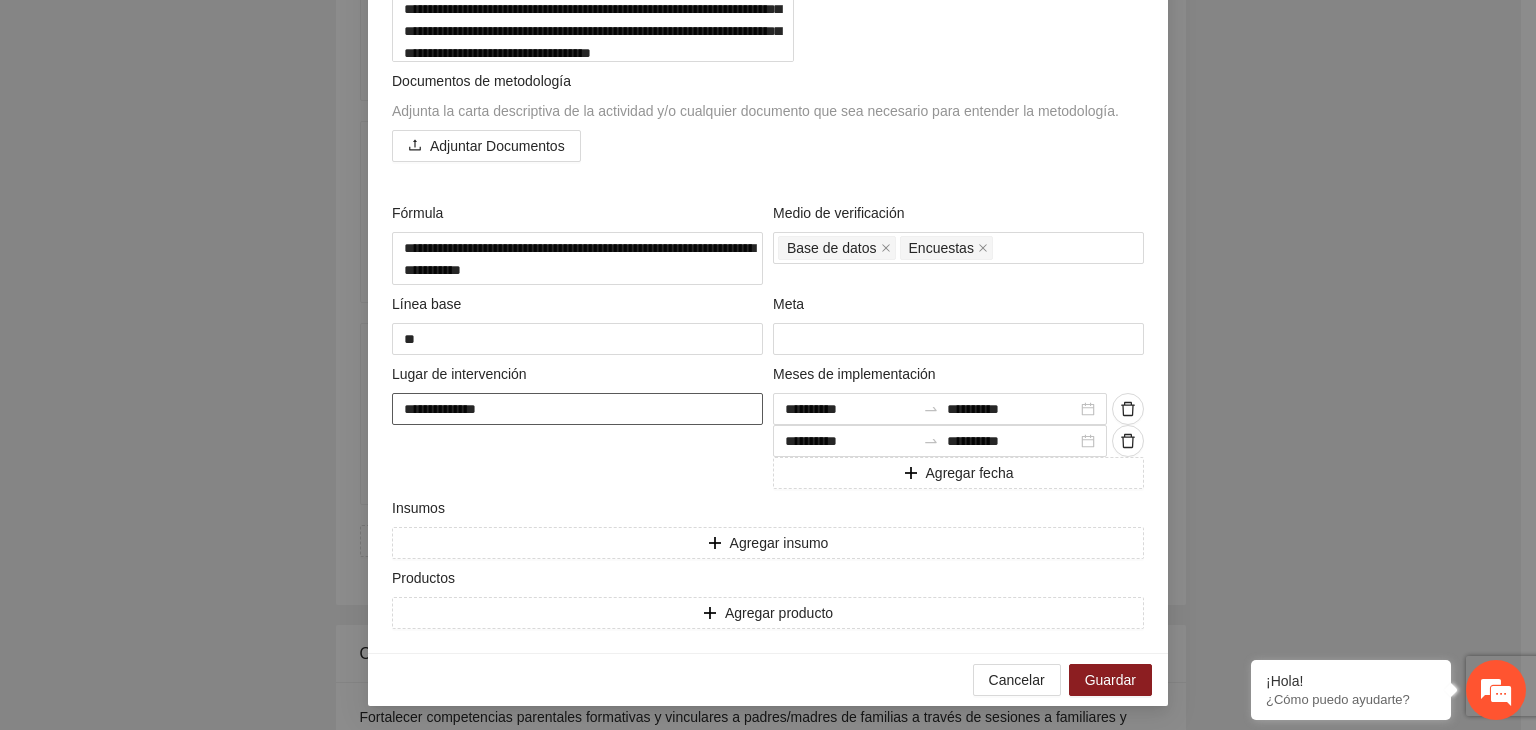 type on "**********" 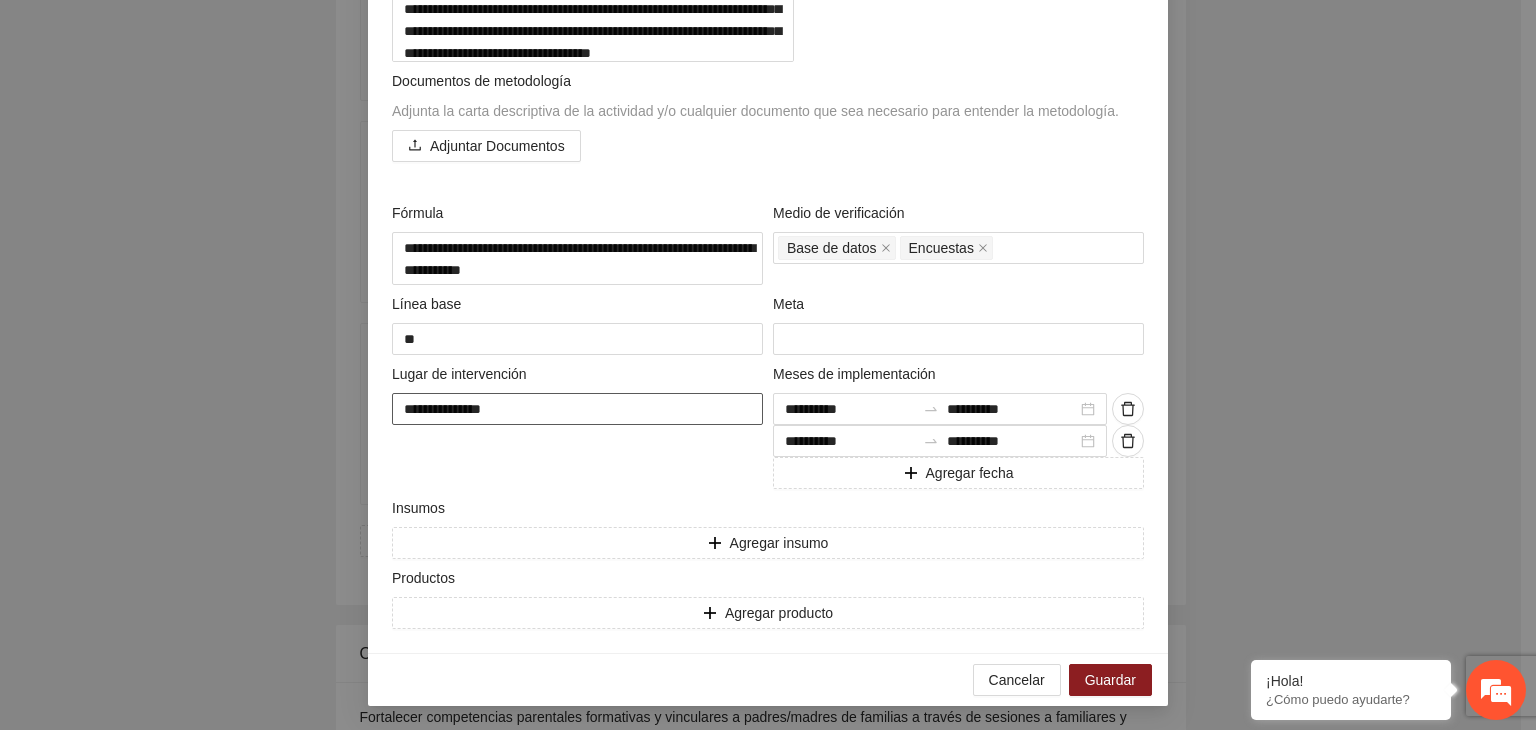 type on "**********" 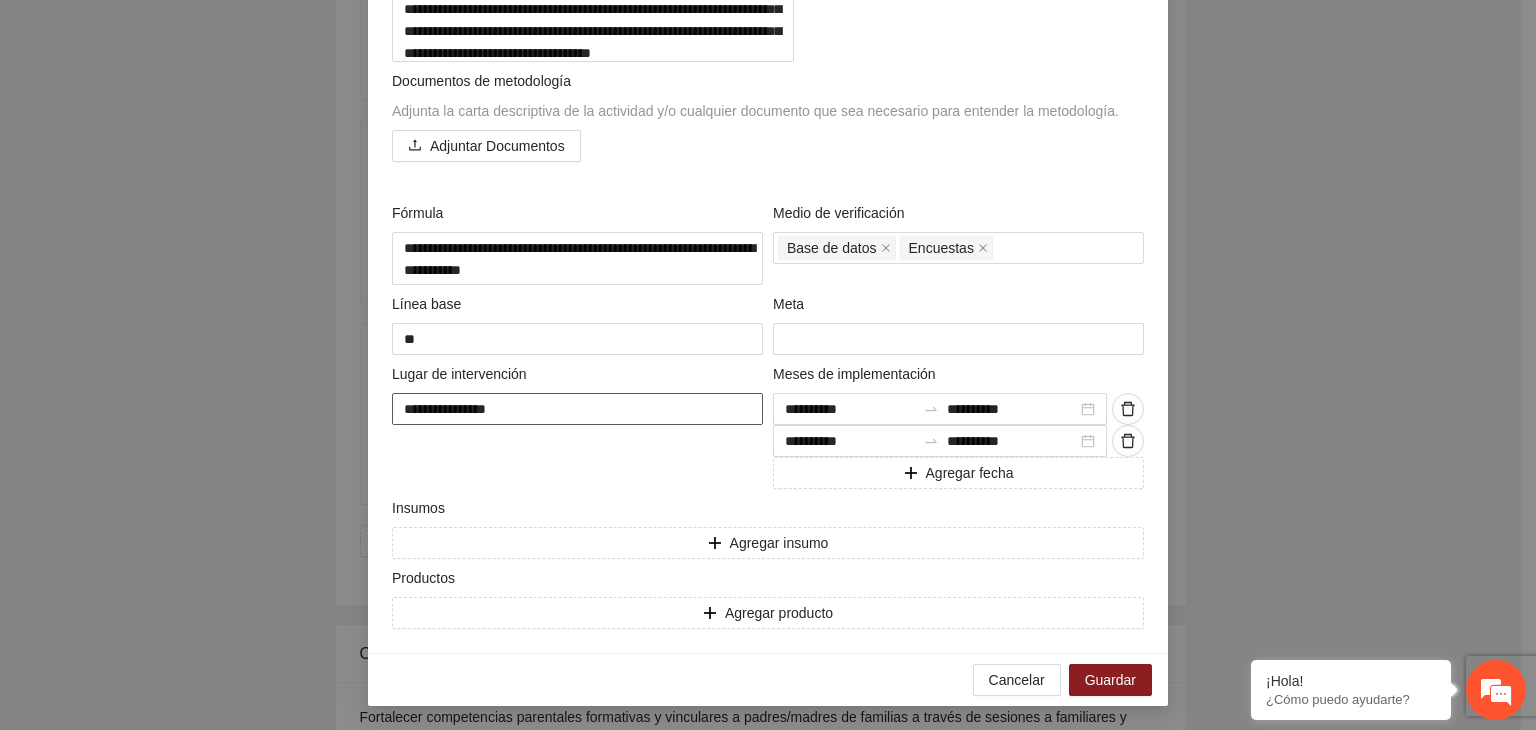 type on "**********" 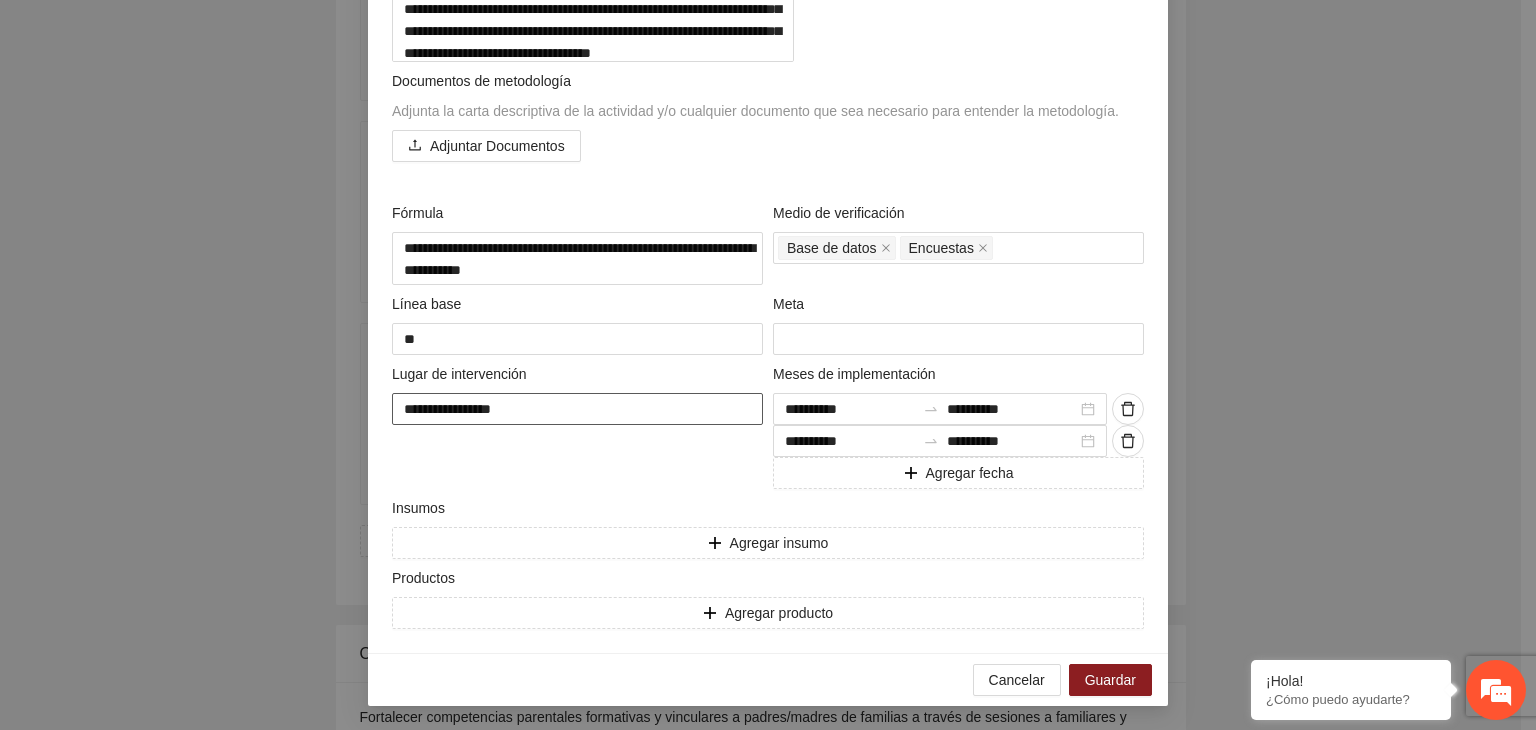 type on "**********" 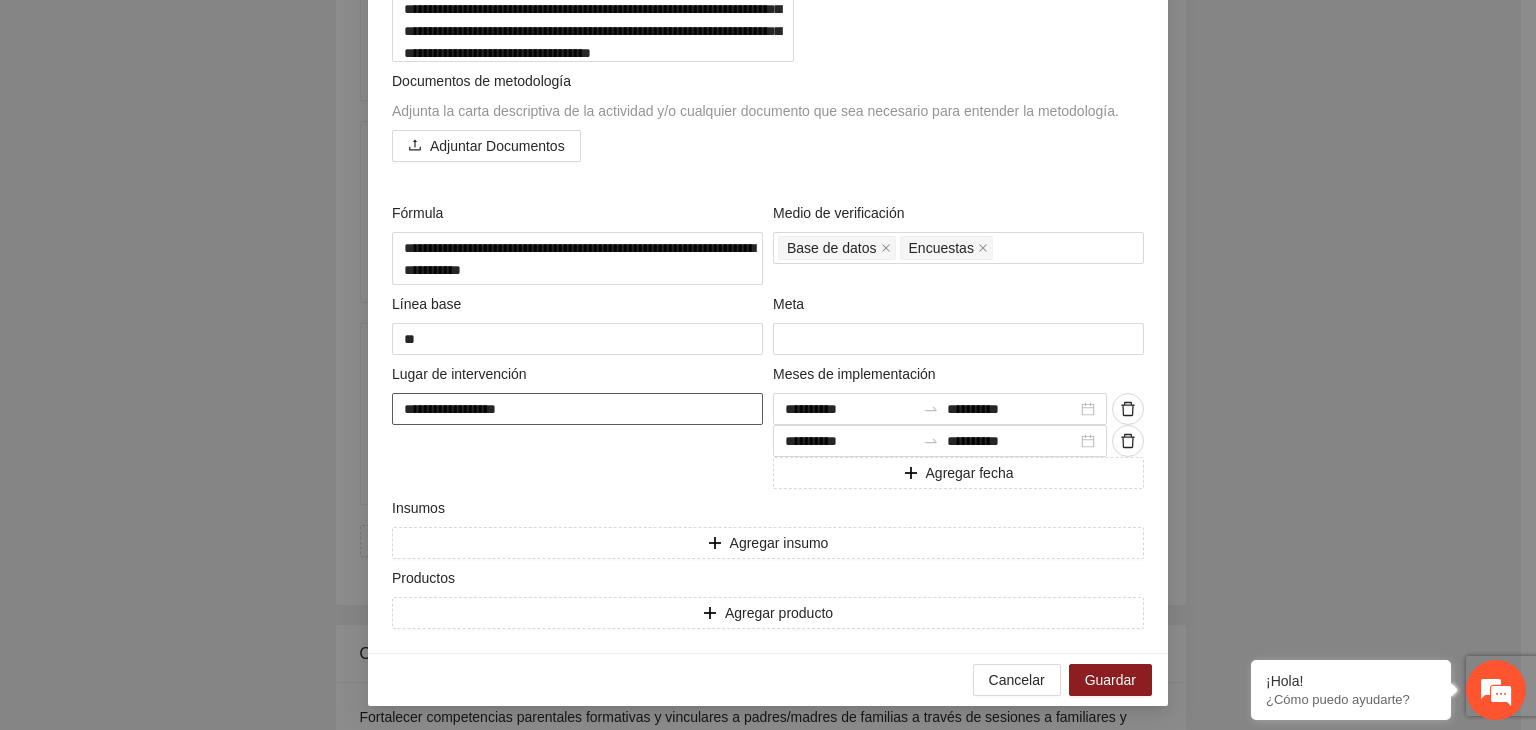 type on "**********" 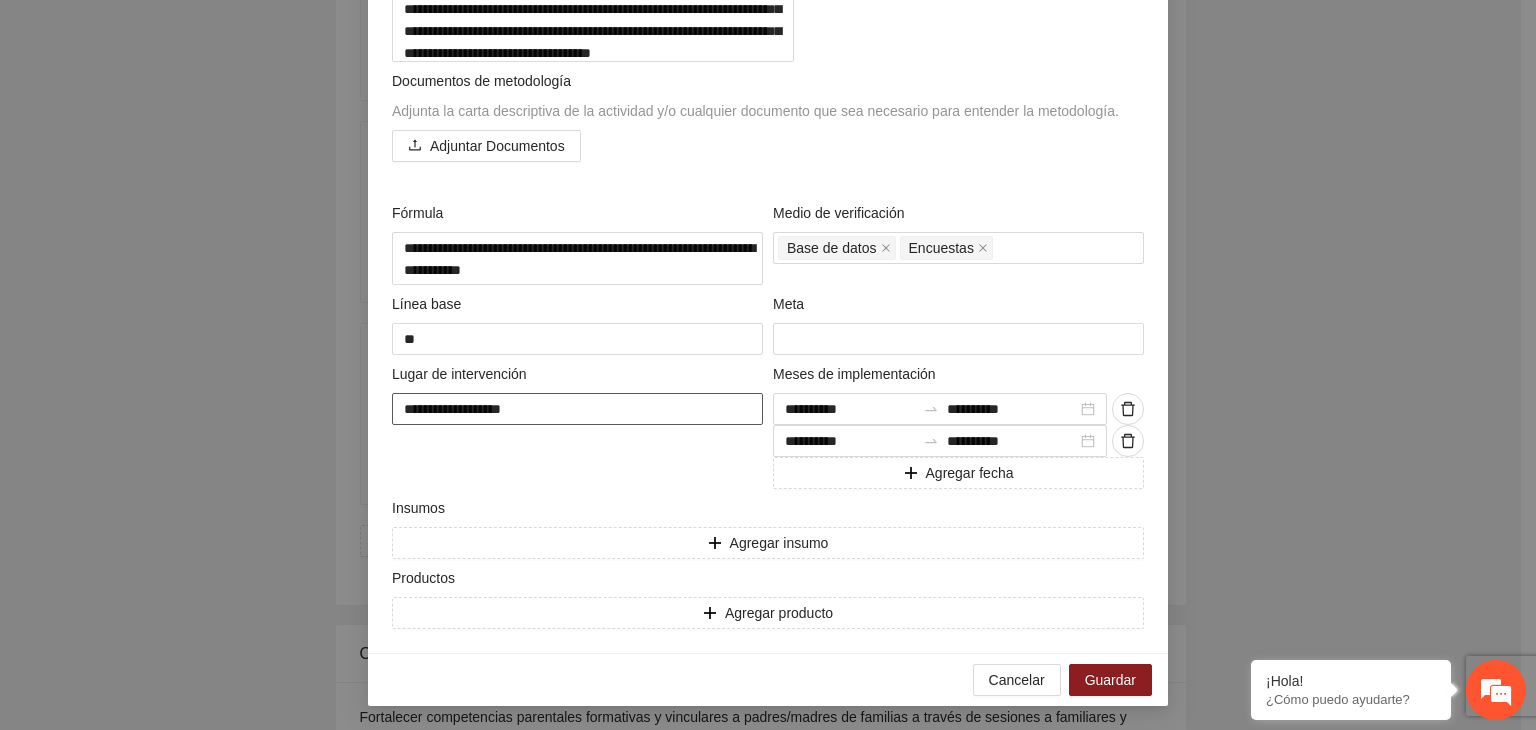 type on "**********" 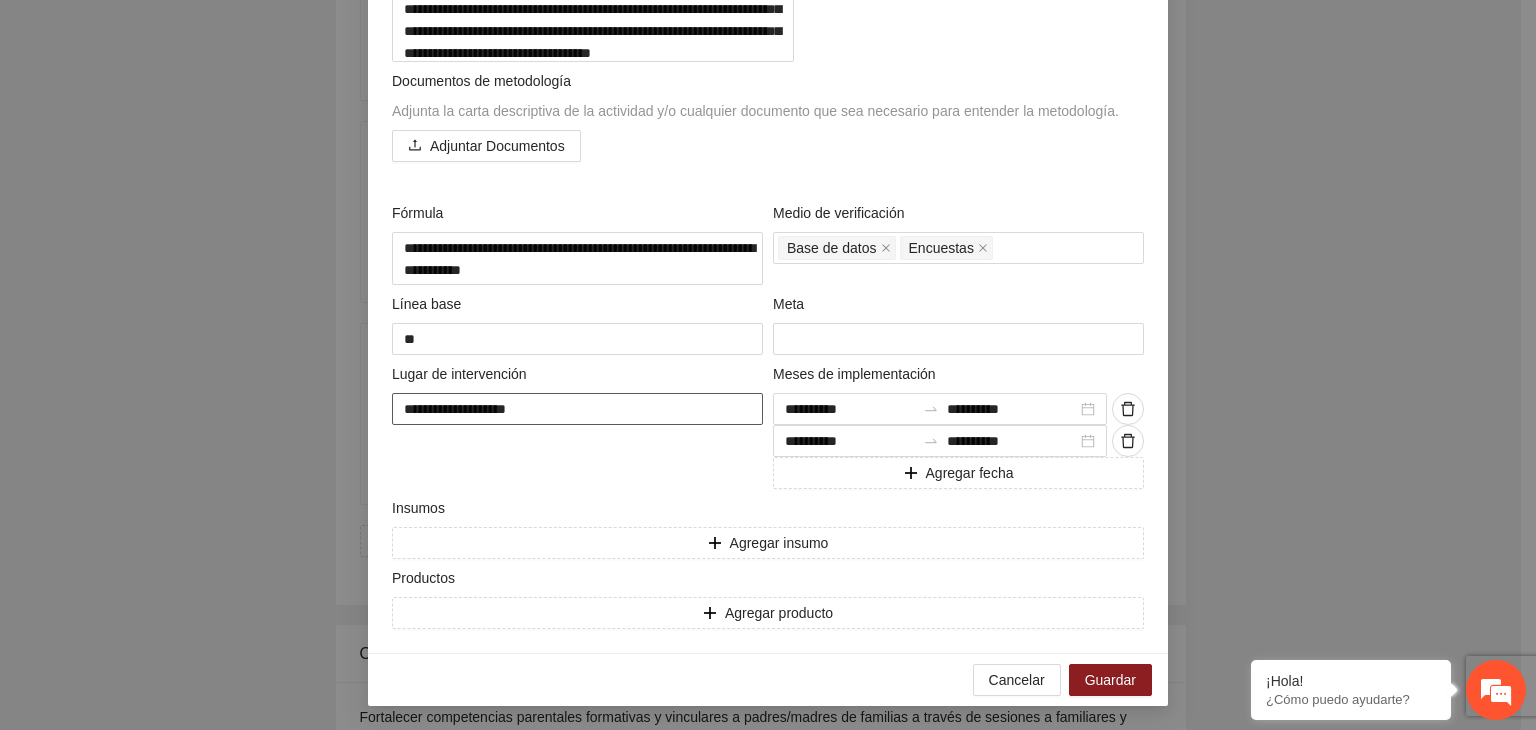 type on "**********" 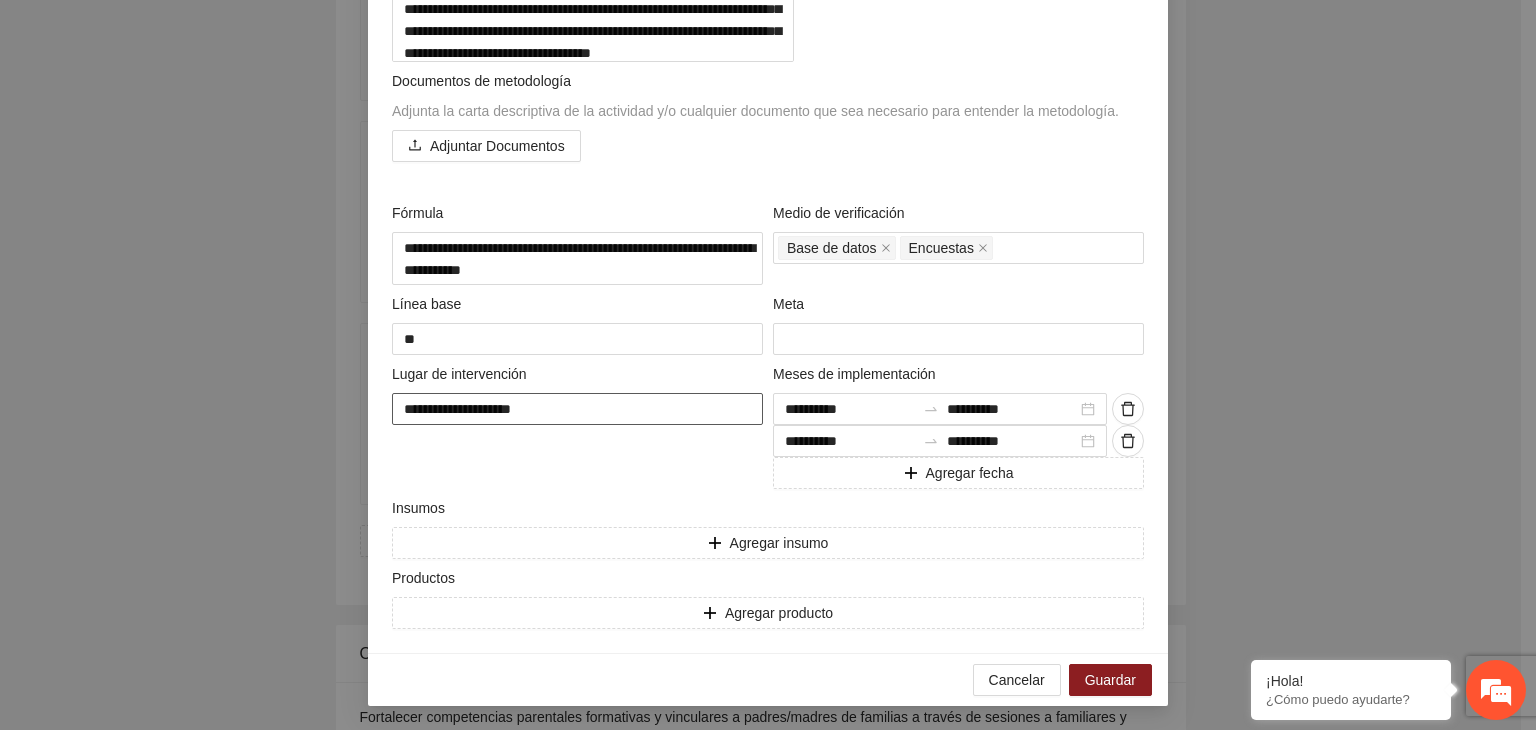 type on "**********" 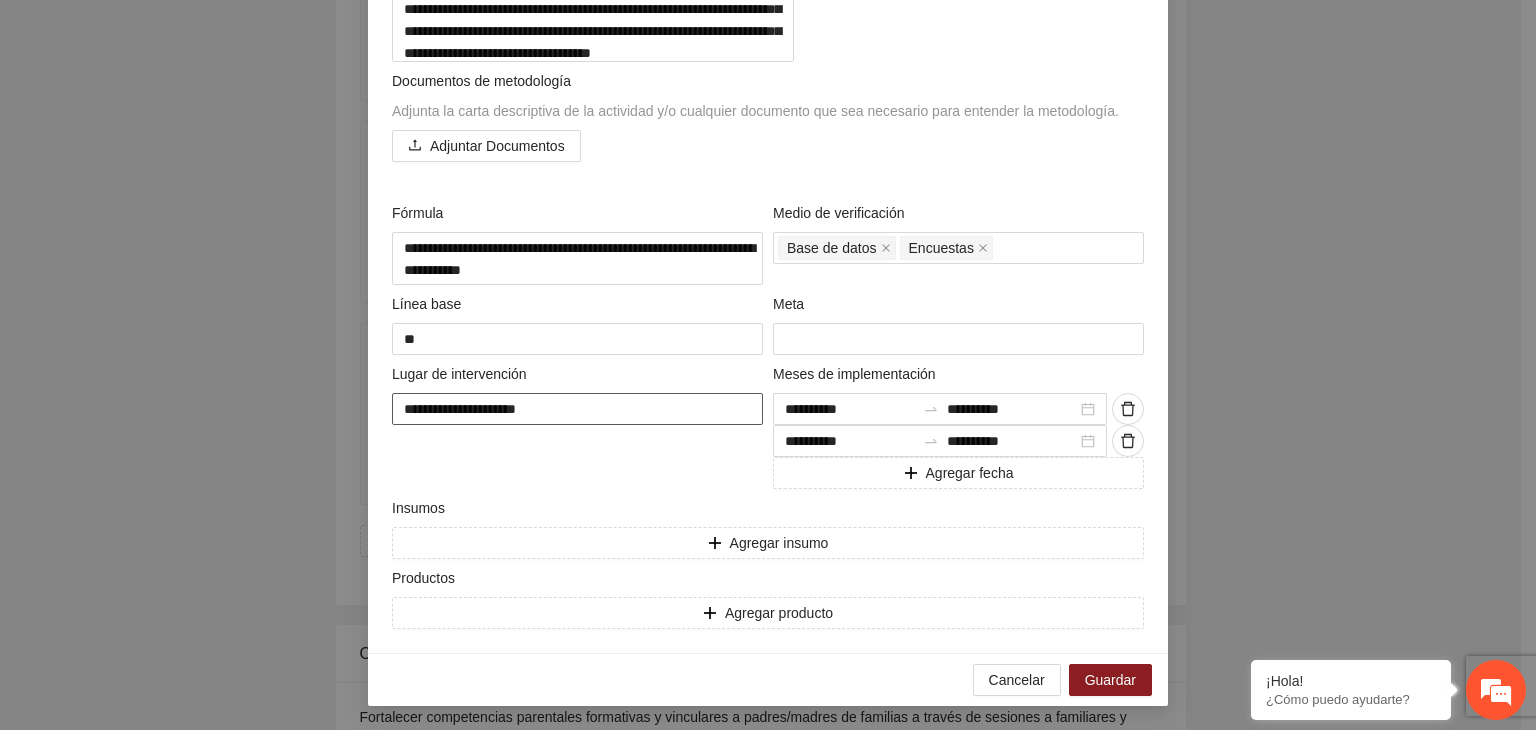 type on "**********" 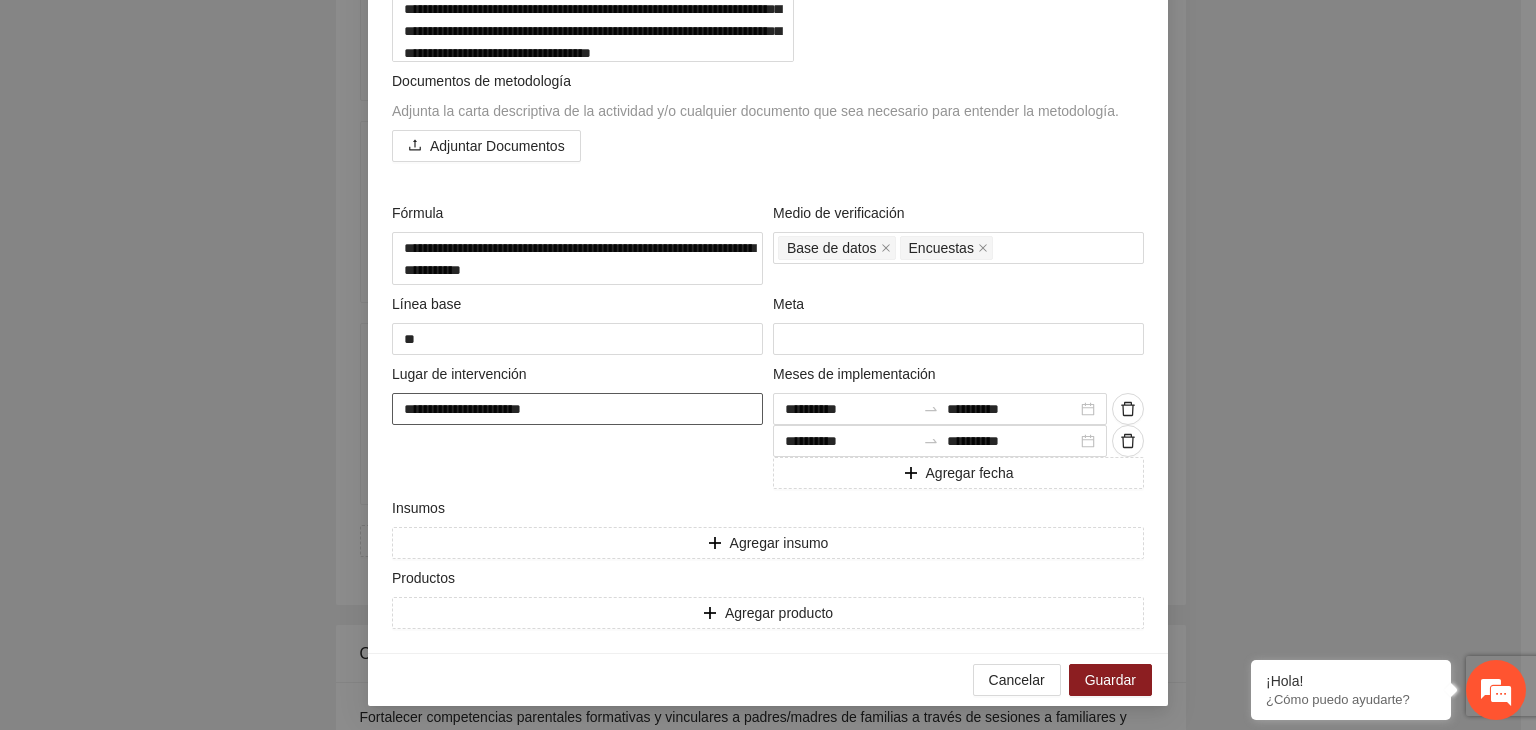 type on "**********" 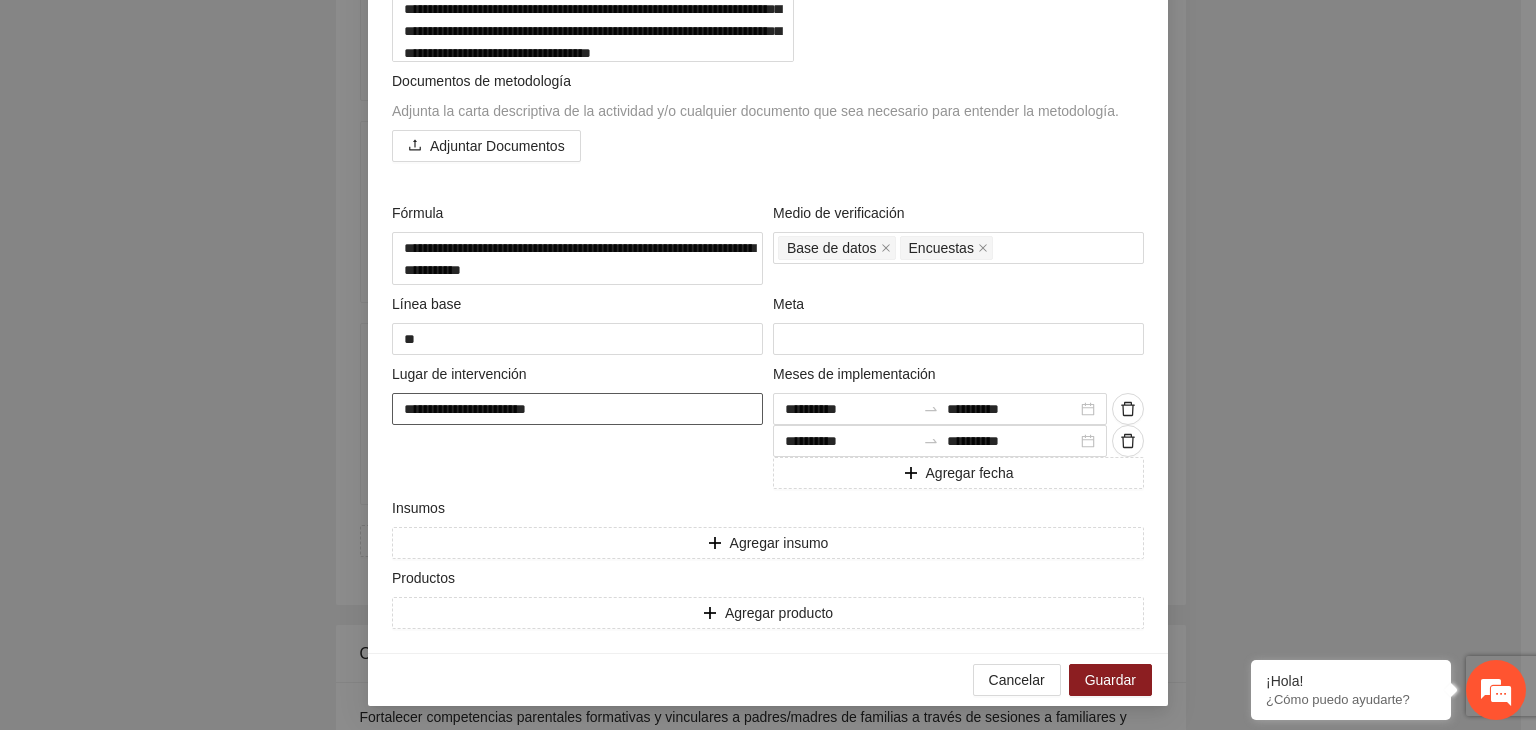 type on "**********" 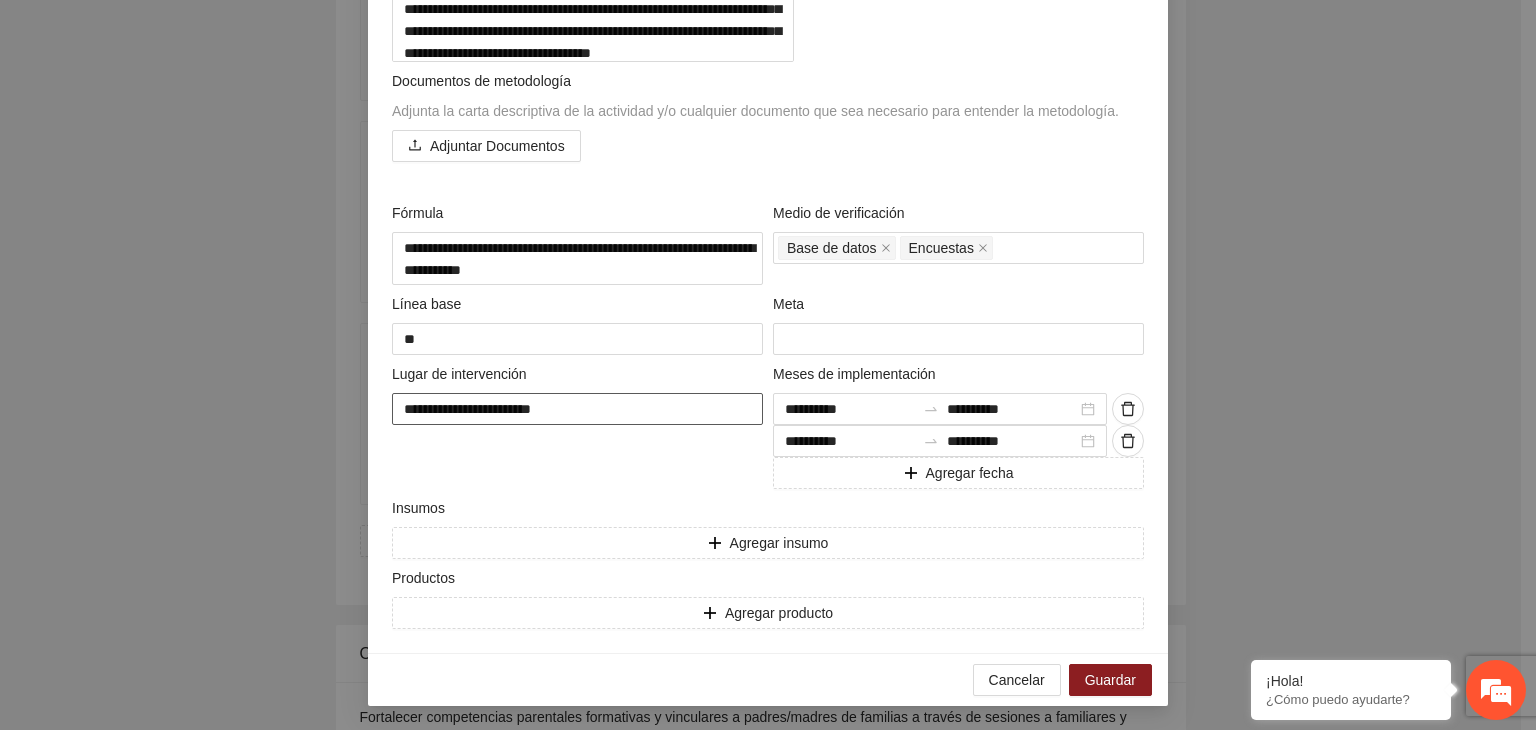 type on "**********" 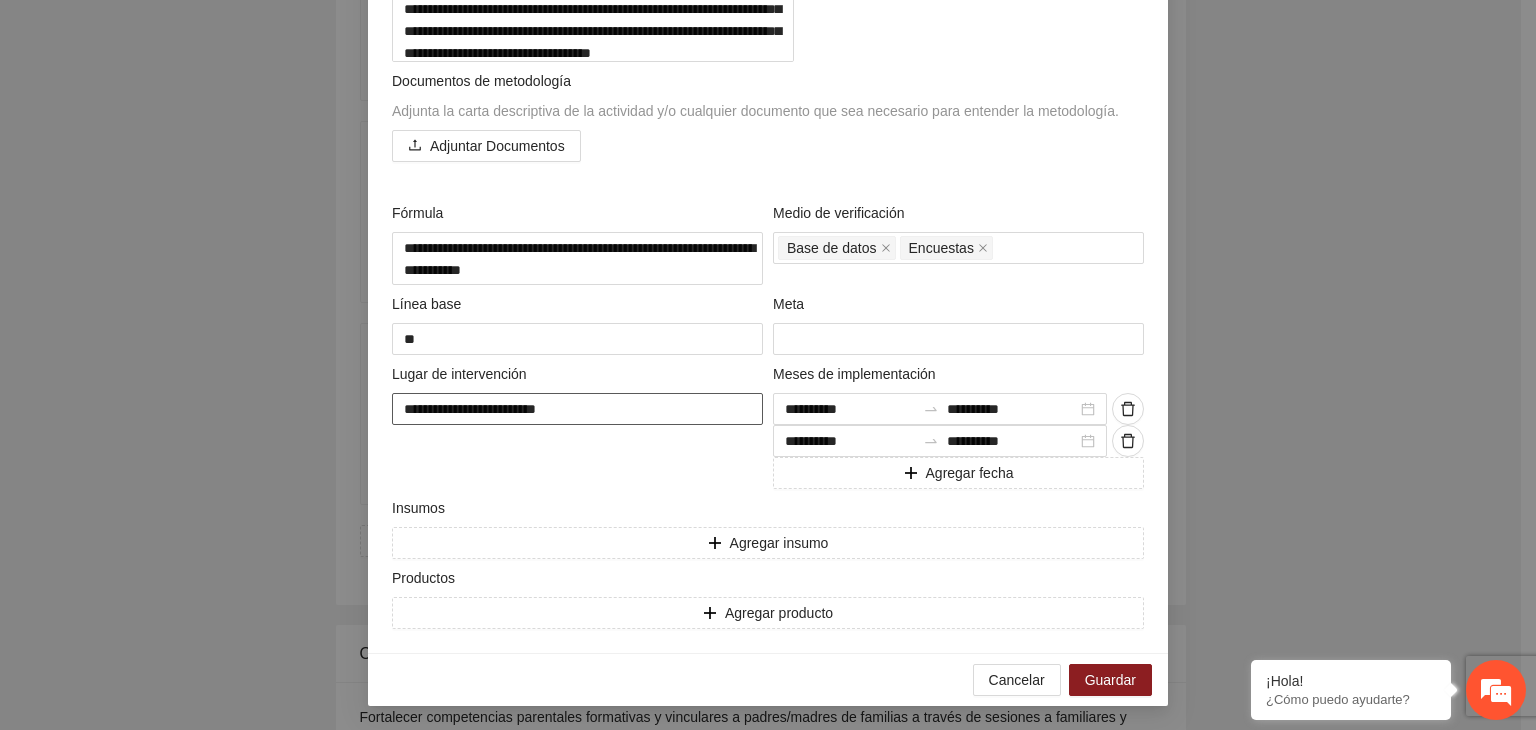 type on "**********" 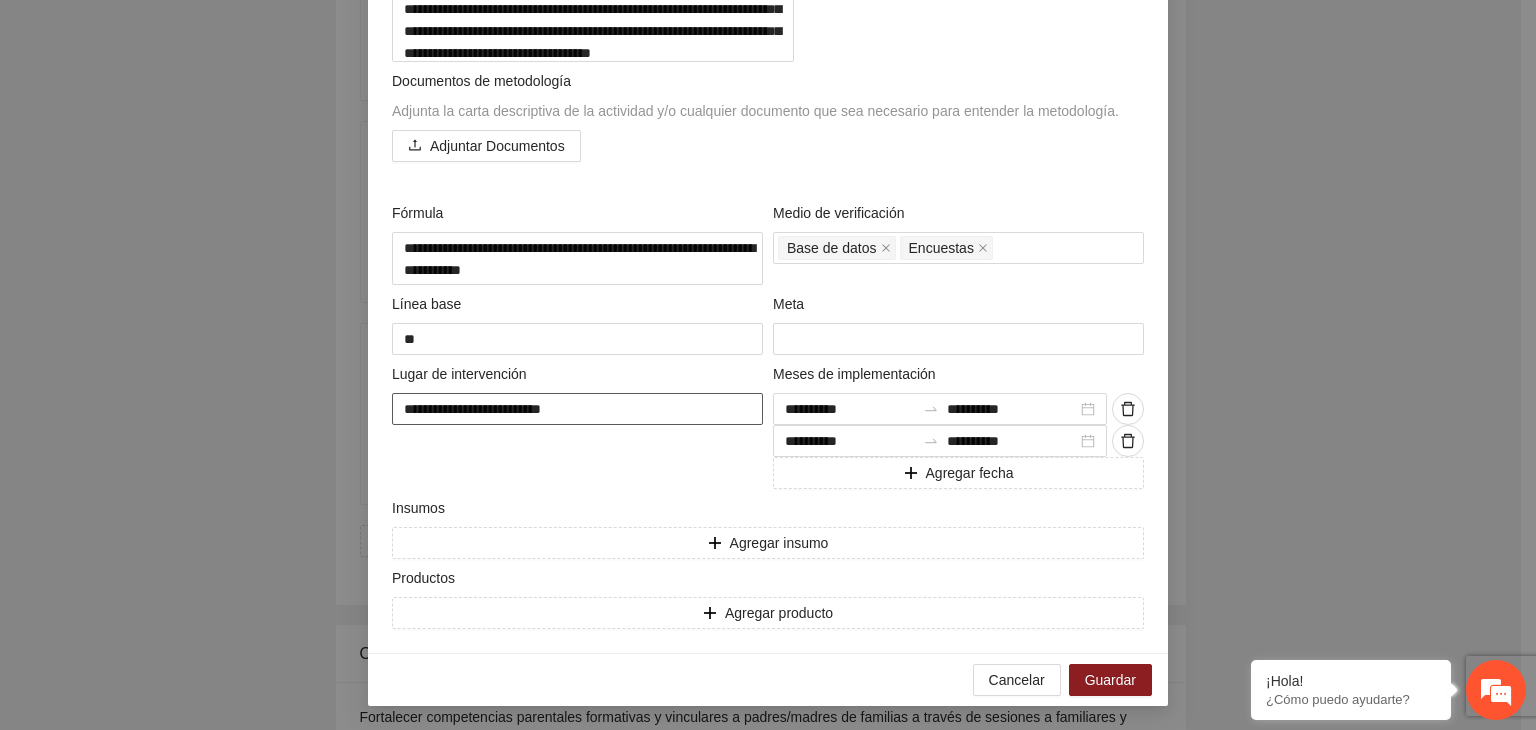 type on "**********" 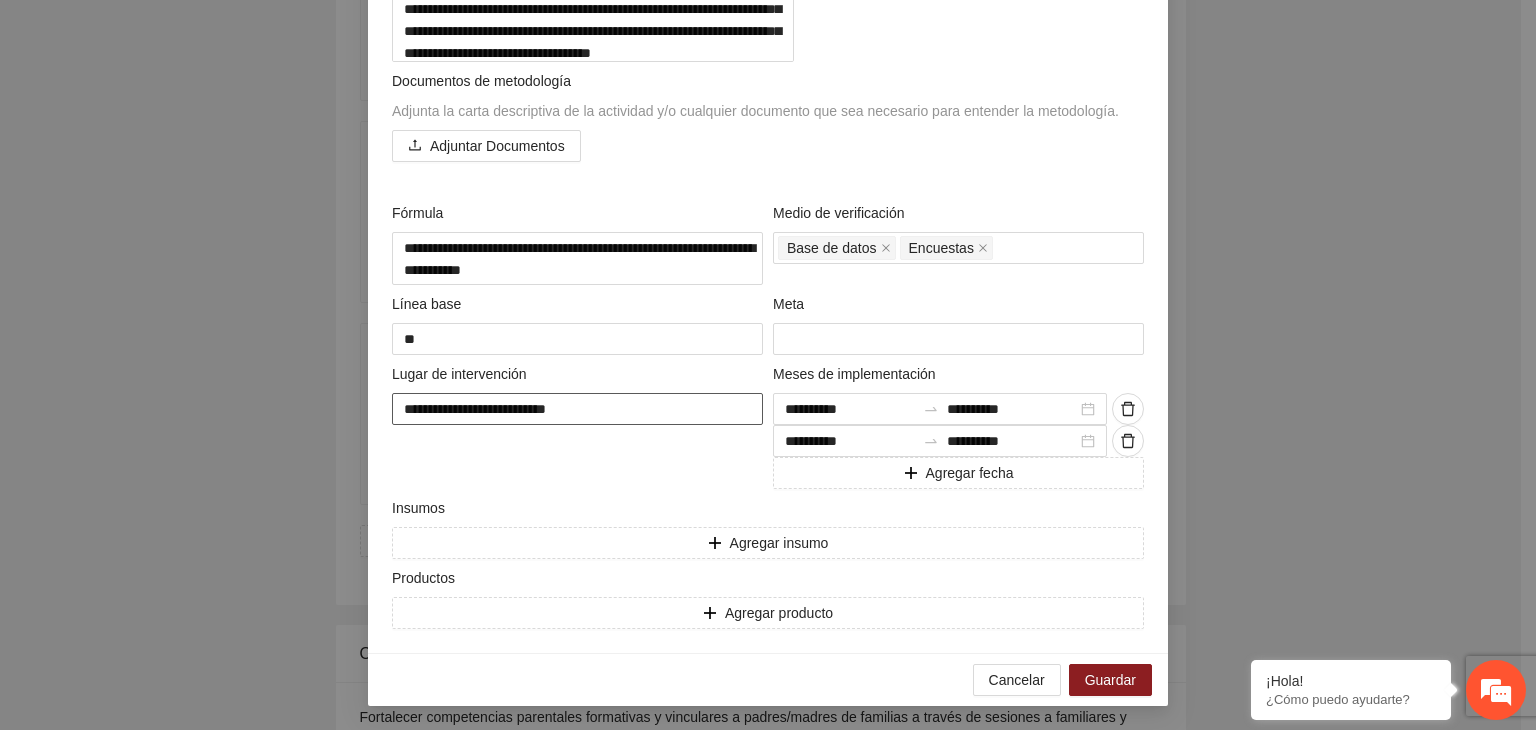 type on "**********" 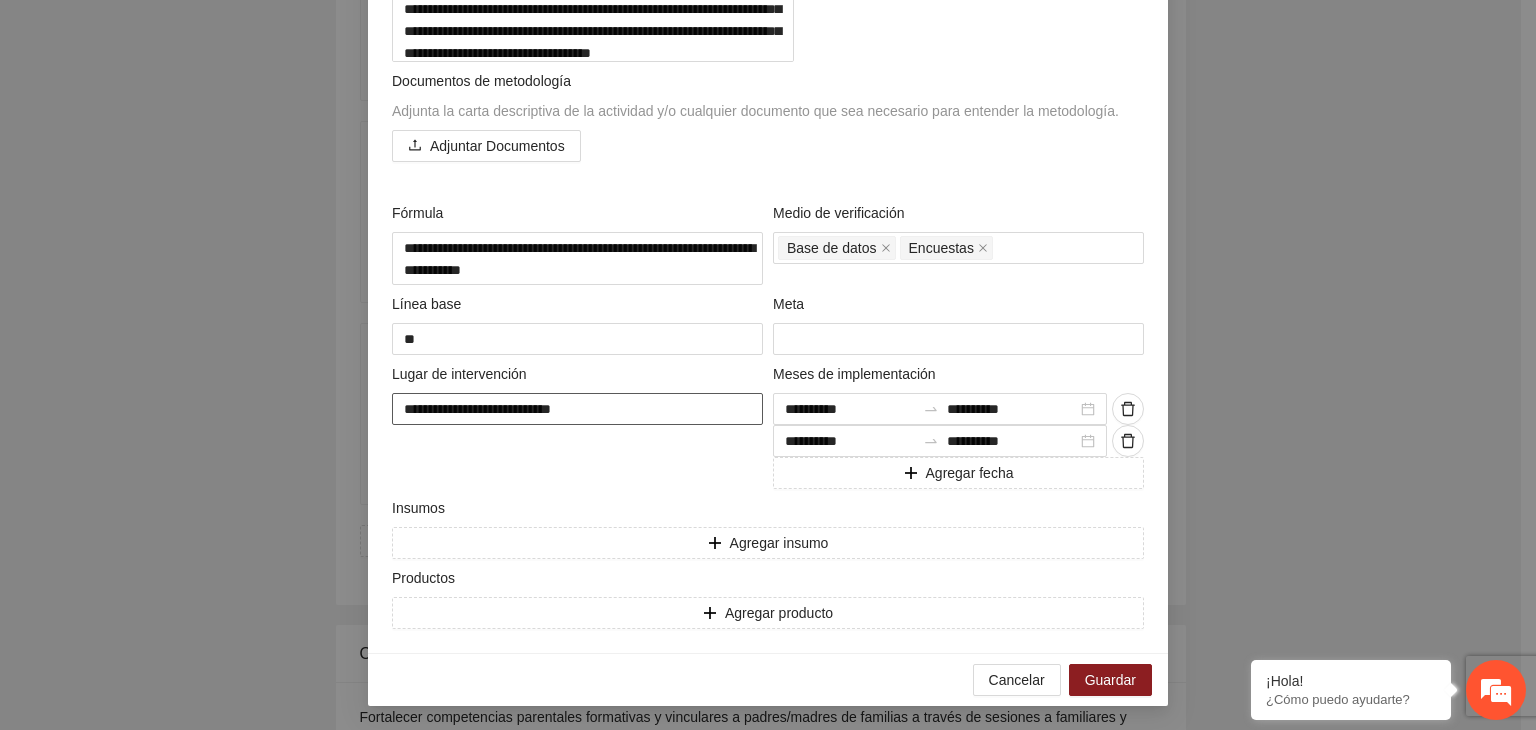 type on "**********" 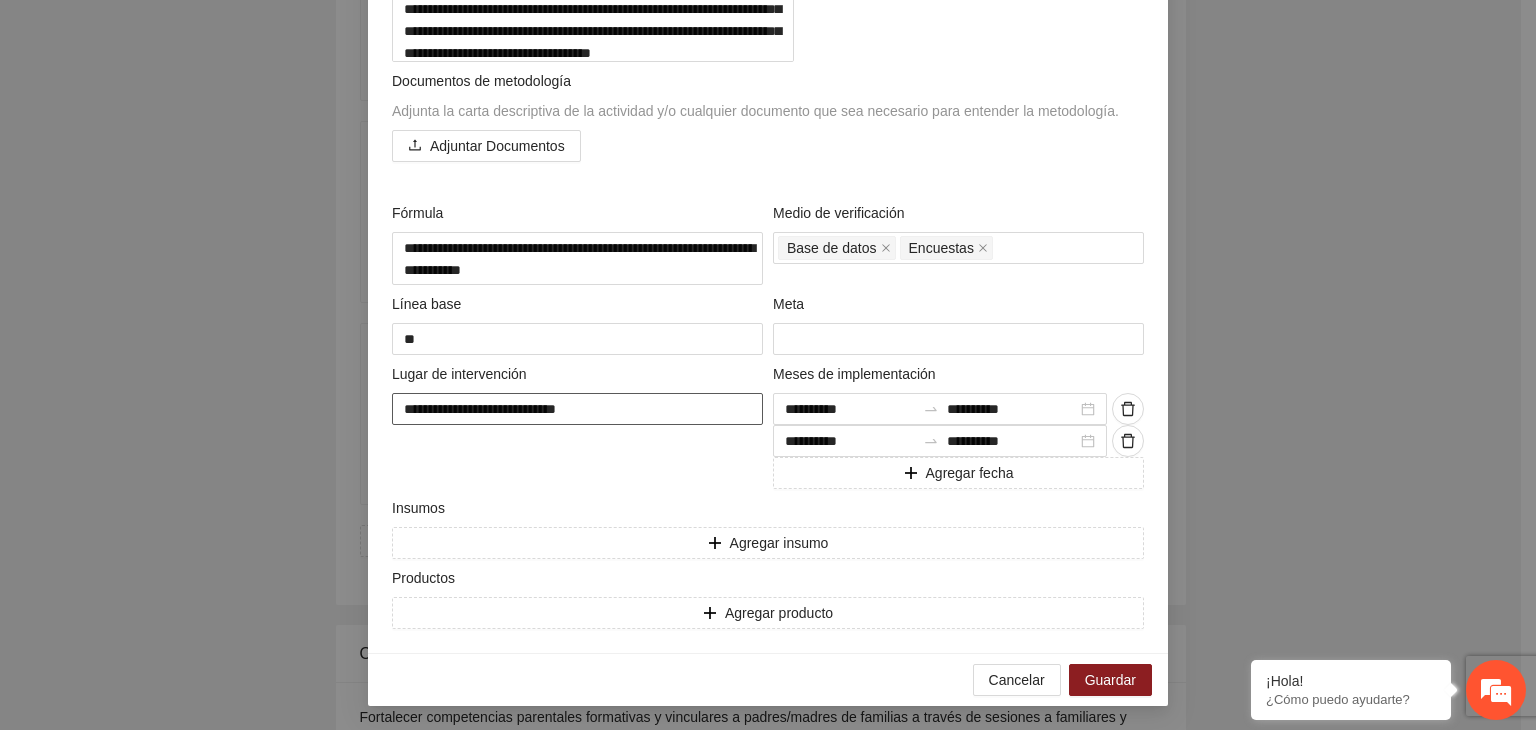 type on "**********" 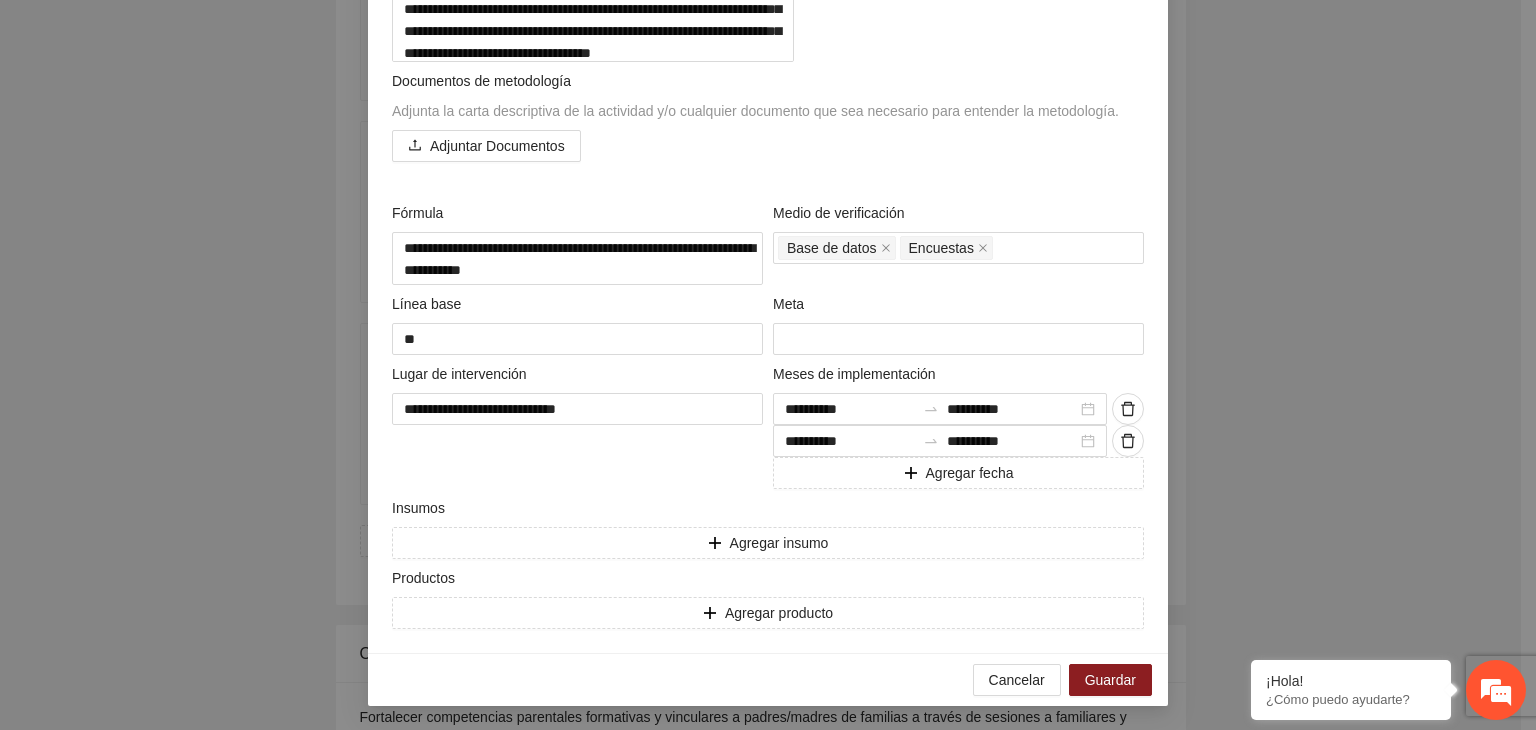 click on "**********" at bounding box center (768, 365) 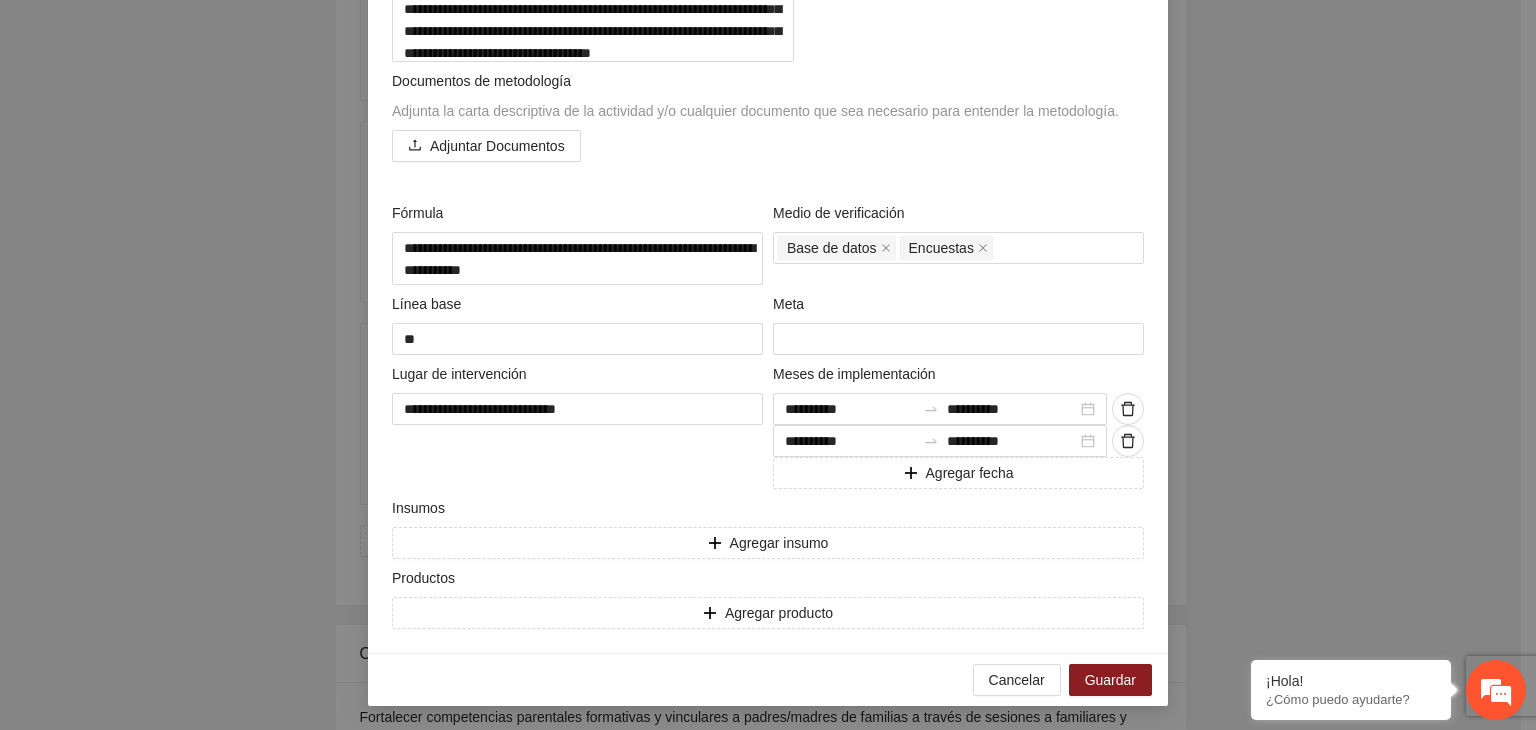 click on "**********" at bounding box center [768, 365] 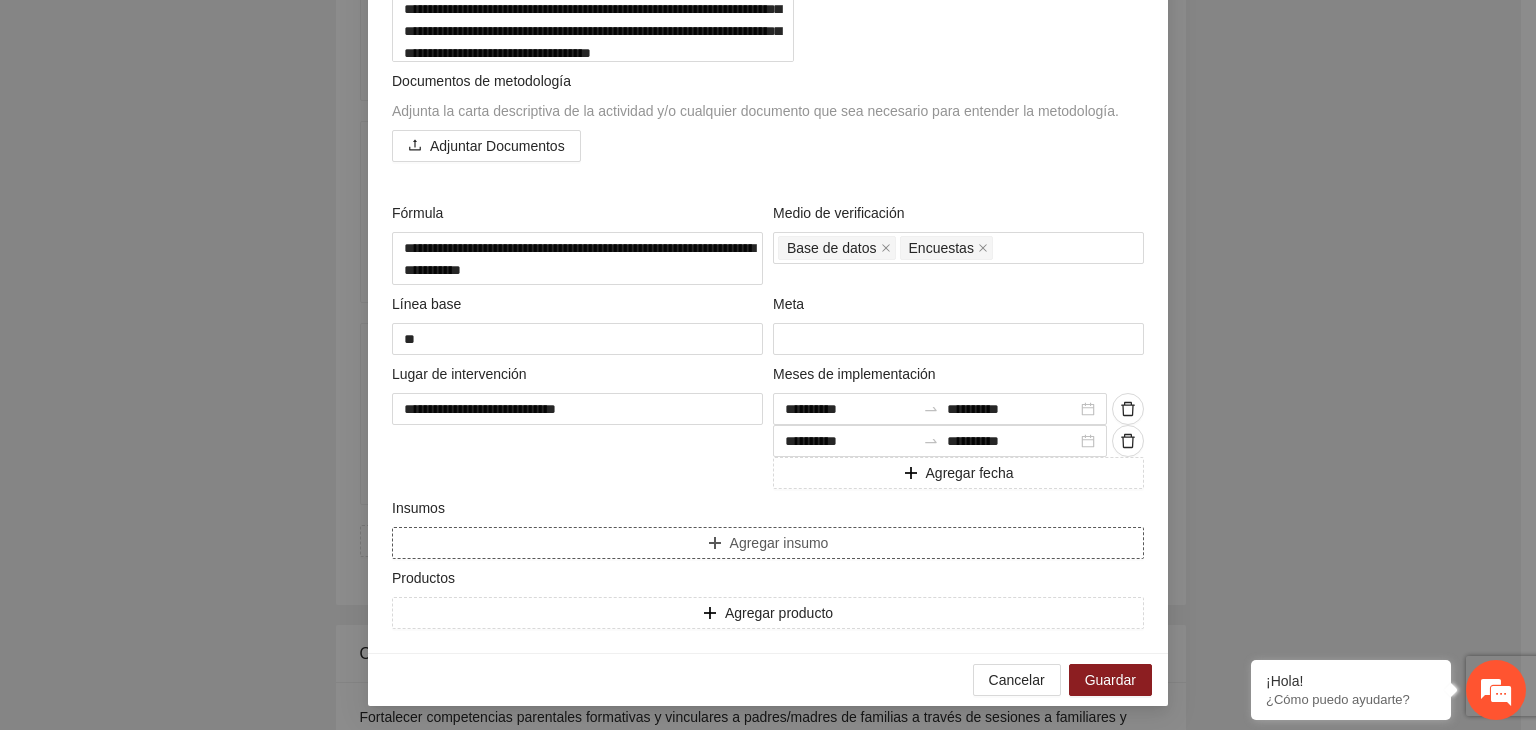 click on "Agregar insumo" at bounding box center [768, 543] 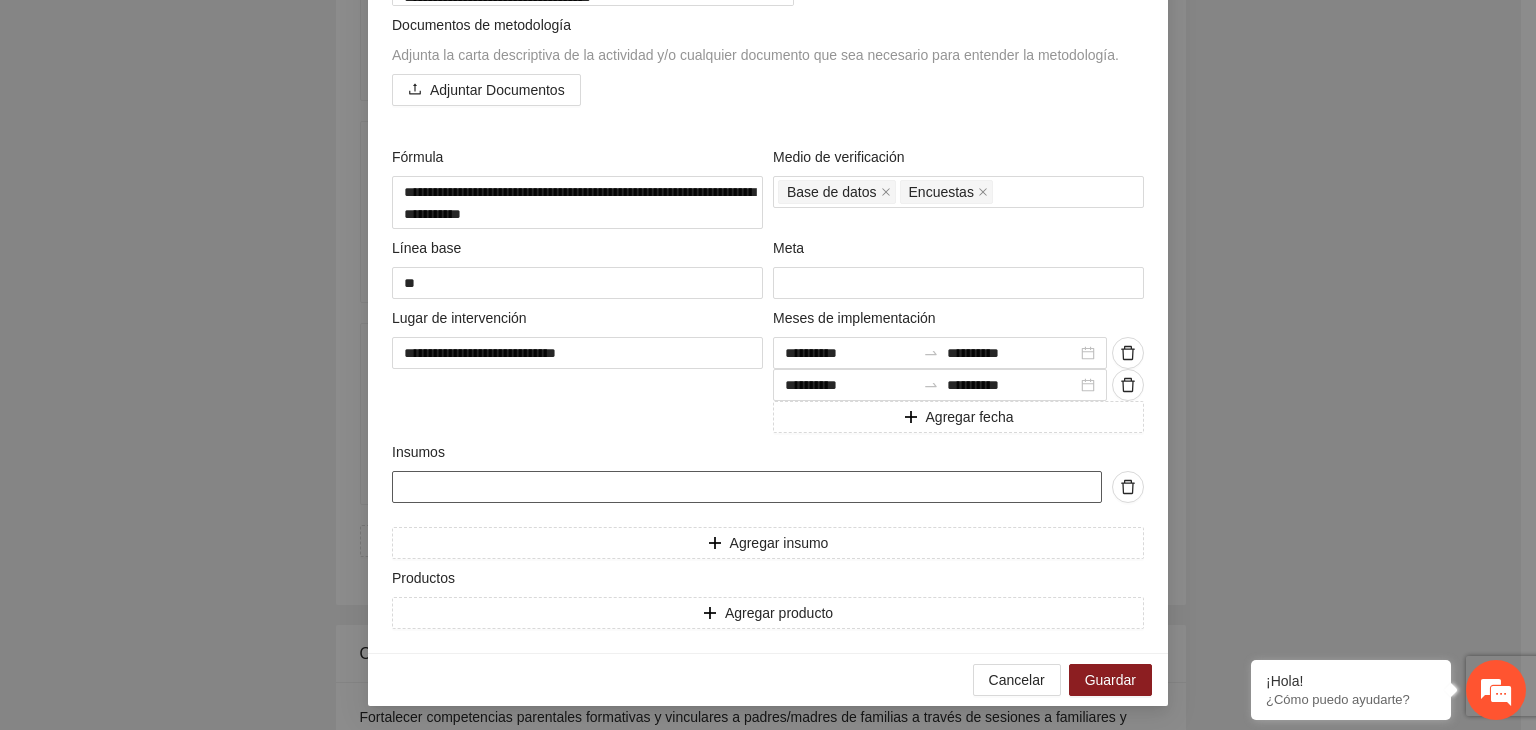 click at bounding box center (747, 487) 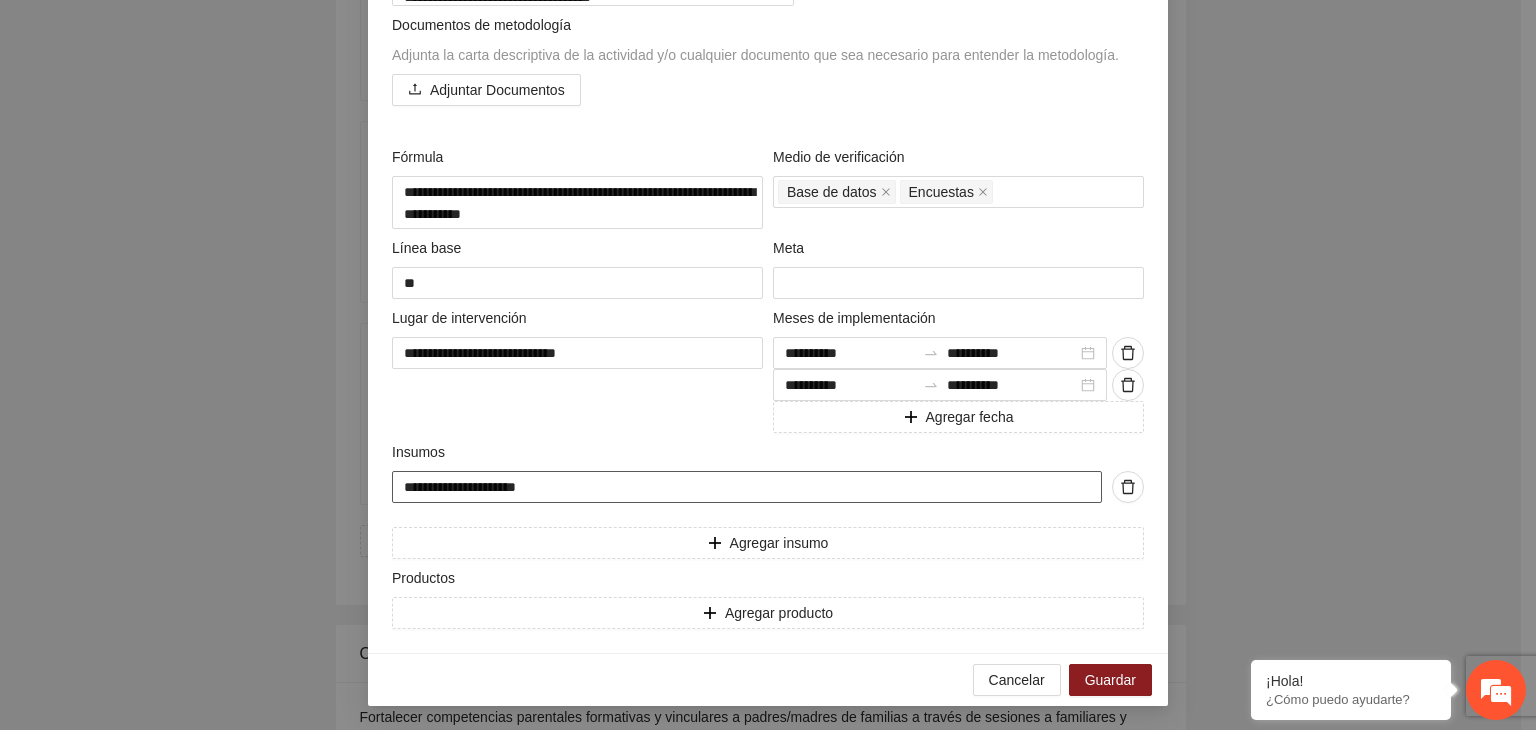 click on "**********" at bounding box center [747, 487] 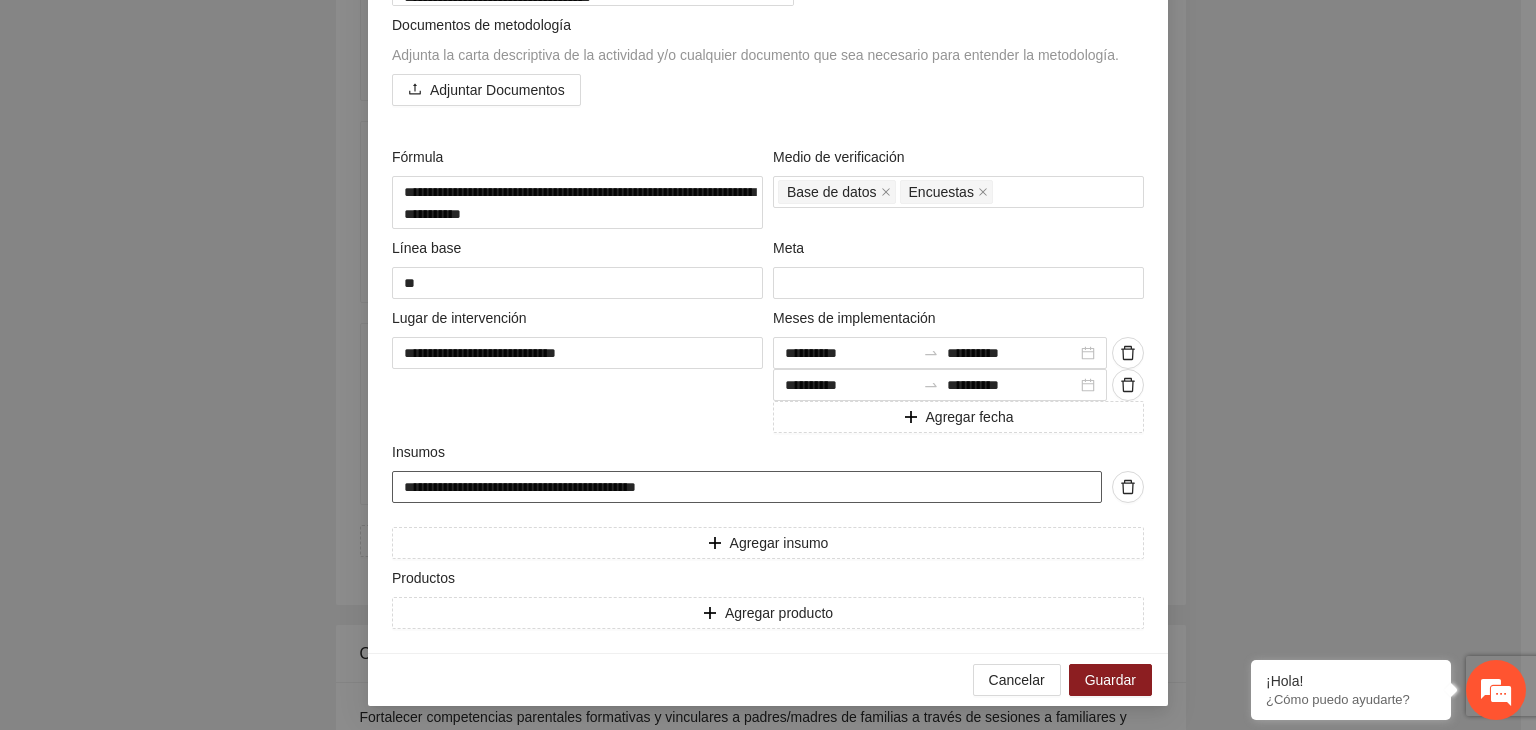 click on "**********" at bounding box center (747, 487) 